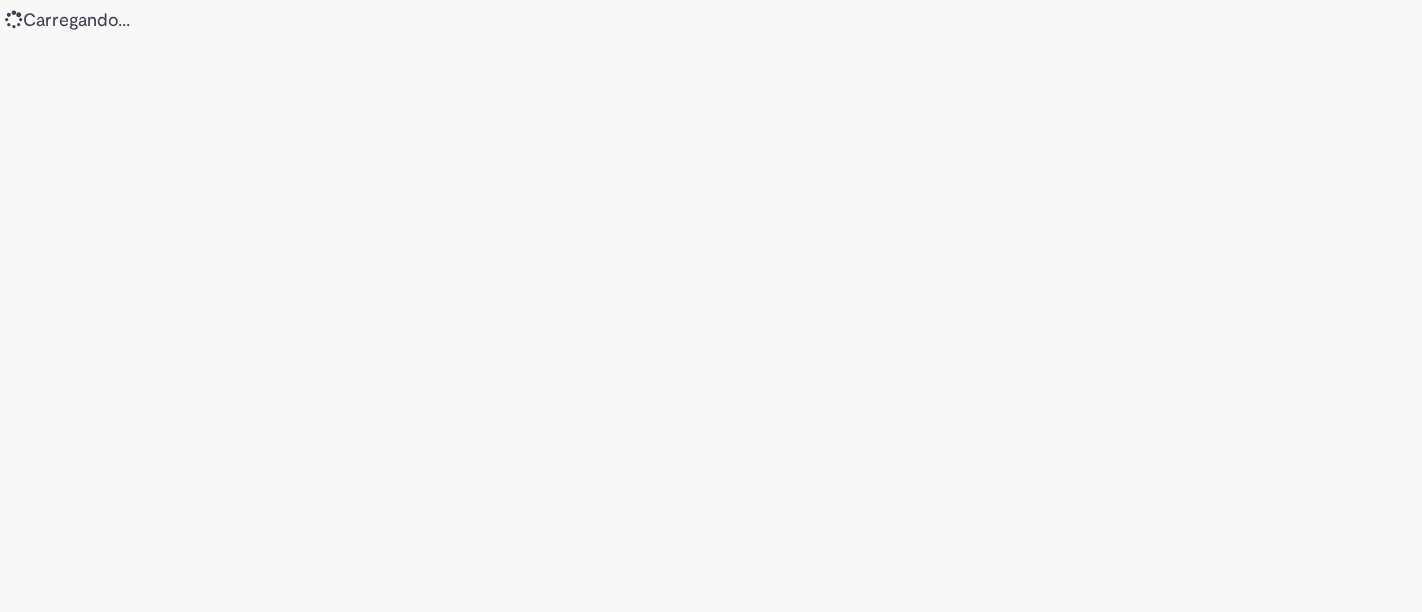 scroll, scrollTop: 0, scrollLeft: 0, axis: both 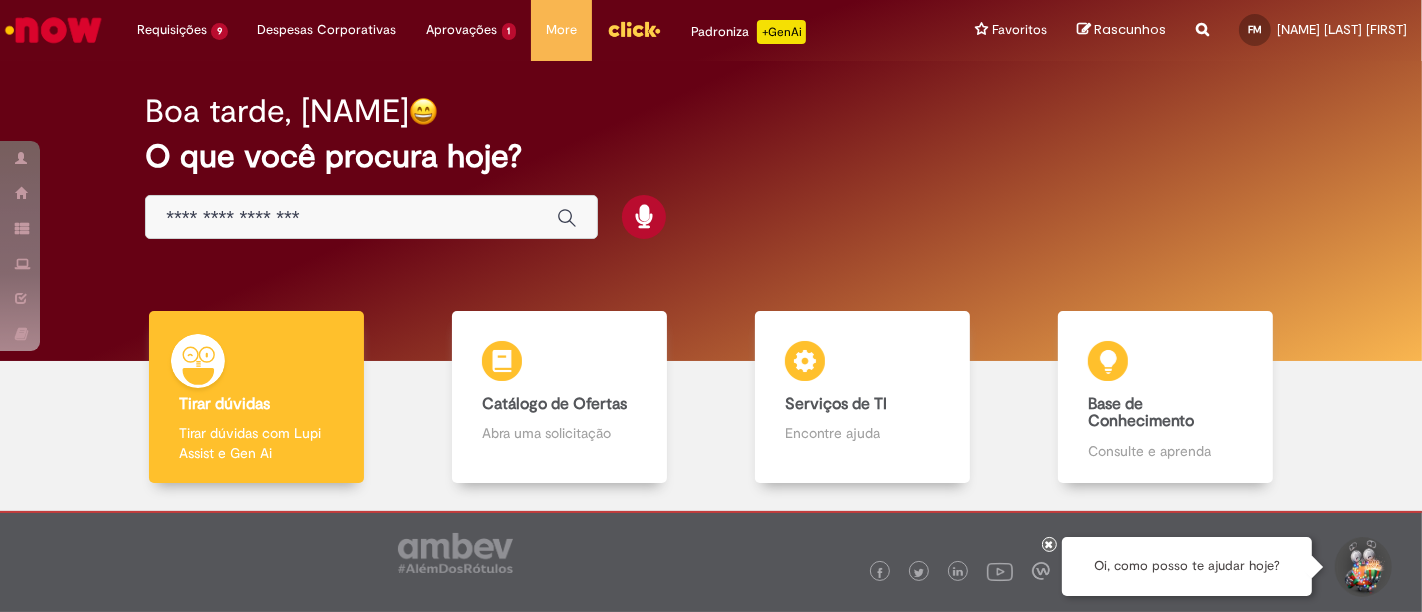 click at bounding box center [351, 218] 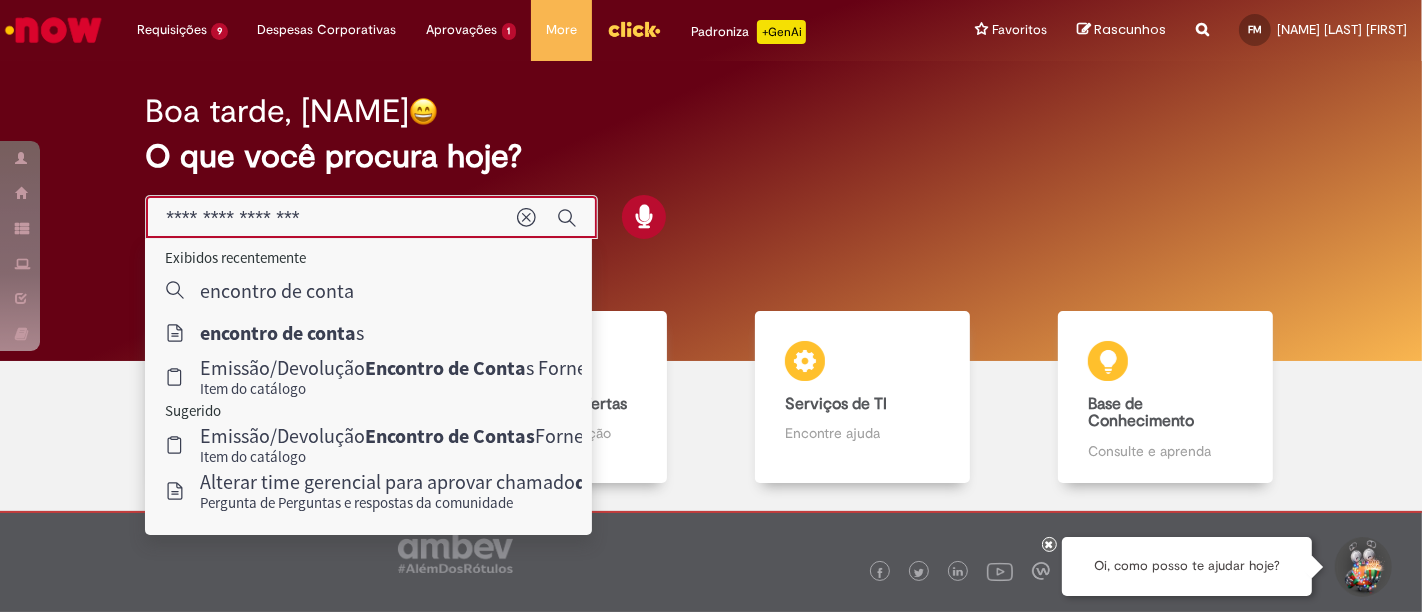 type on "**********" 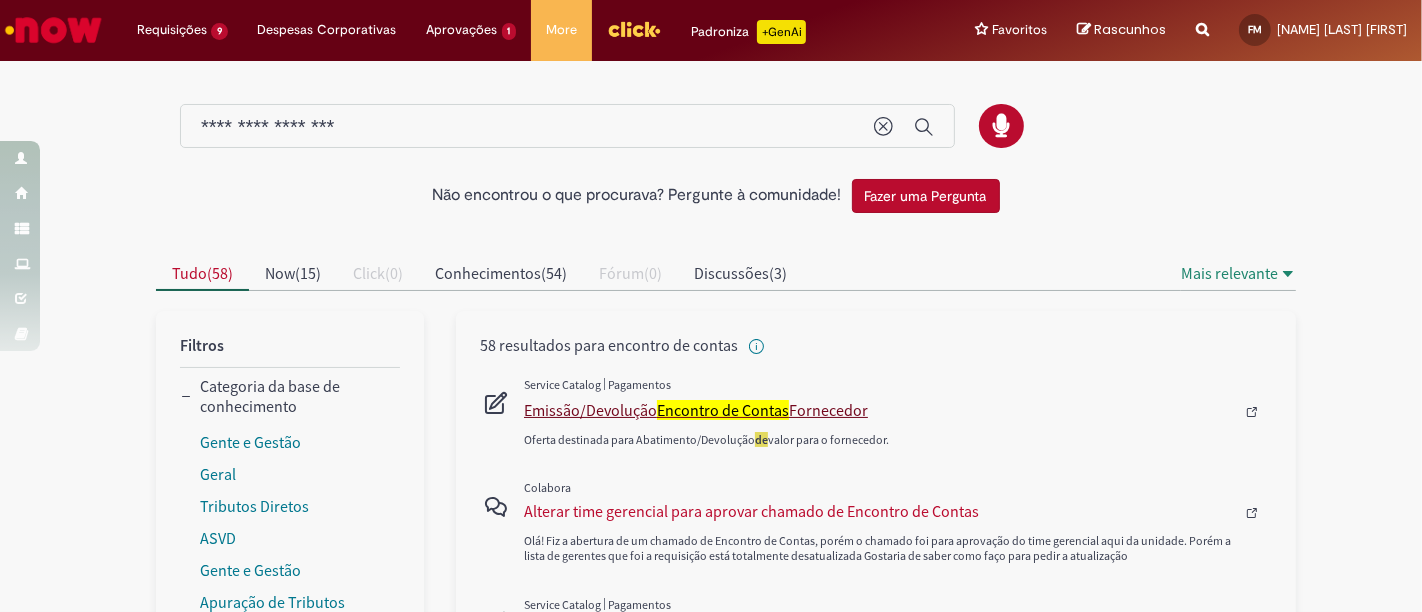click on "Emissão/Devolução  Encontro de Contas  Fornecedor" at bounding box center [879, 410] 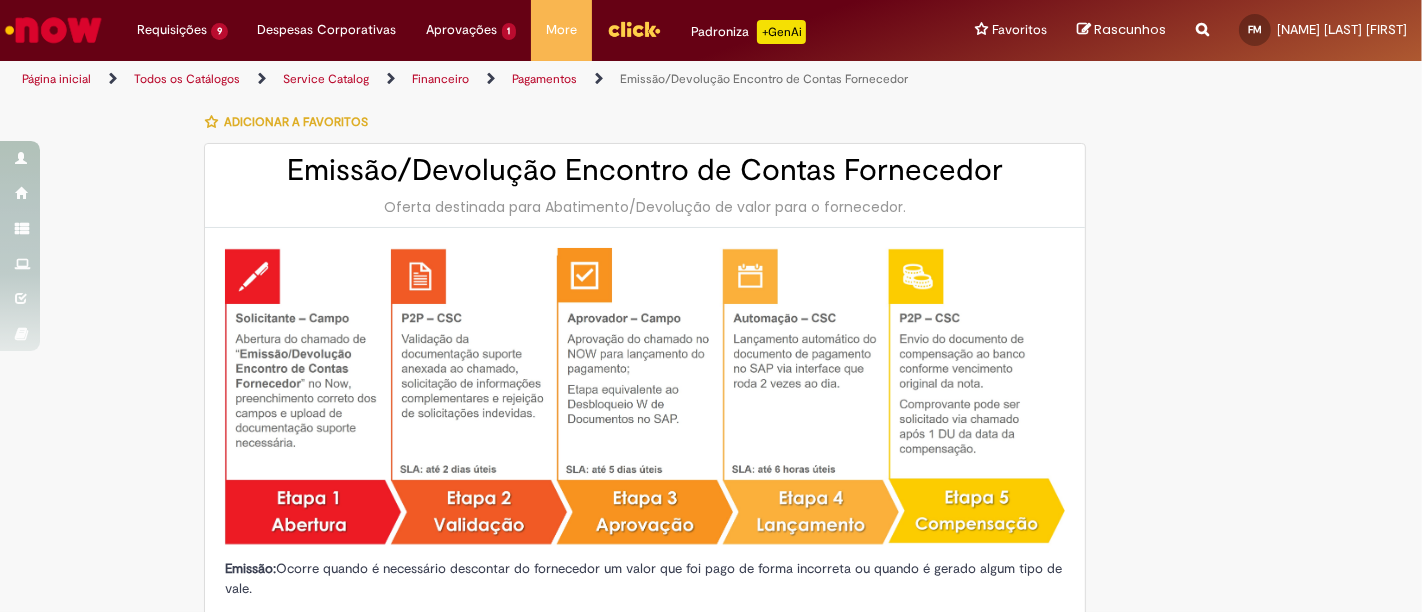 type on "********" 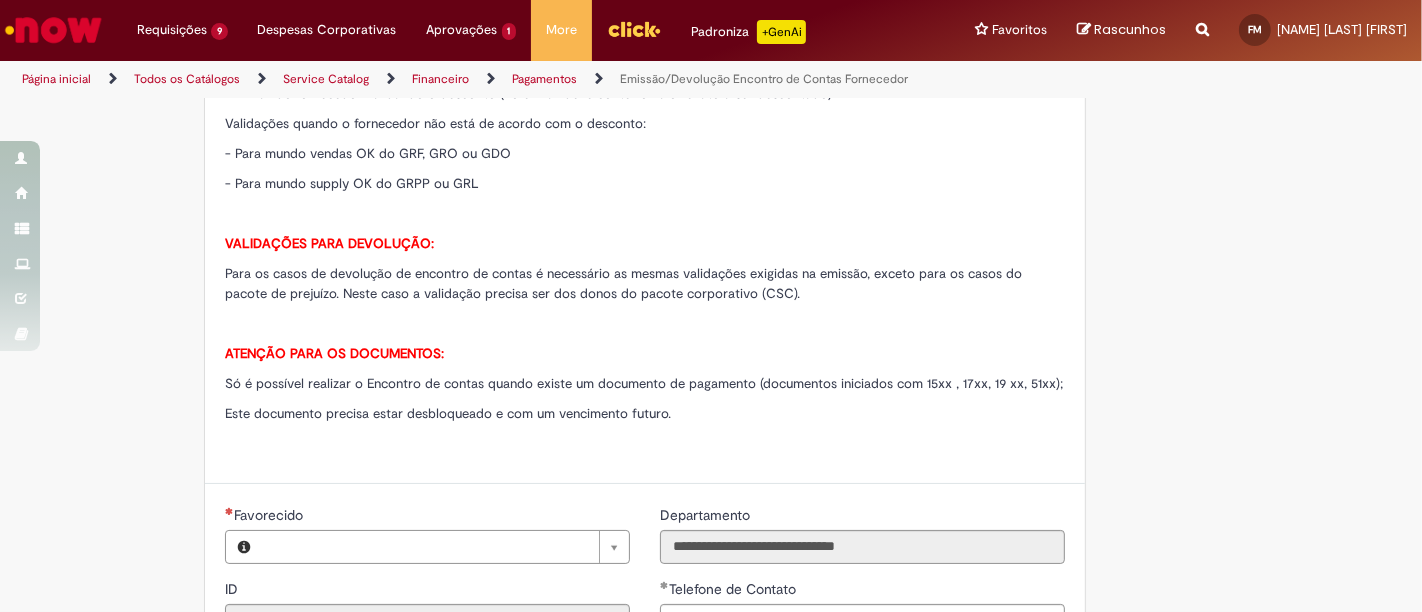 type on "**********" 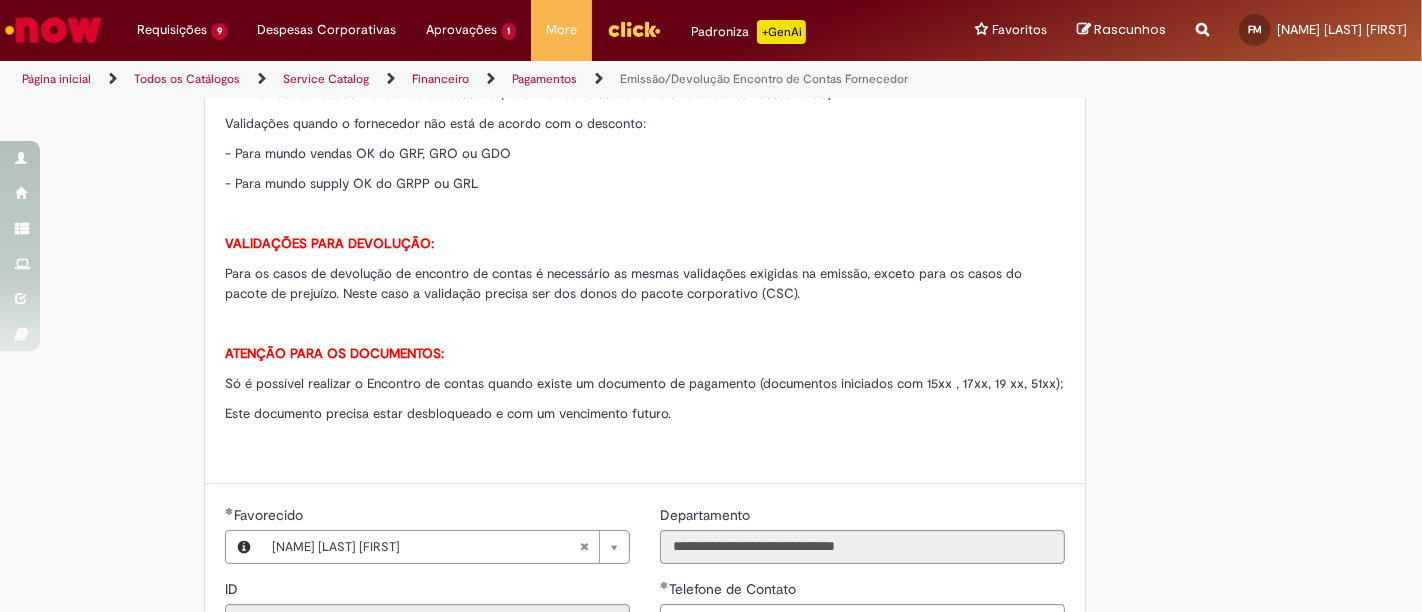 type on "**********" 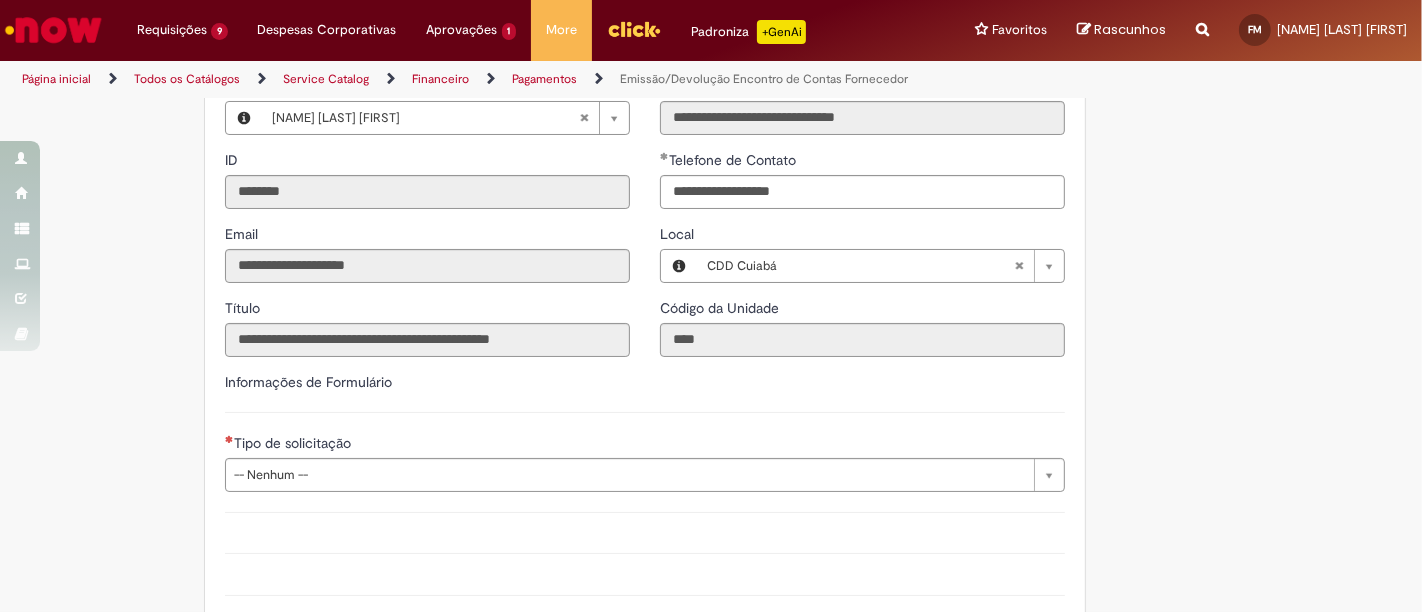 scroll, scrollTop: 1222, scrollLeft: 0, axis: vertical 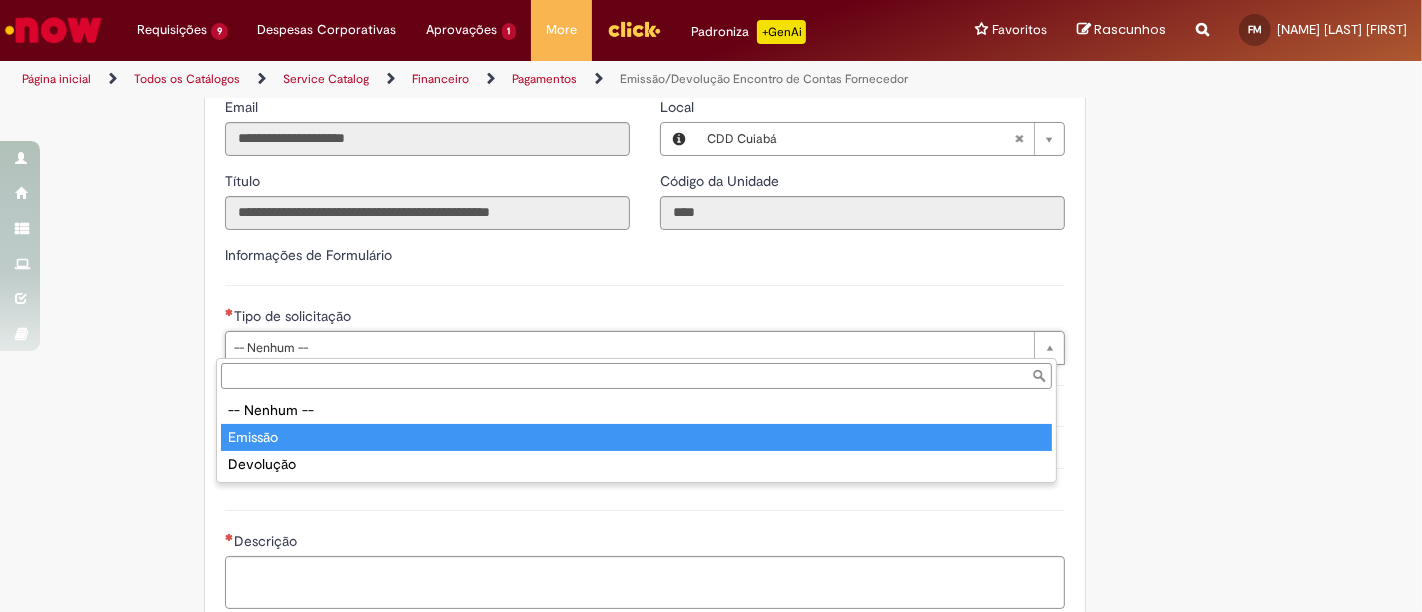 type on "*******" 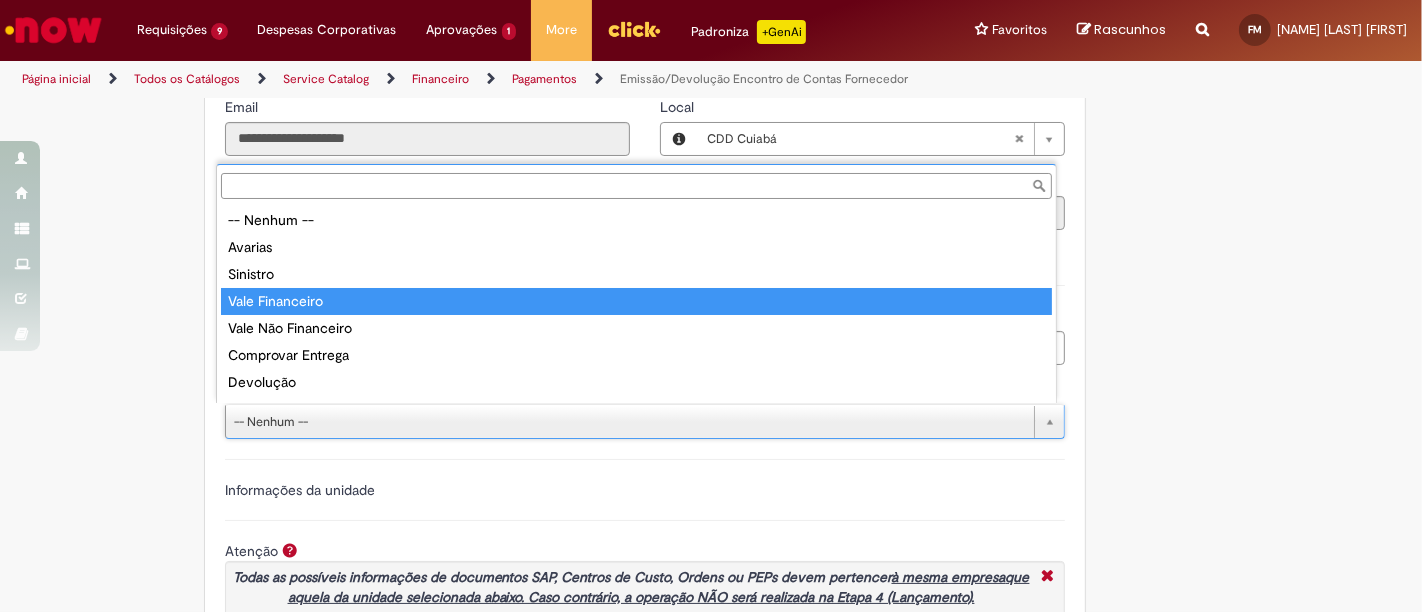 type on "**********" 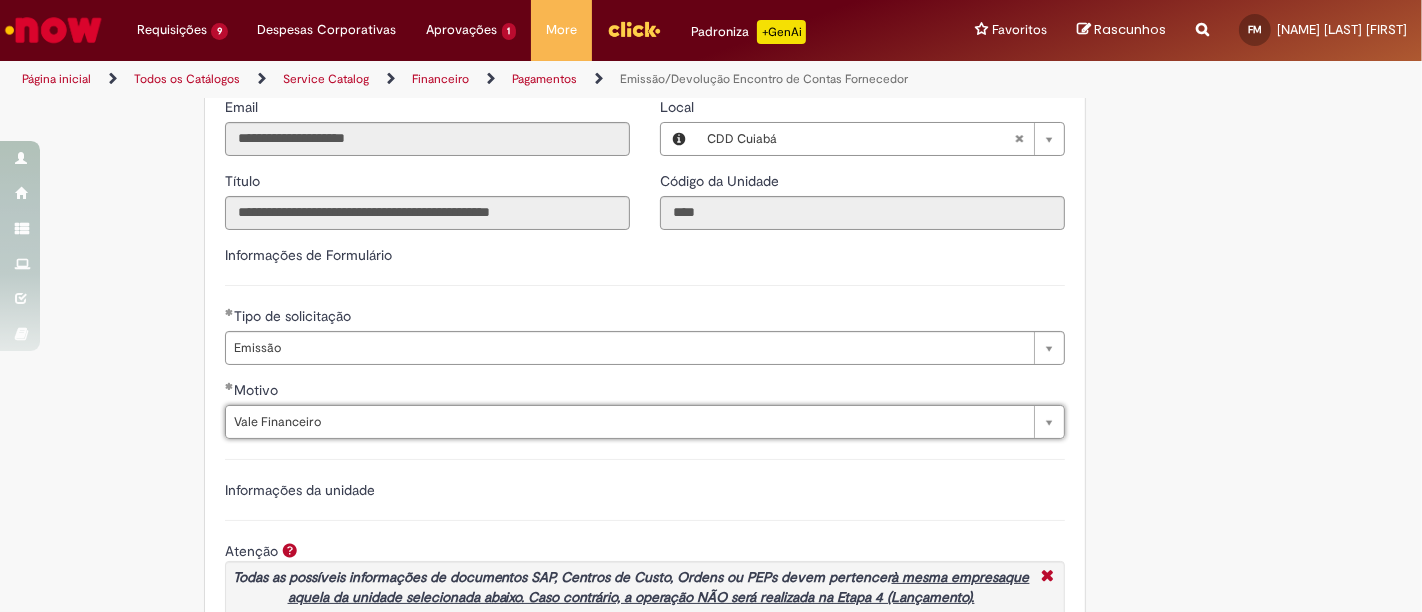 click on "Tire dúvidas com LupiAssist    +GenAI
Oi! Eu sou LupiAssist, uma Inteligência Artificial Generativa em constante aprendizado   Meu conteúdo é monitorado para trazer uma melhor experiência
Dúvidas comuns:
Só mais um instante, estou consultando nossas bases de conhecimento  e escrevendo a melhor resposta pra você!
Title
Lorem ipsum dolor sit amet    Fazer uma nova pergunta
Gerei esta resposta utilizando IA Generativa em conjunto com os nossos padrões. Em caso de divergência, os documentos oficiais prevalecerão.
Saiba mais em:
Ou ligue para:
E aí, te ajudei?
Sim, obrigado!" at bounding box center [711, 99] 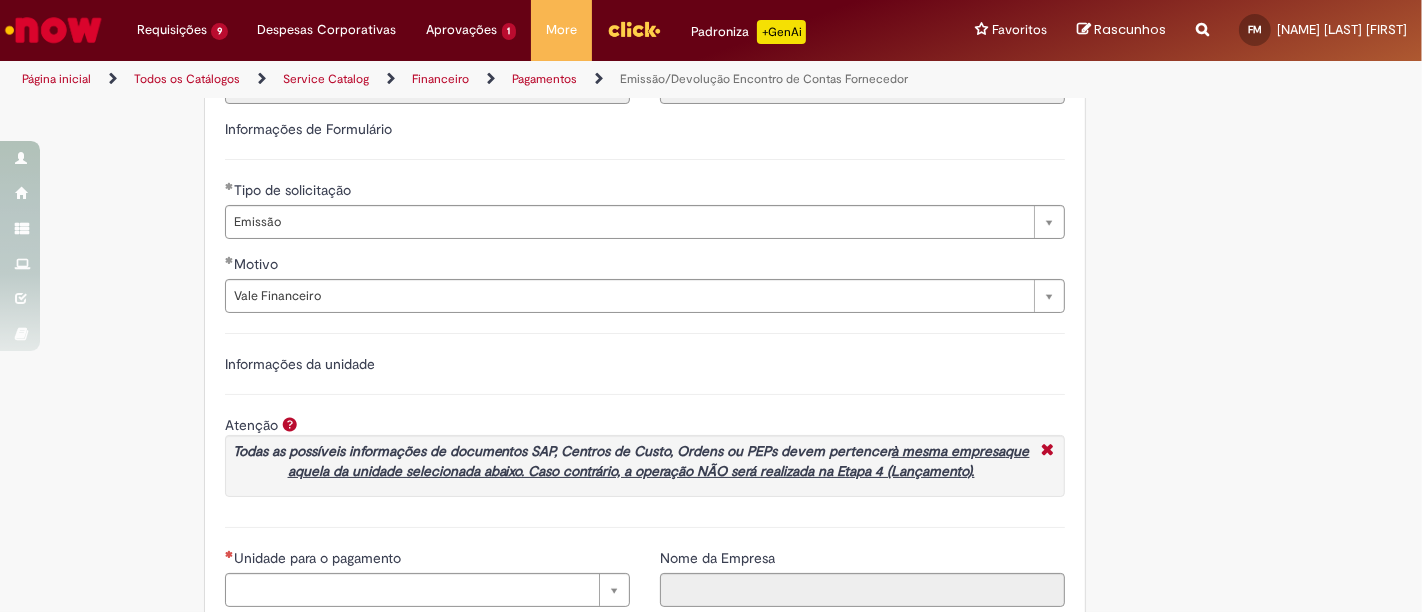 scroll, scrollTop: 1555, scrollLeft: 0, axis: vertical 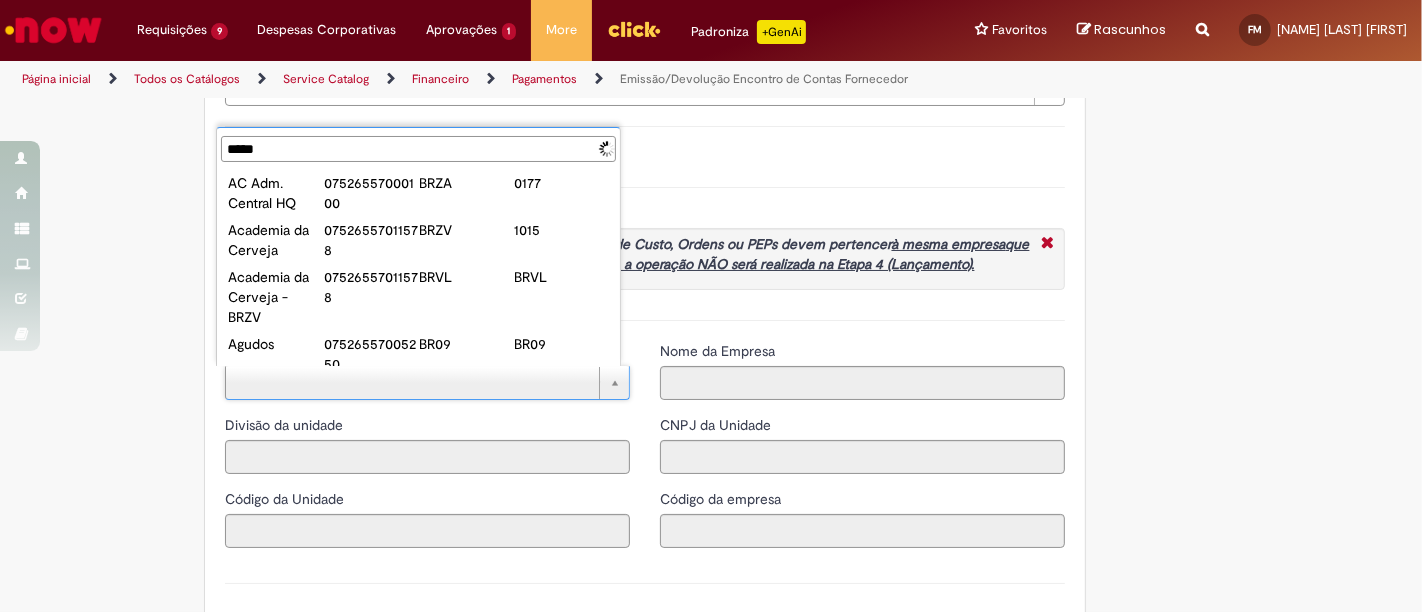 type on "******" 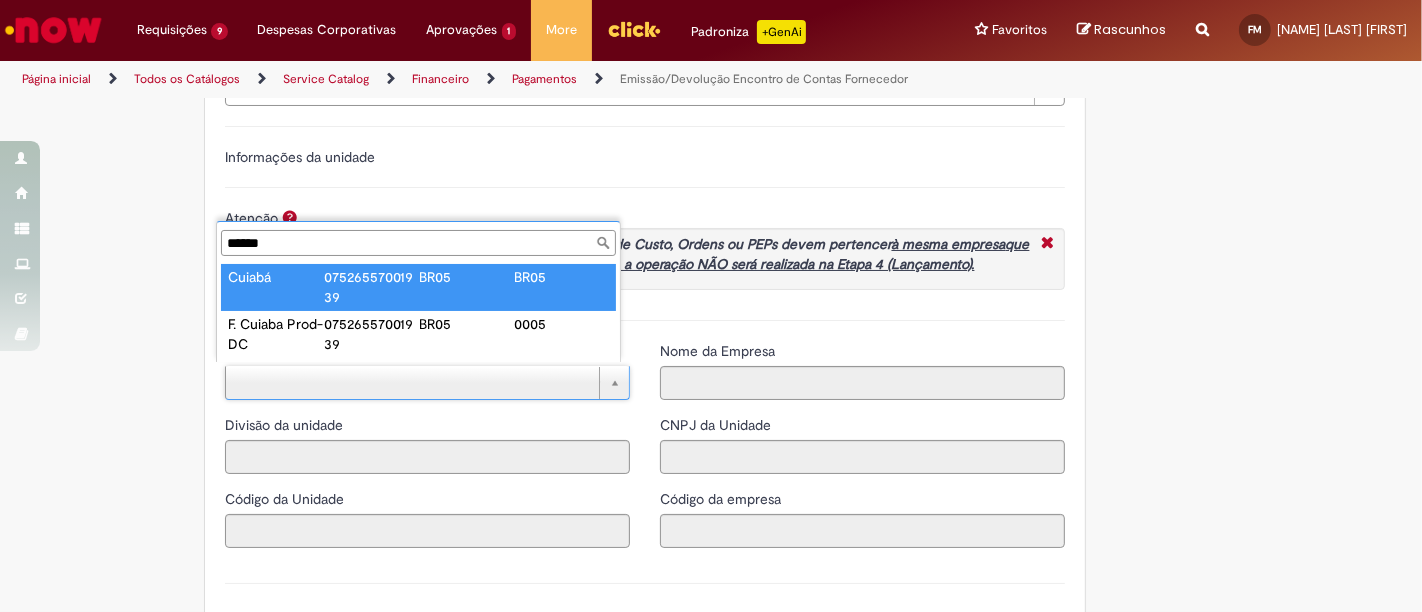 type on "******" 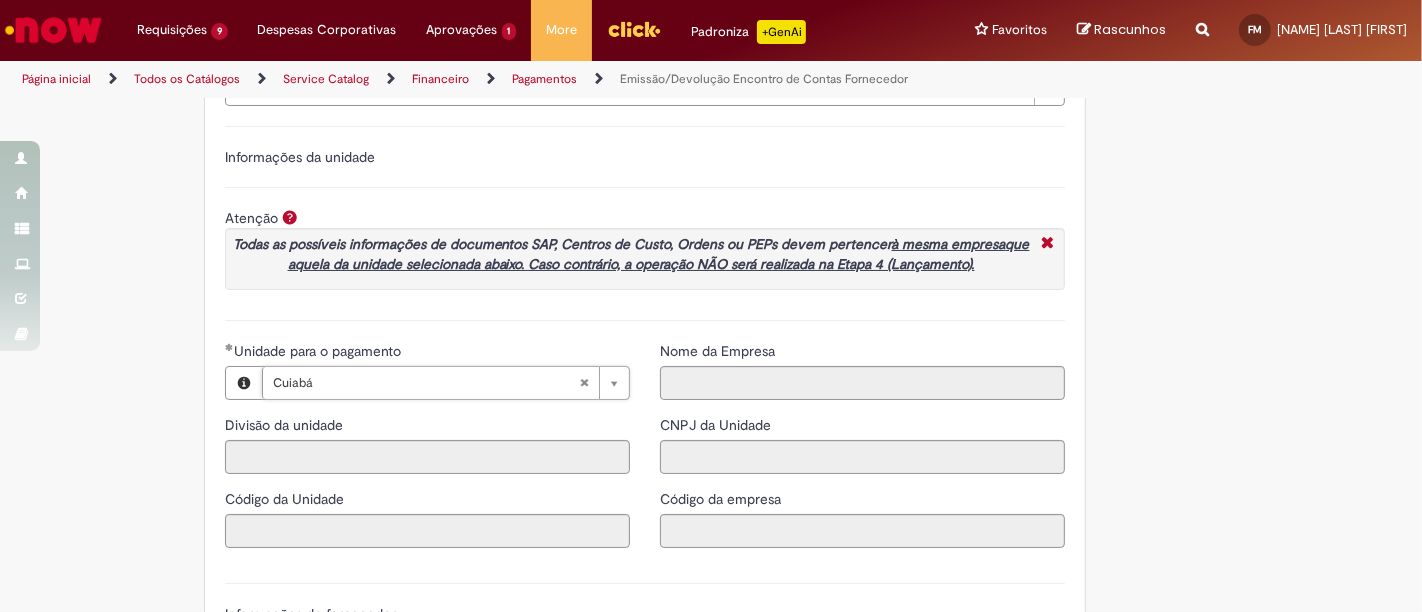 type on "****" 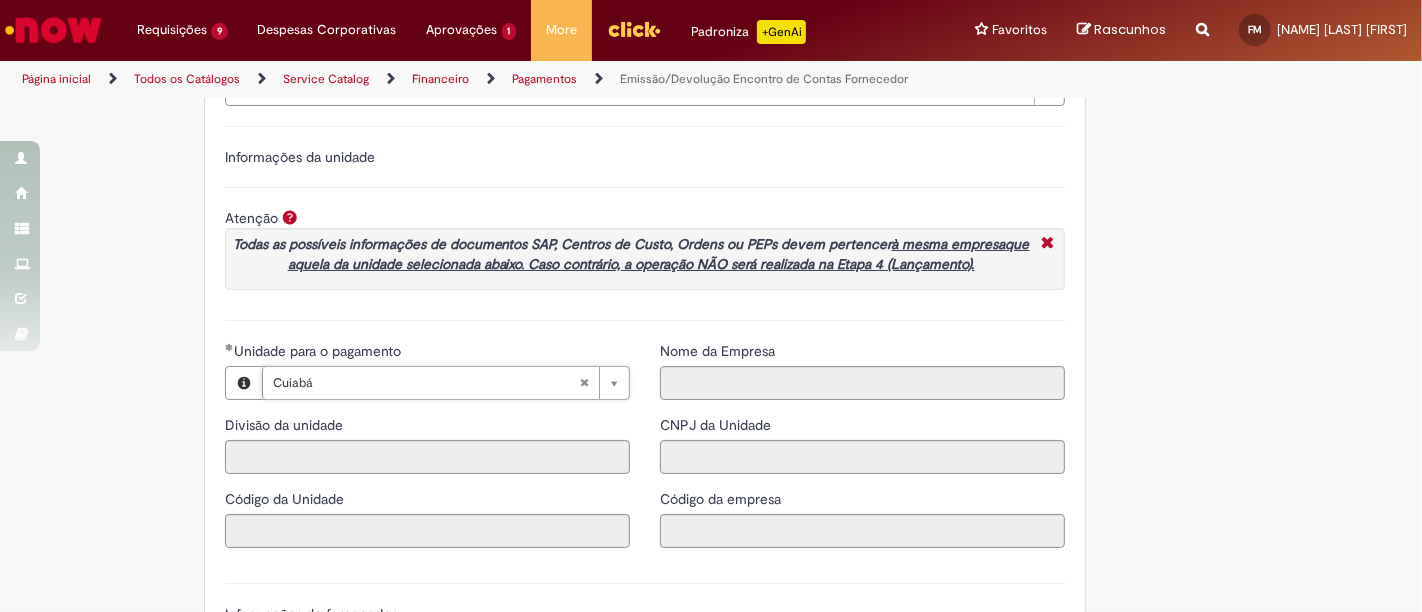 type on "**********" 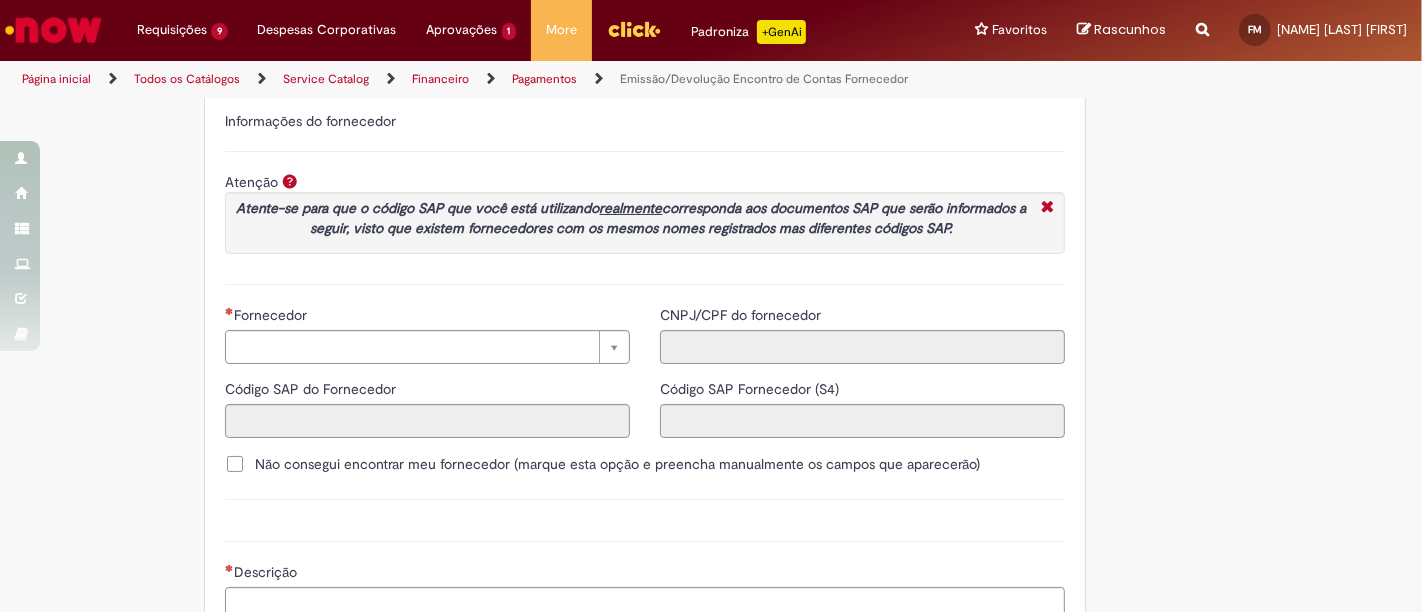 scroll, scrollTop: 2222, scrollLeft: 0, axis: vertical 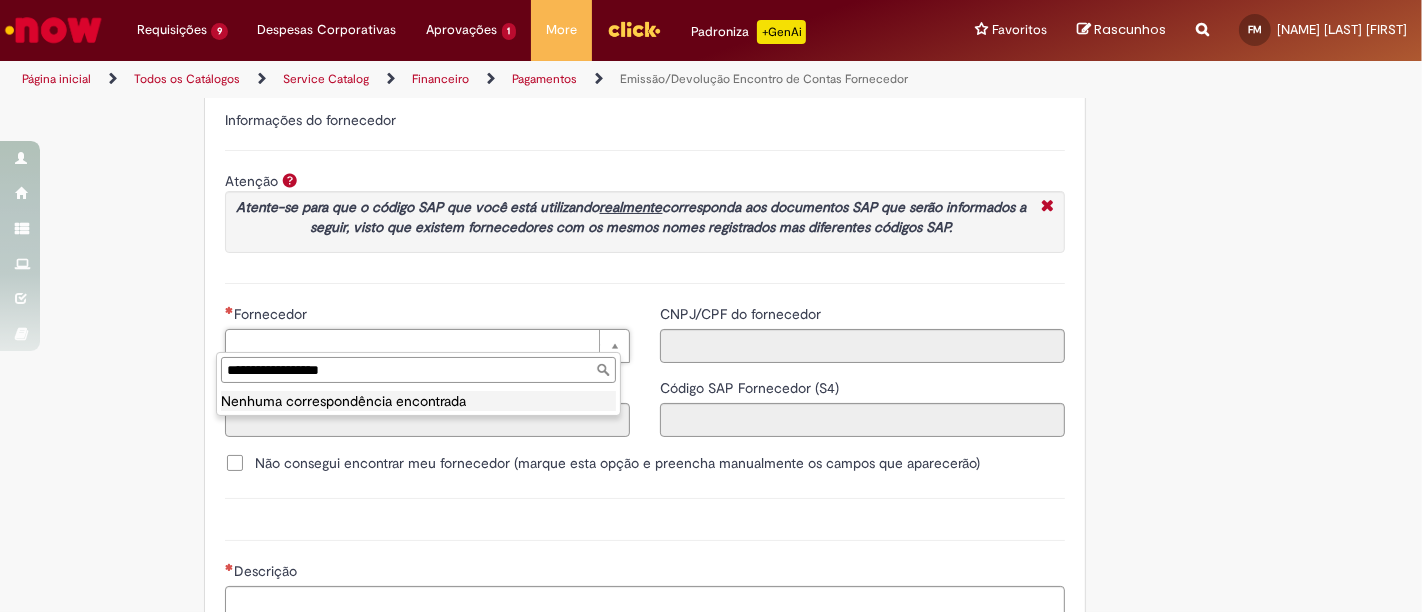 click on "**********" at bounding box center [418, 370] 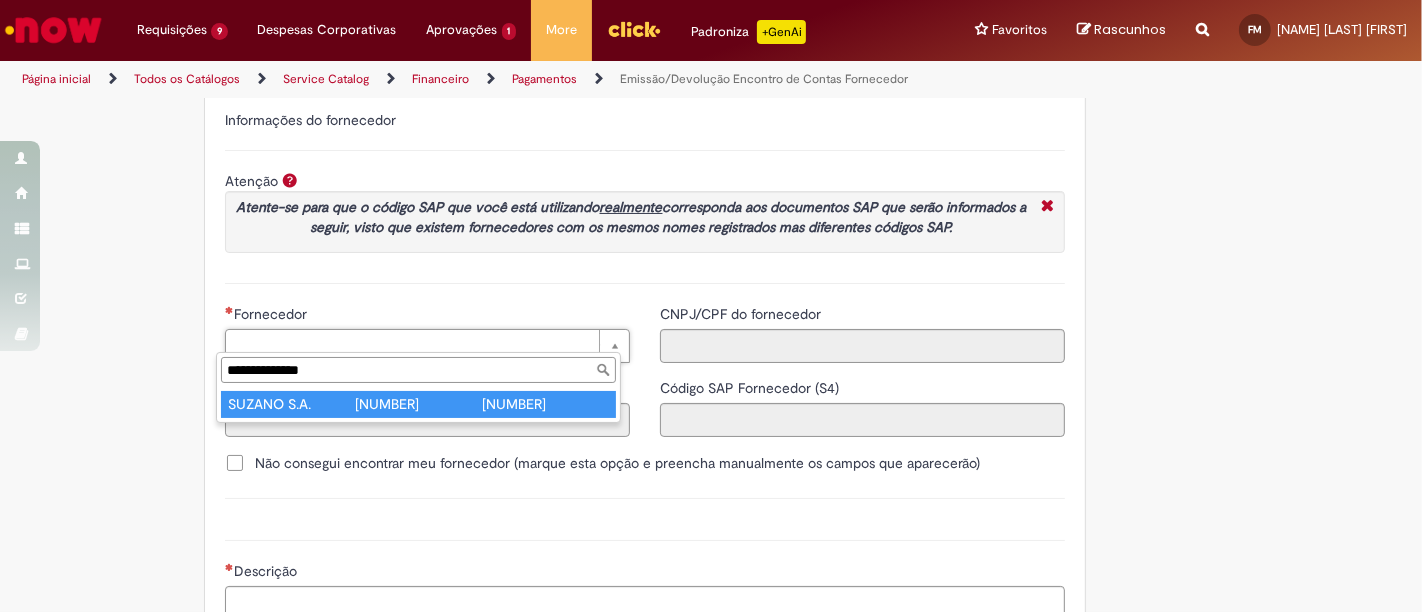 type on "**********" 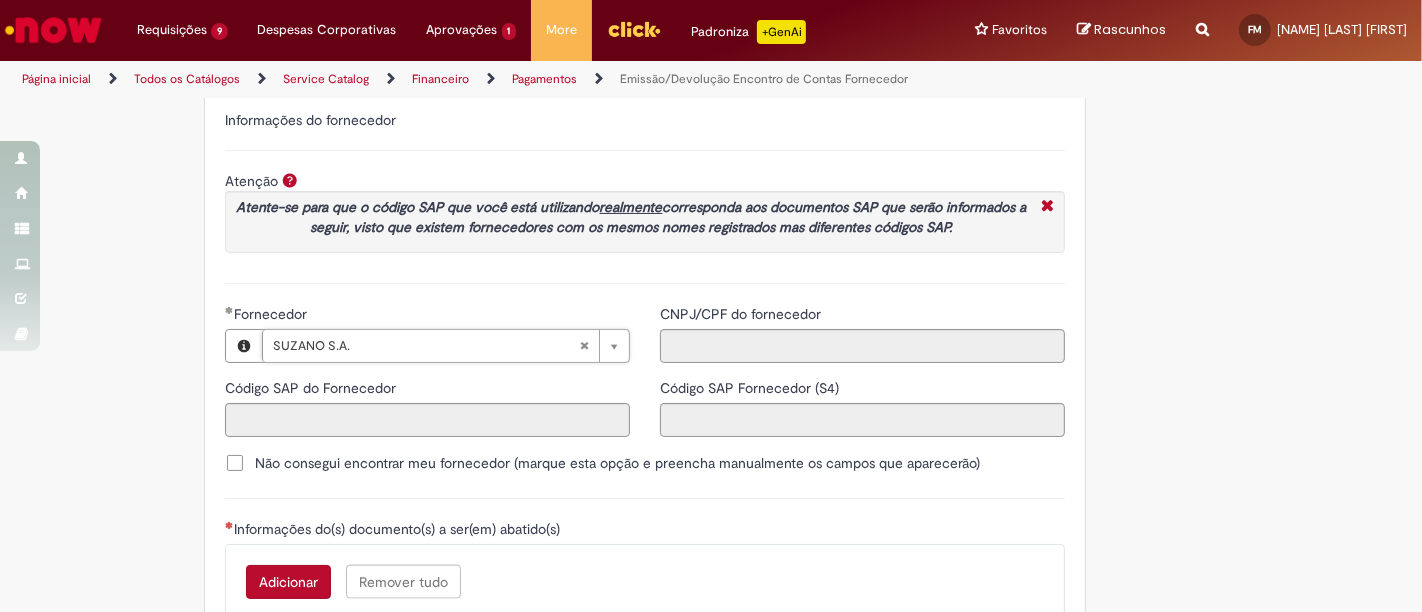 type on "******" 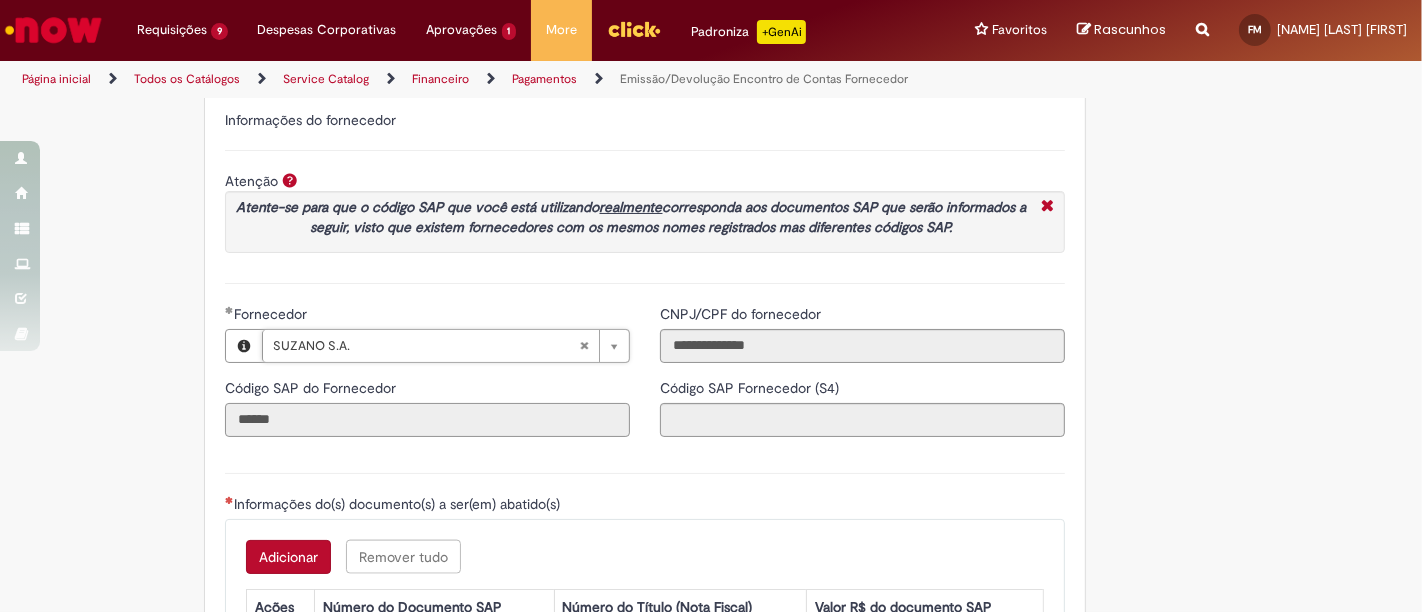 click on "******" at bounding box center (427, 420) 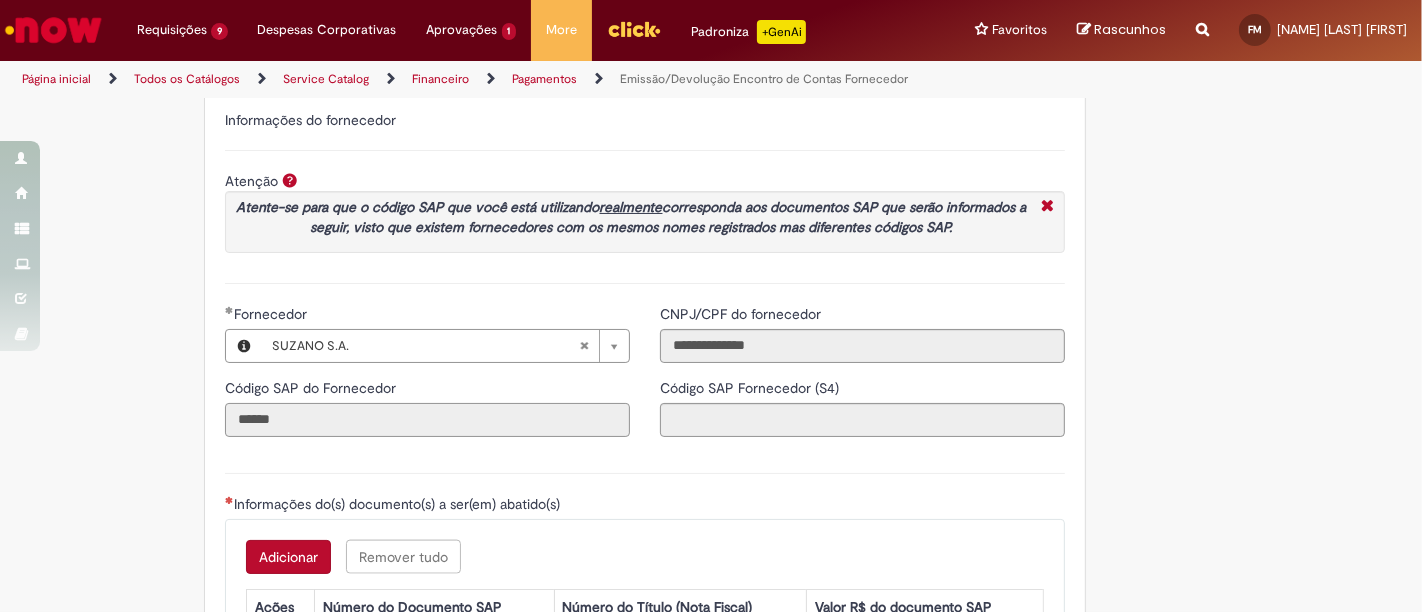 click on "******" at bounding box center [427, 420] 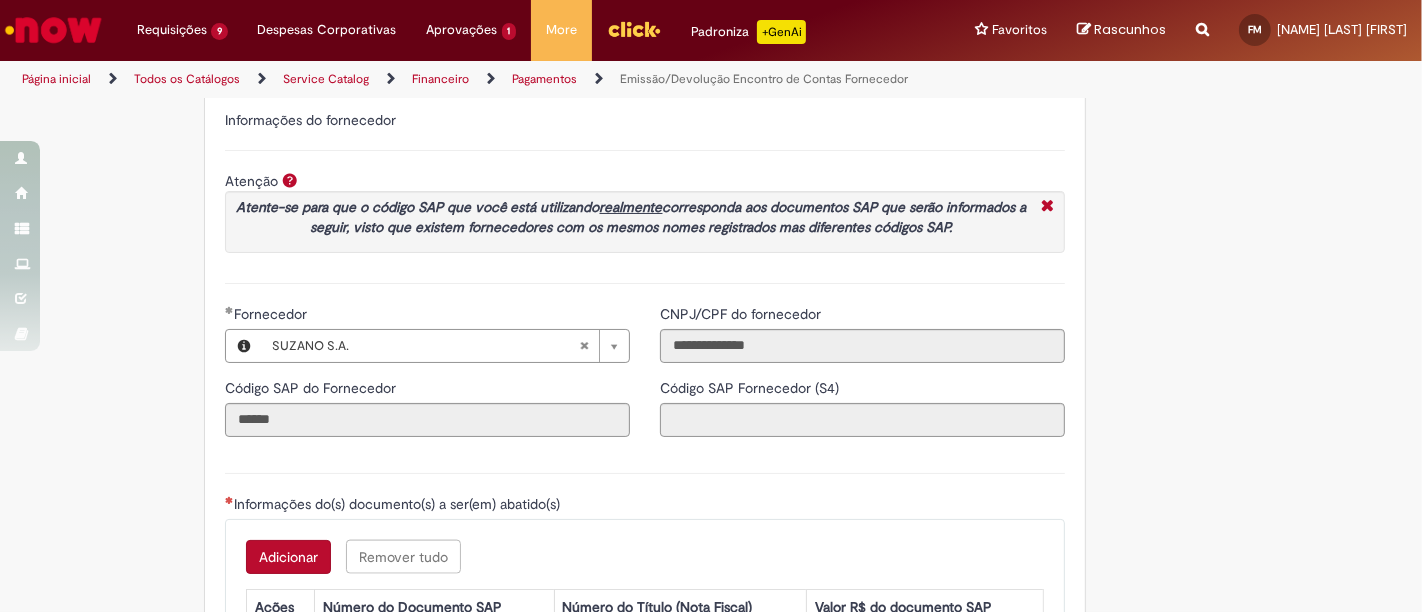 type on "**********" 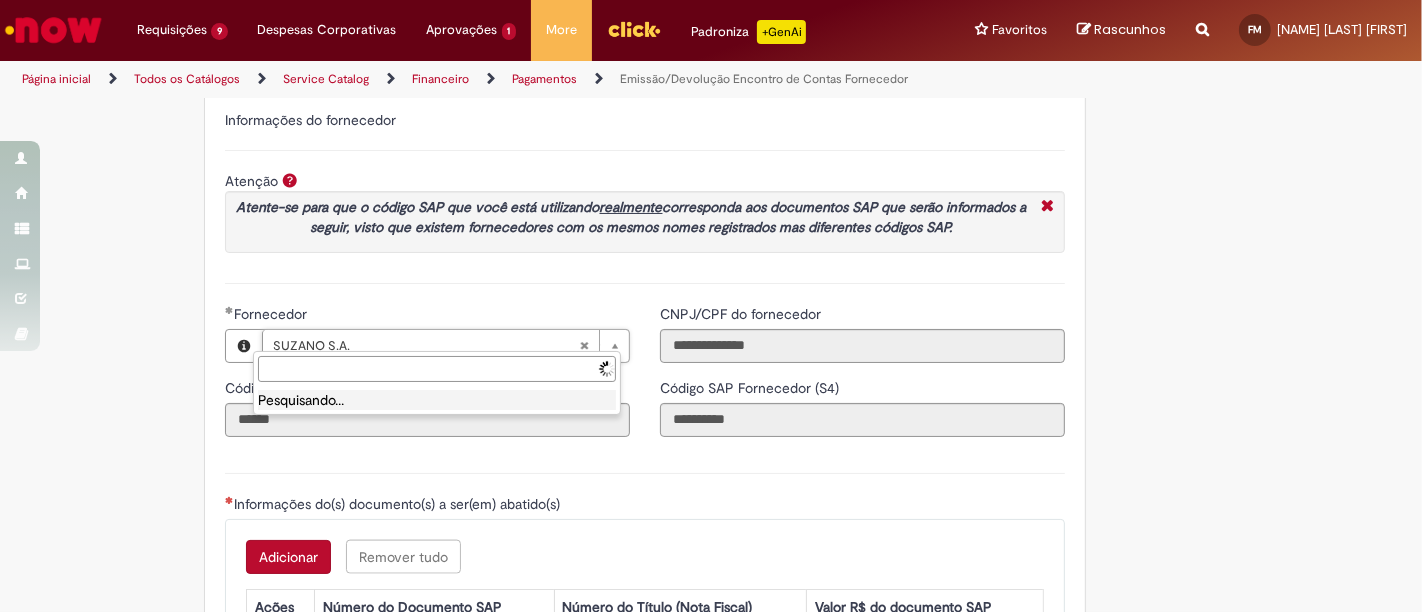 type 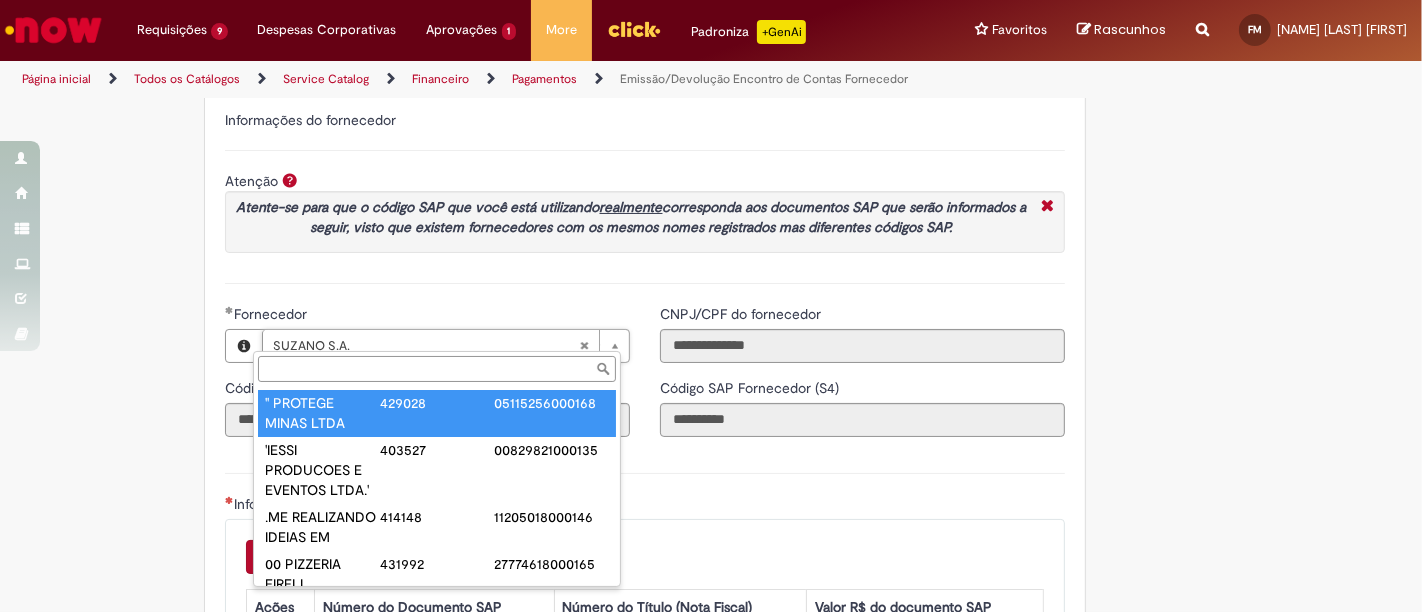 paste on "**********" 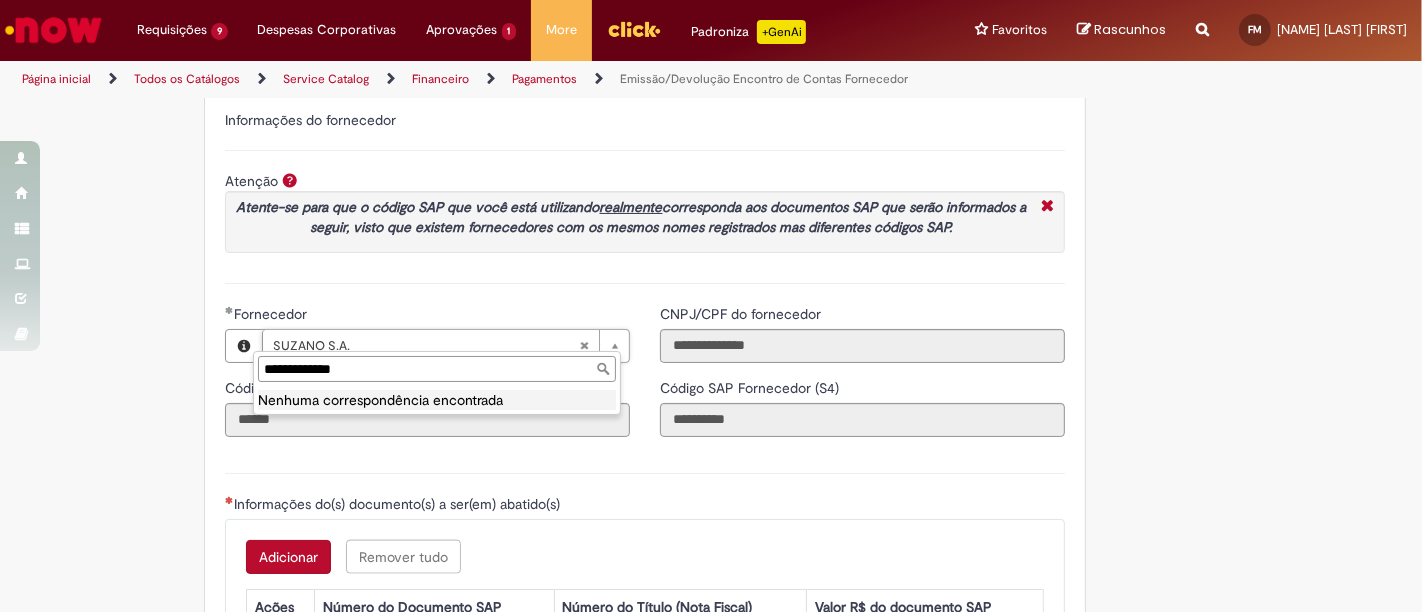 drag, startPoint x: 378, startPoint y: 367, endPoint x: 0, endPoint y: 361, distance: 378.0476 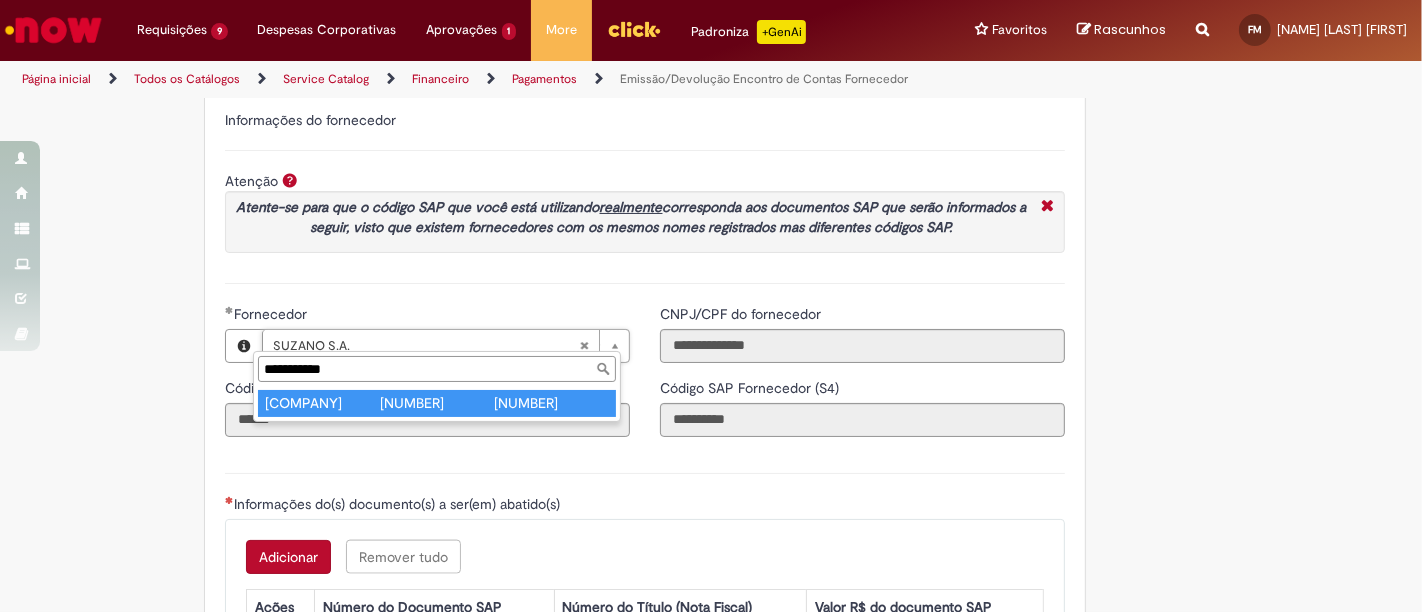 type on "**********" 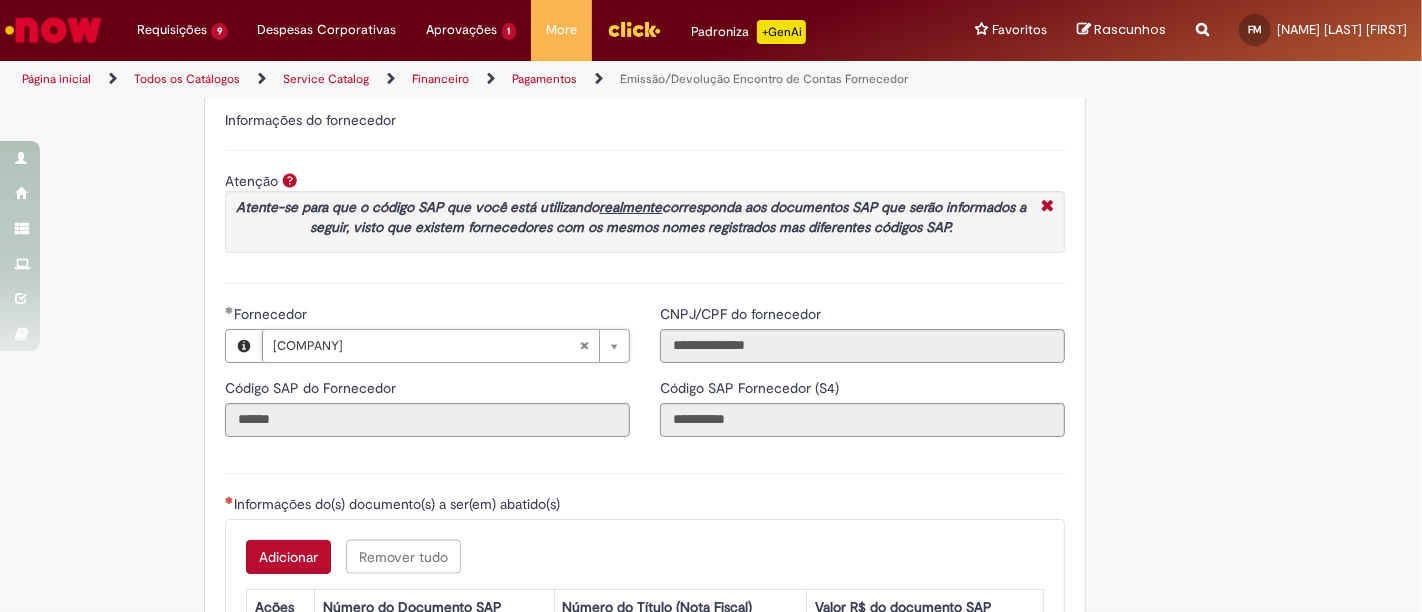 scroll, scrollTop: 0, scrollLeft: 82, axis: horizontal 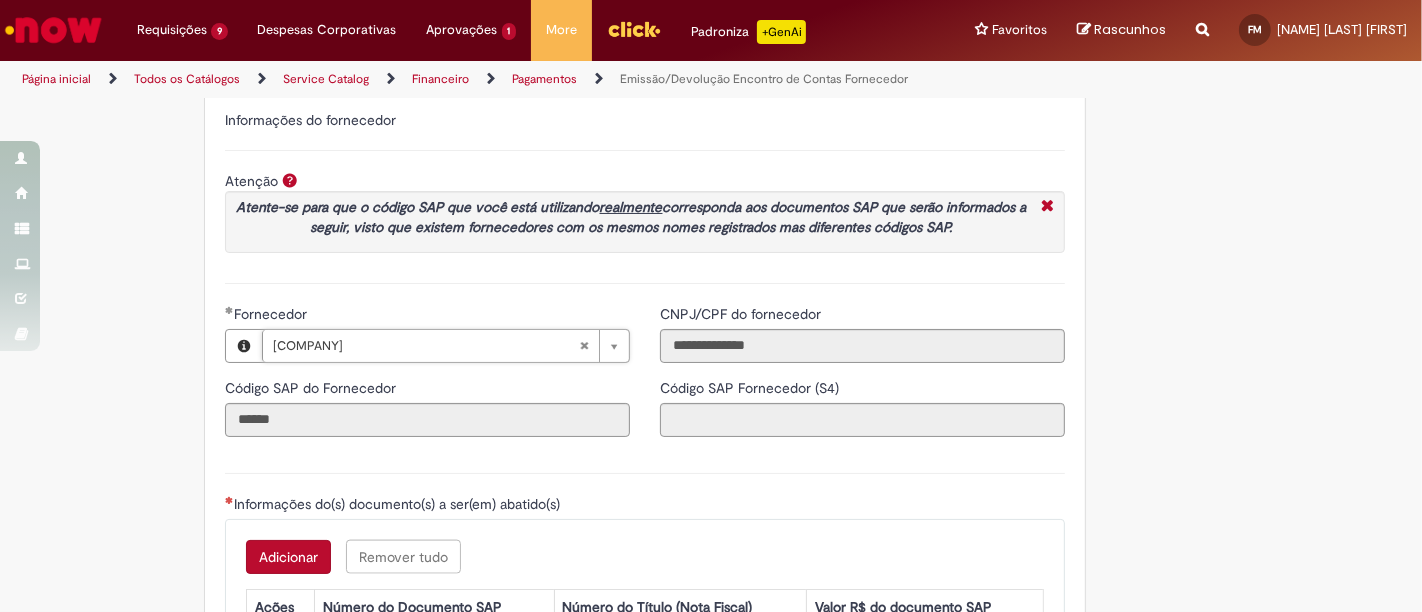 type on "**********" 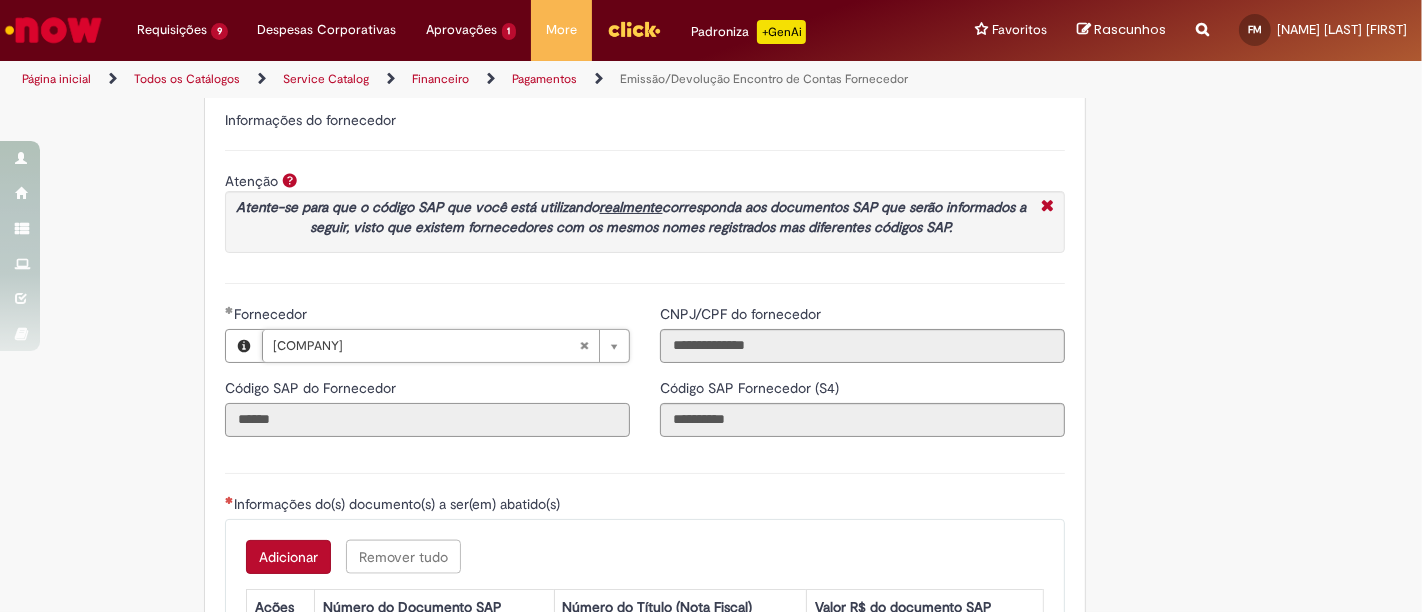 click on "******" at bounding box center (427, 420) 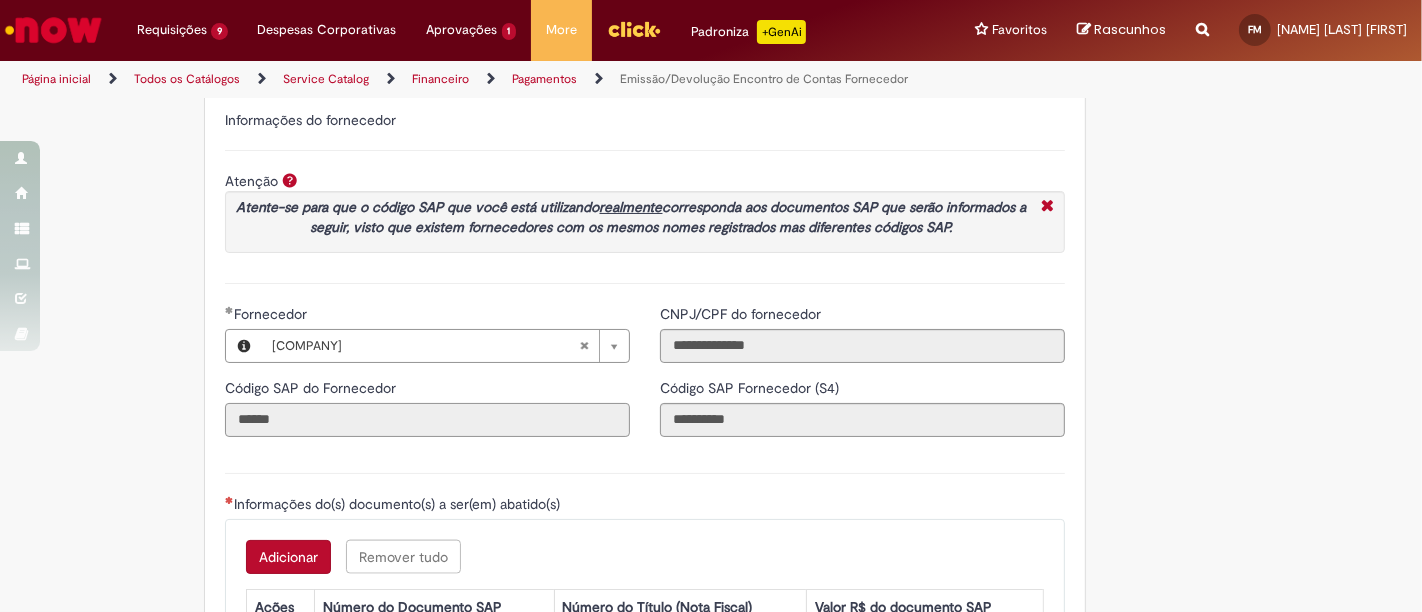 click on "******" at bounding box center [427, 420] 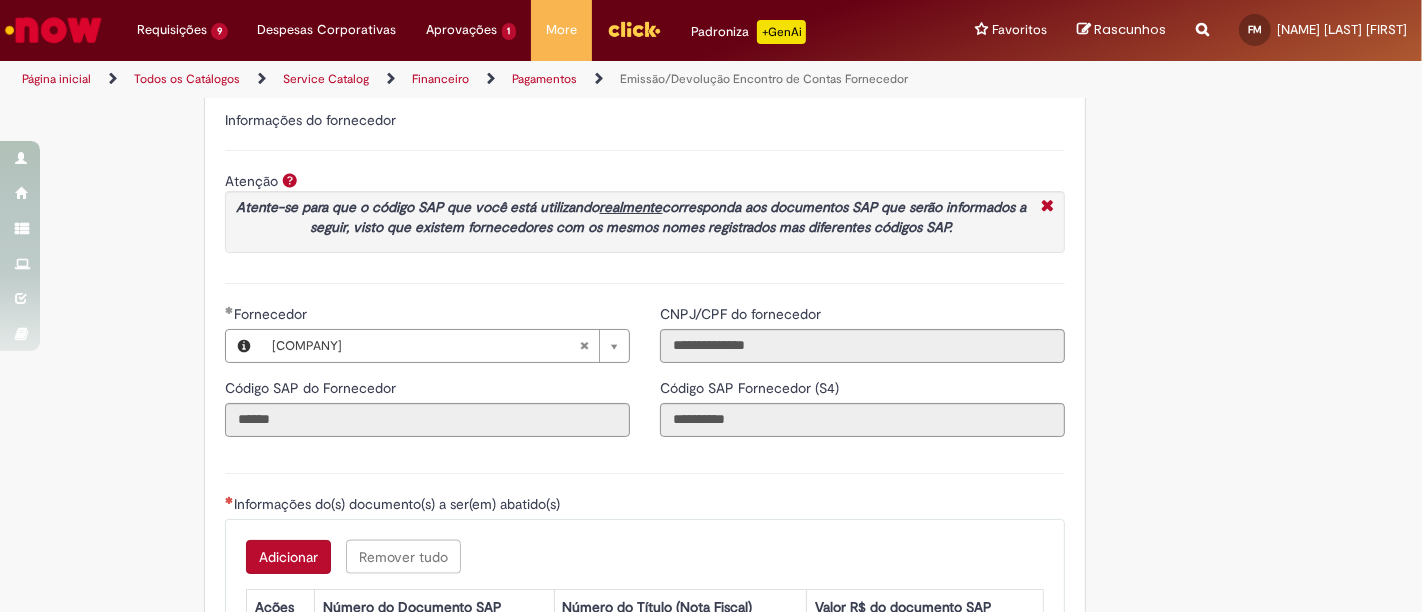 type 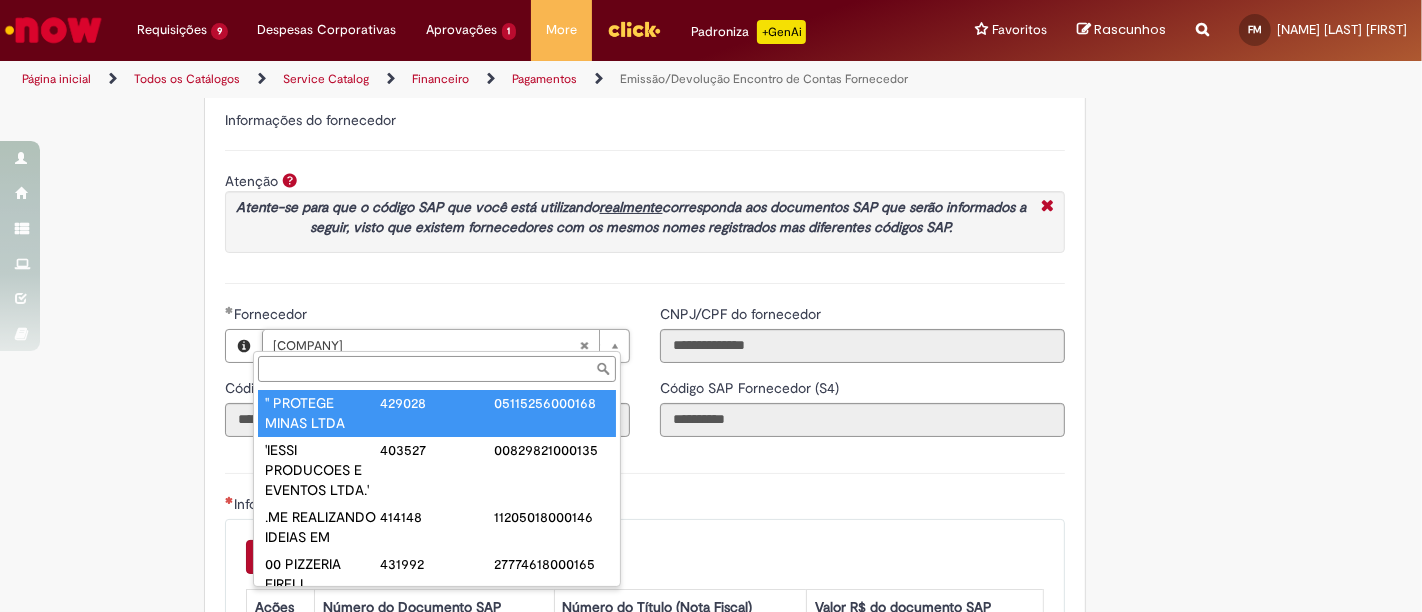 paste on "**********" 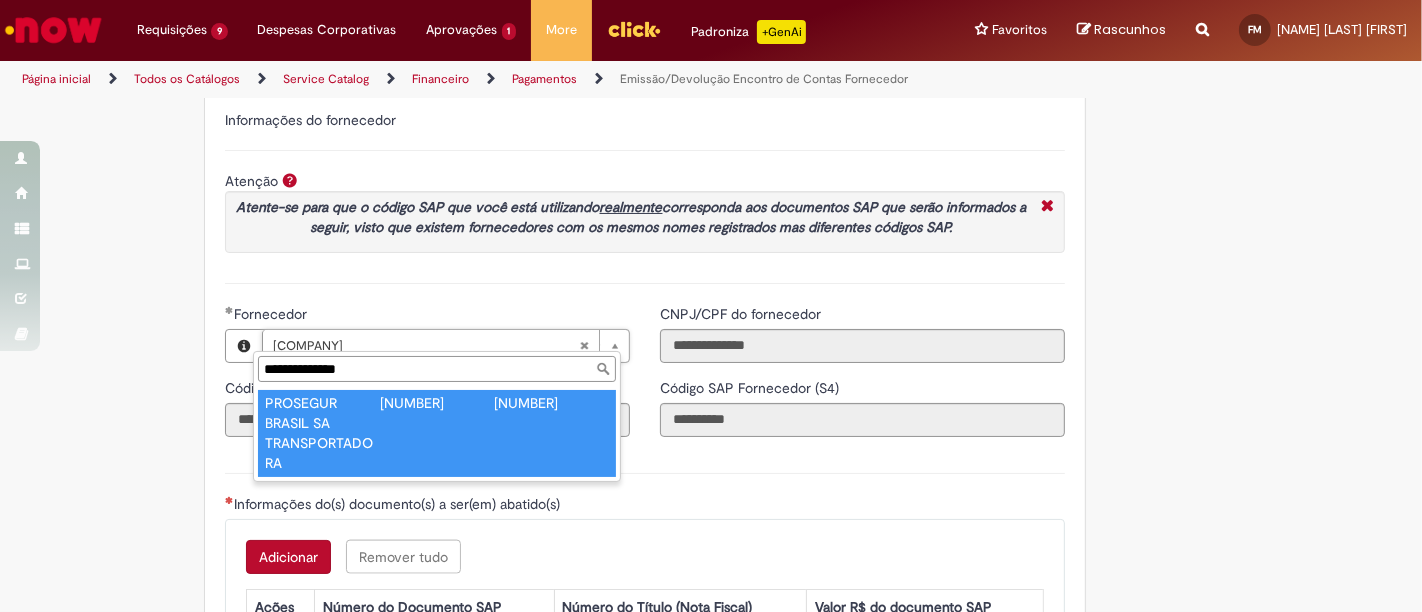 type on "**********" 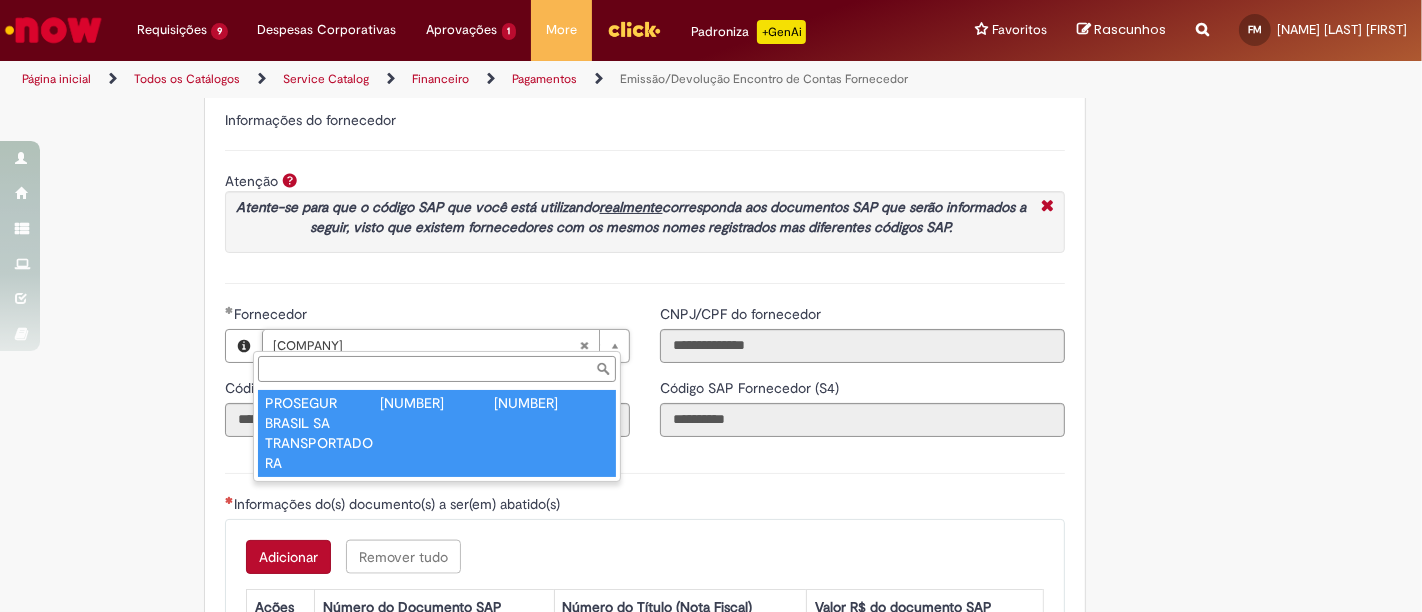 scroll, scrollTop: 0, scrollLeft: 133, axis: horizontal 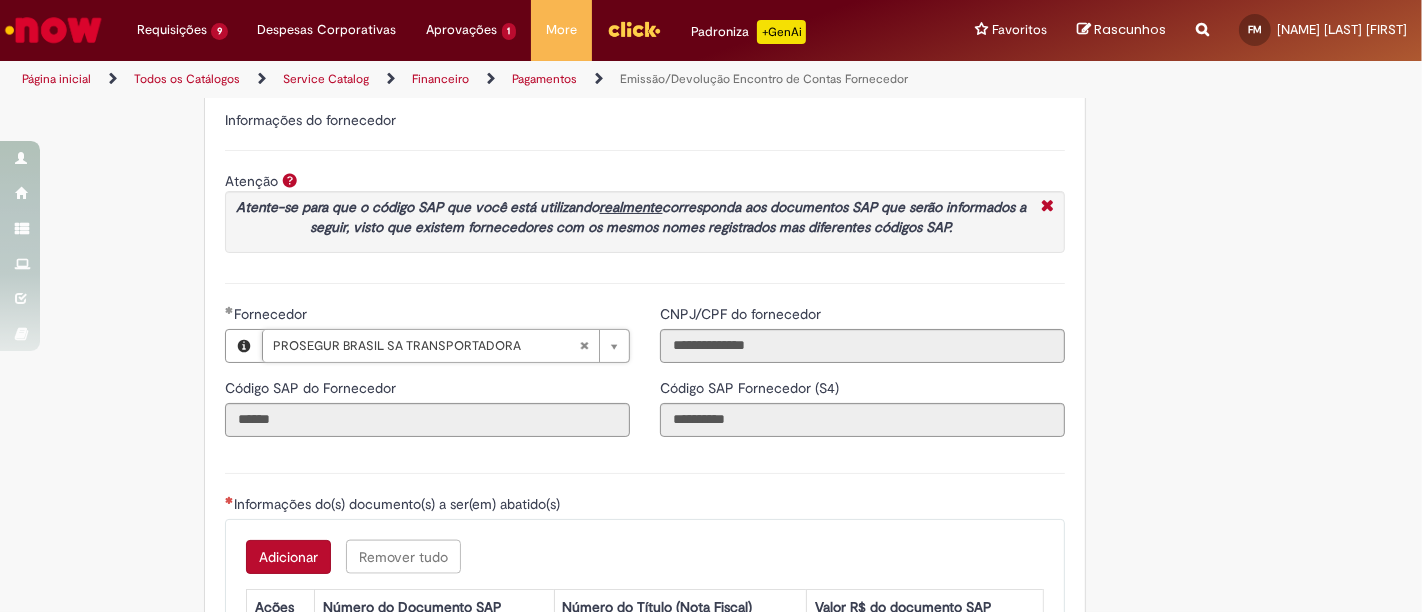 type on "******" 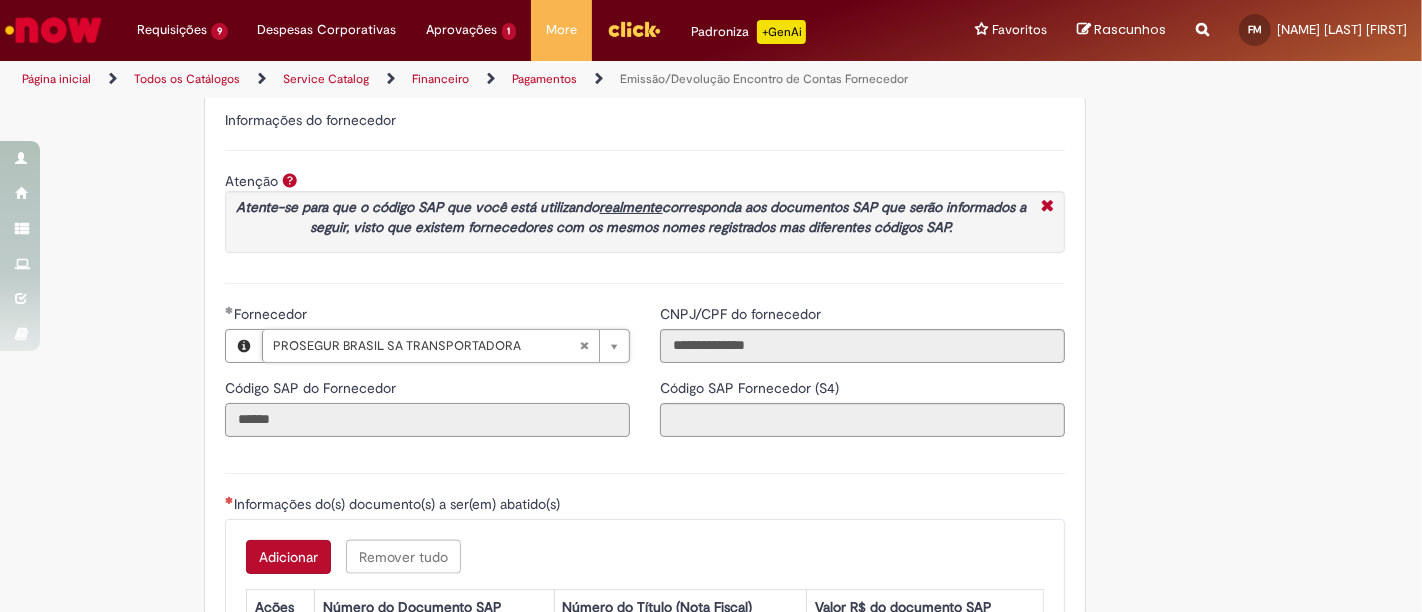 click on "******" at bounding box center (427, 420) 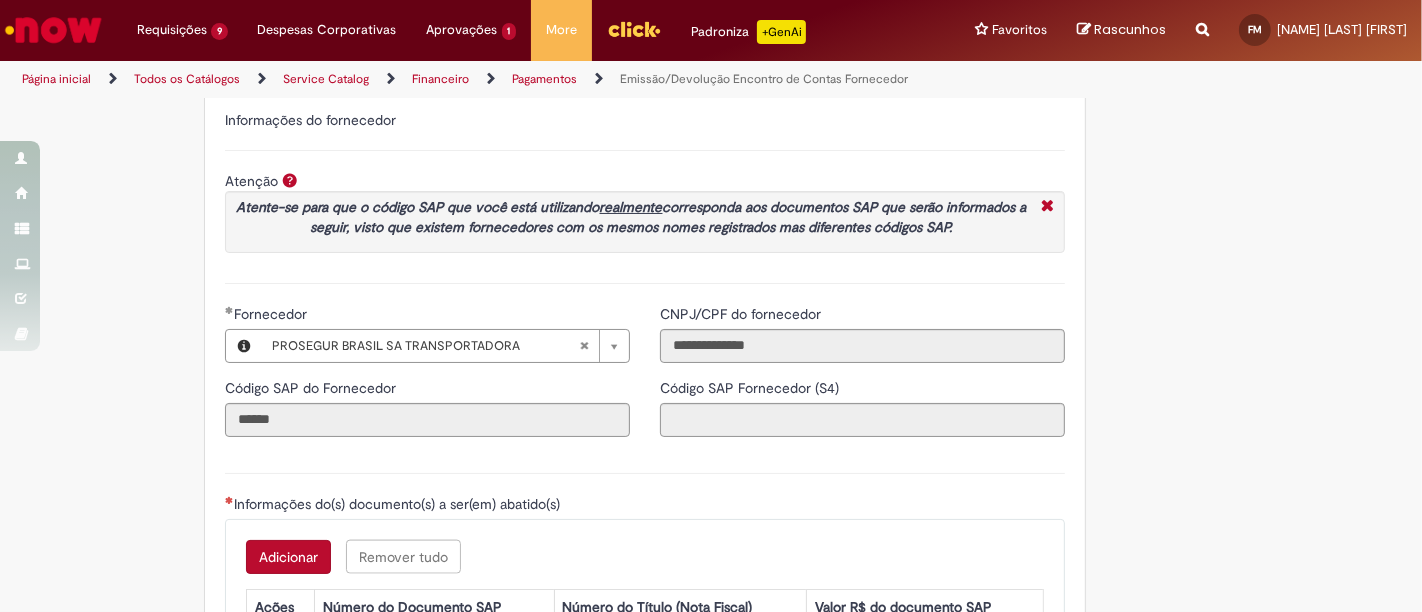 type on "**********" 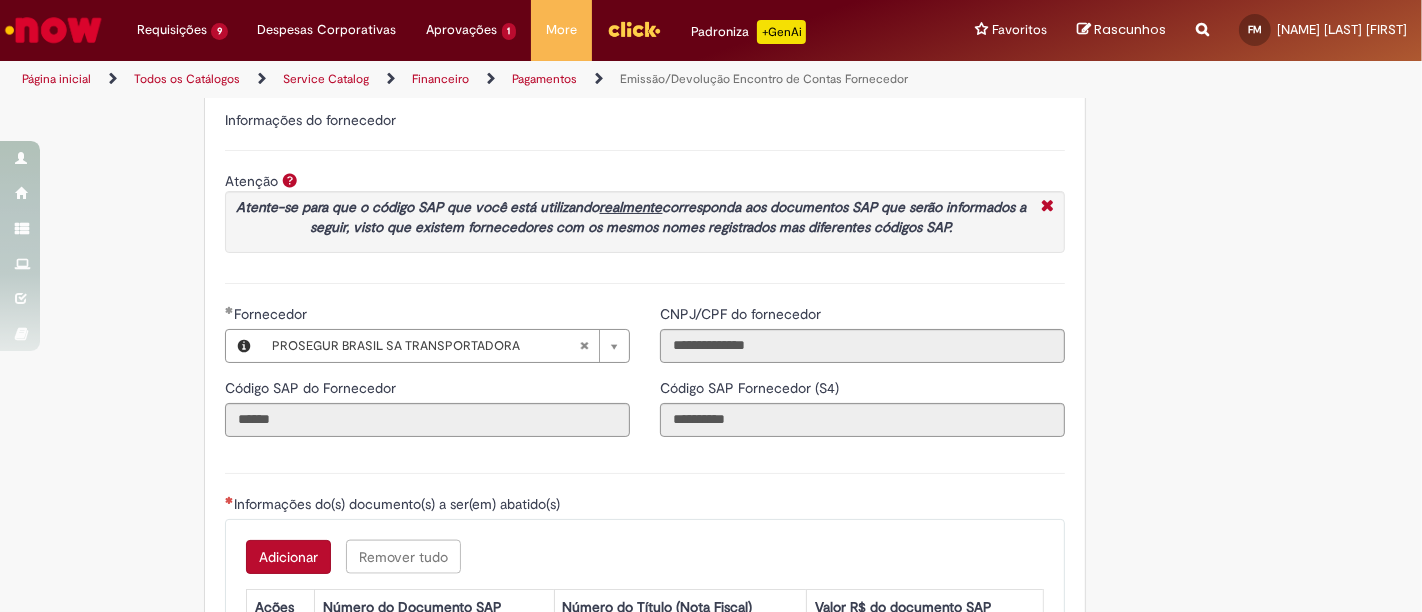 type 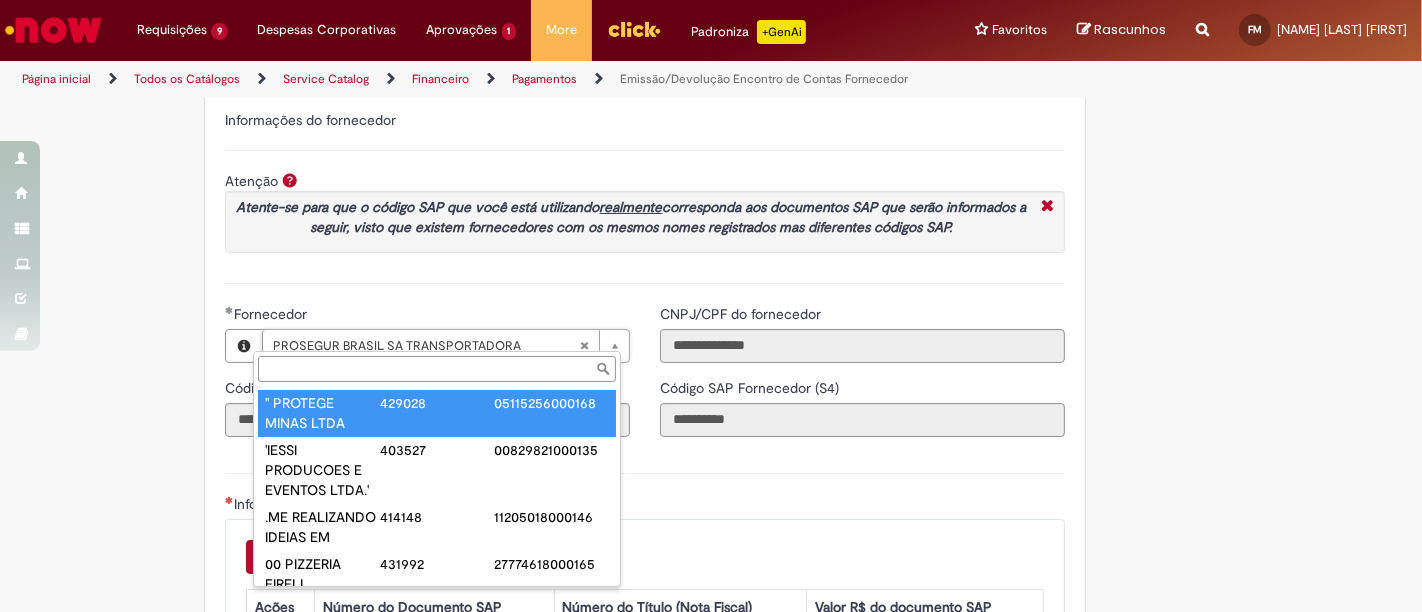 click on "Fornecedor" at bounding box center (437, 369) 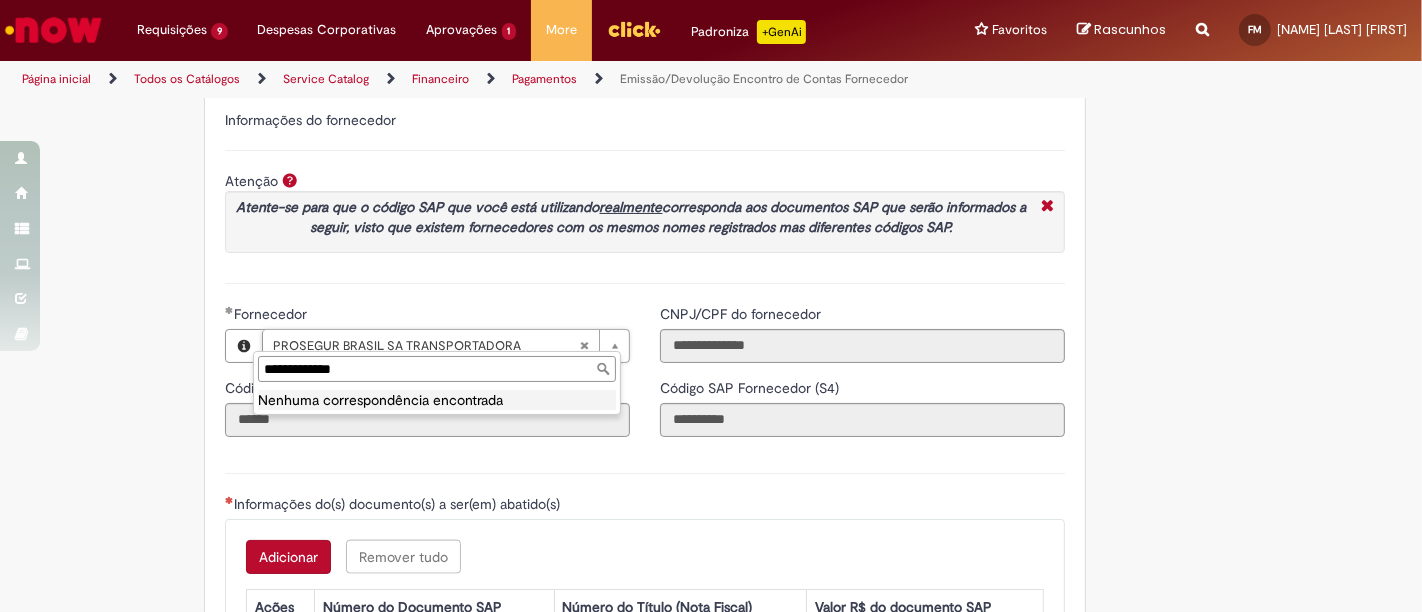click on "**********" at bounding box center (437, 369) 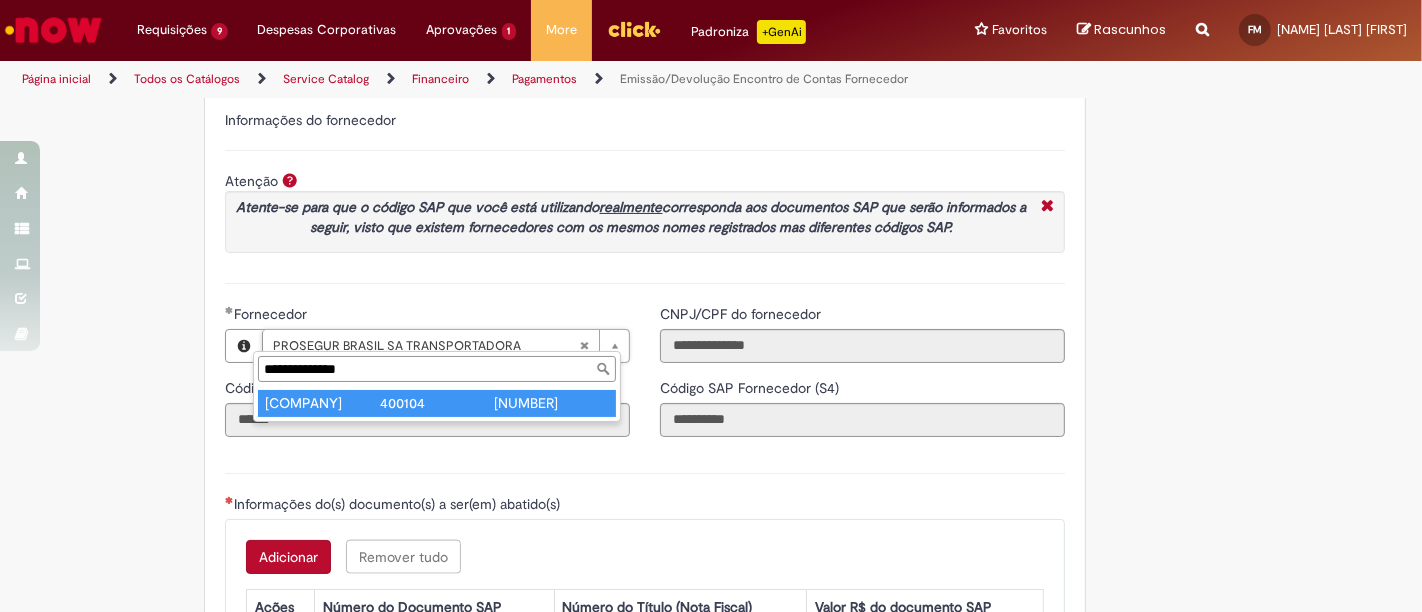 type on "**********" 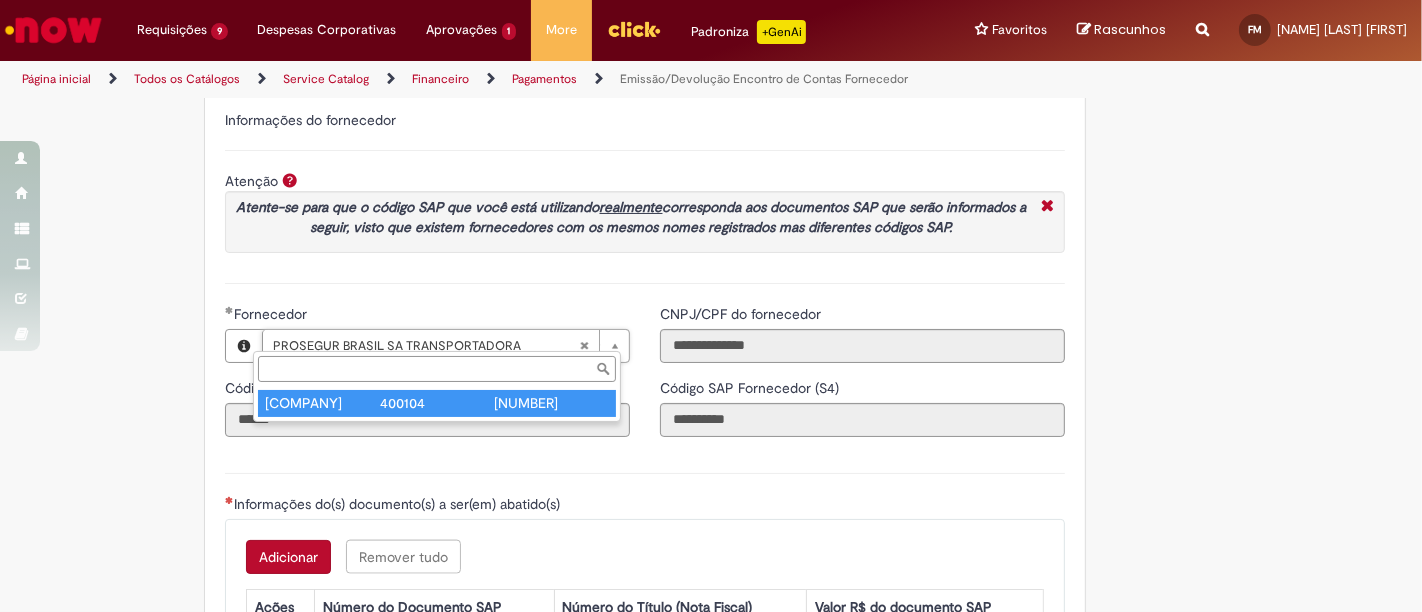 scroll, scrollTop: 0, scrollLeft: 260, axis: horizontal 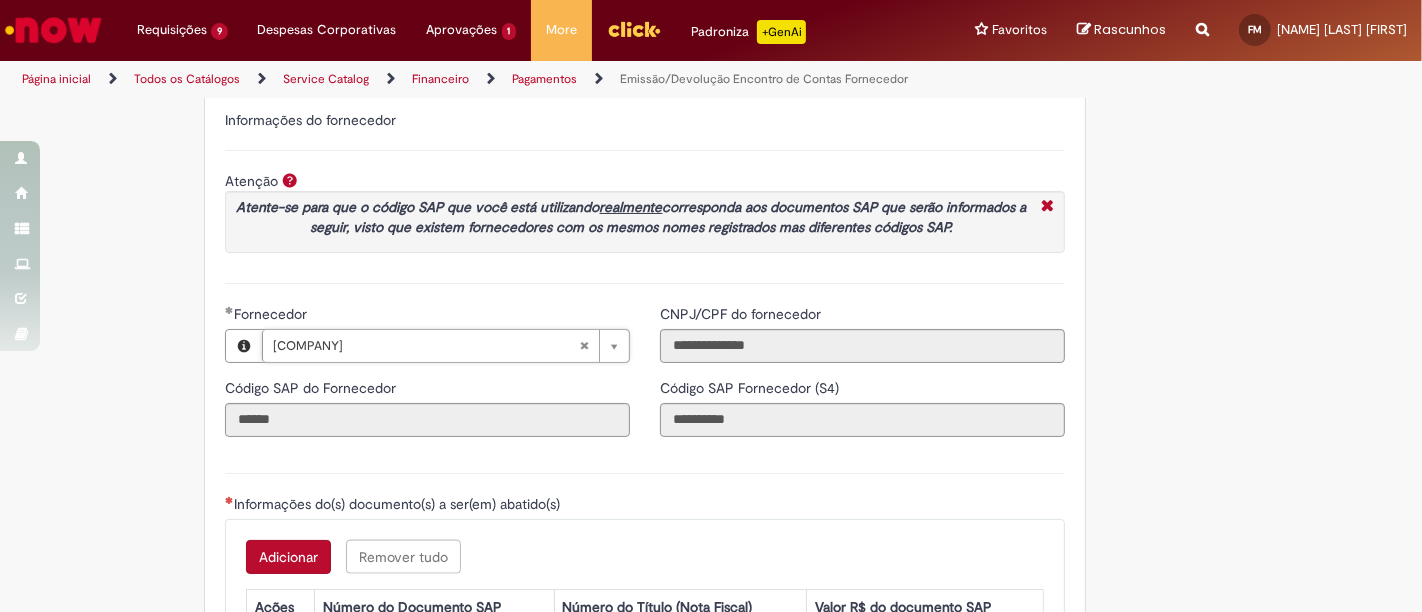 type on "******" 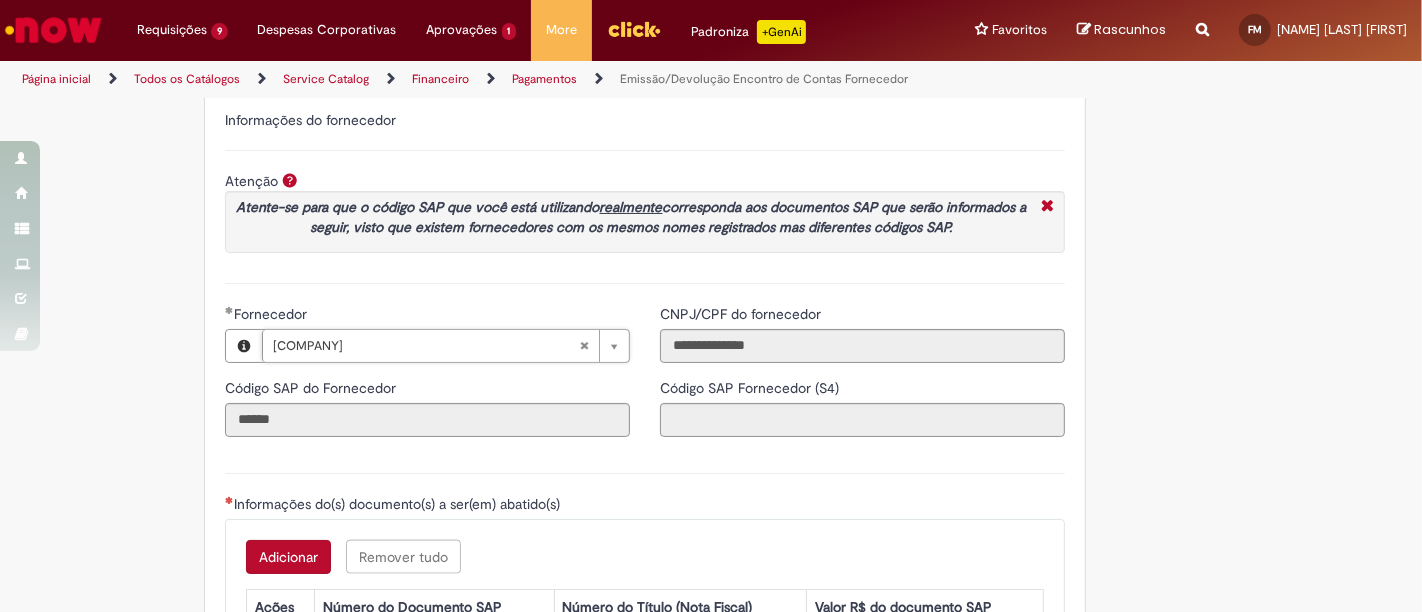 type on "**********" 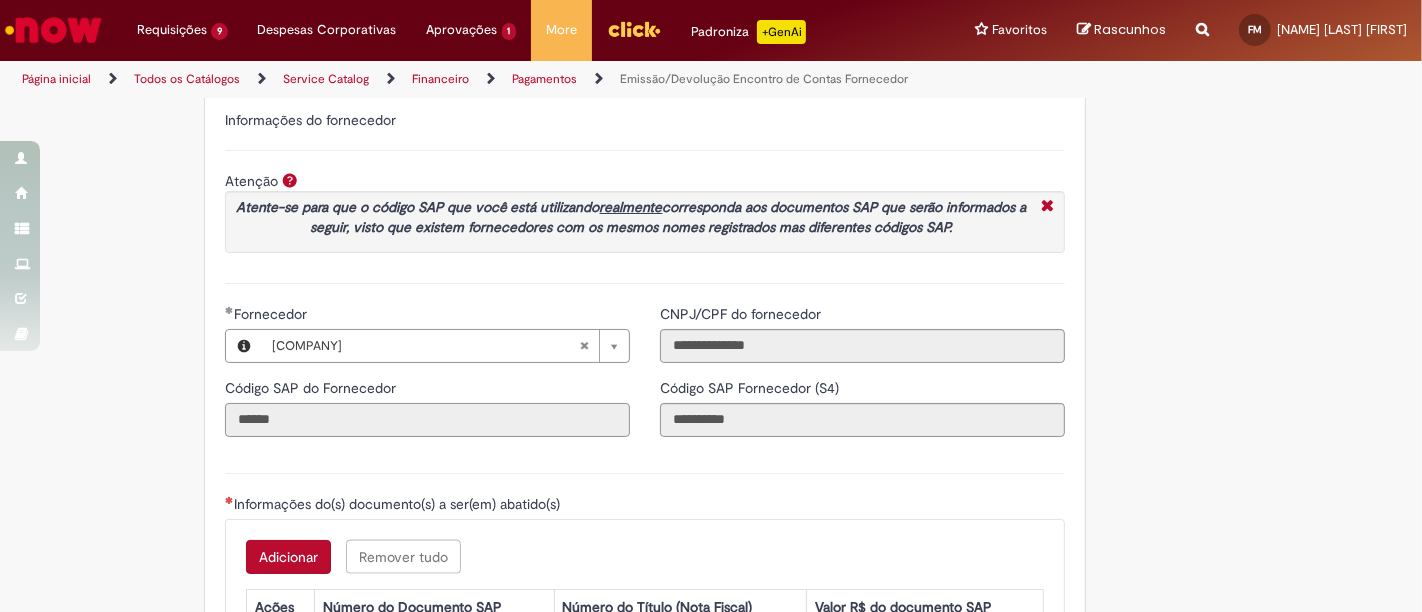click on "******" at bounding box center (427, 420) 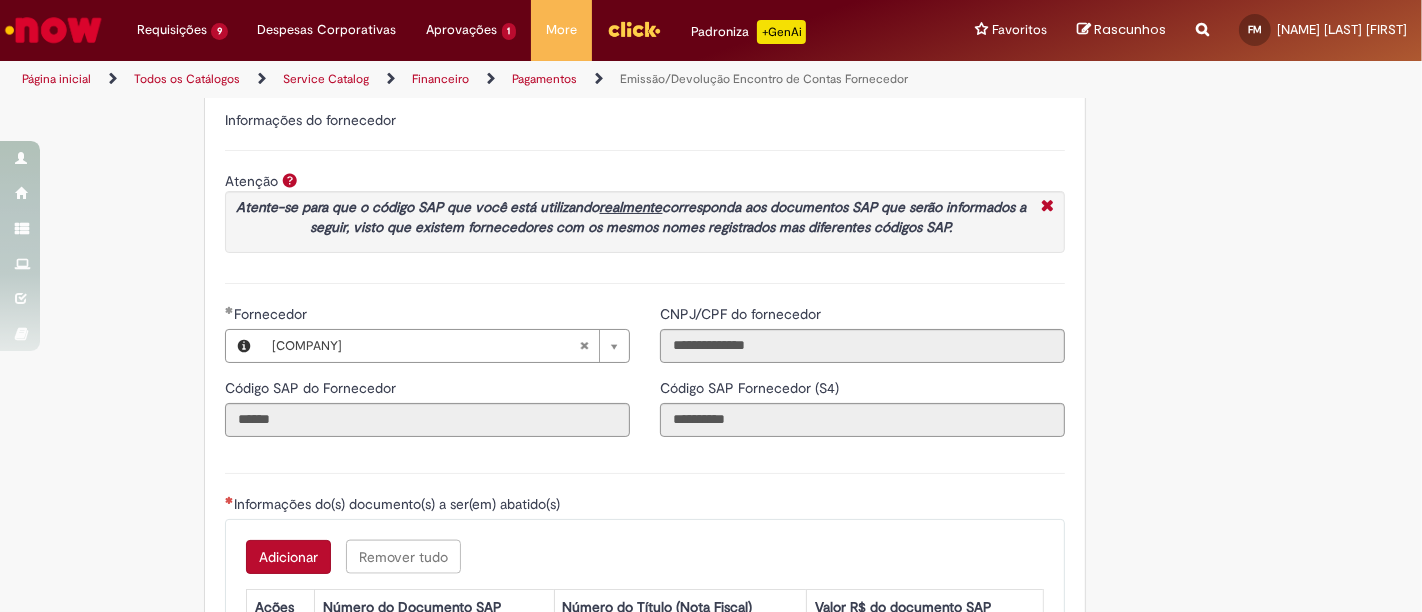 type 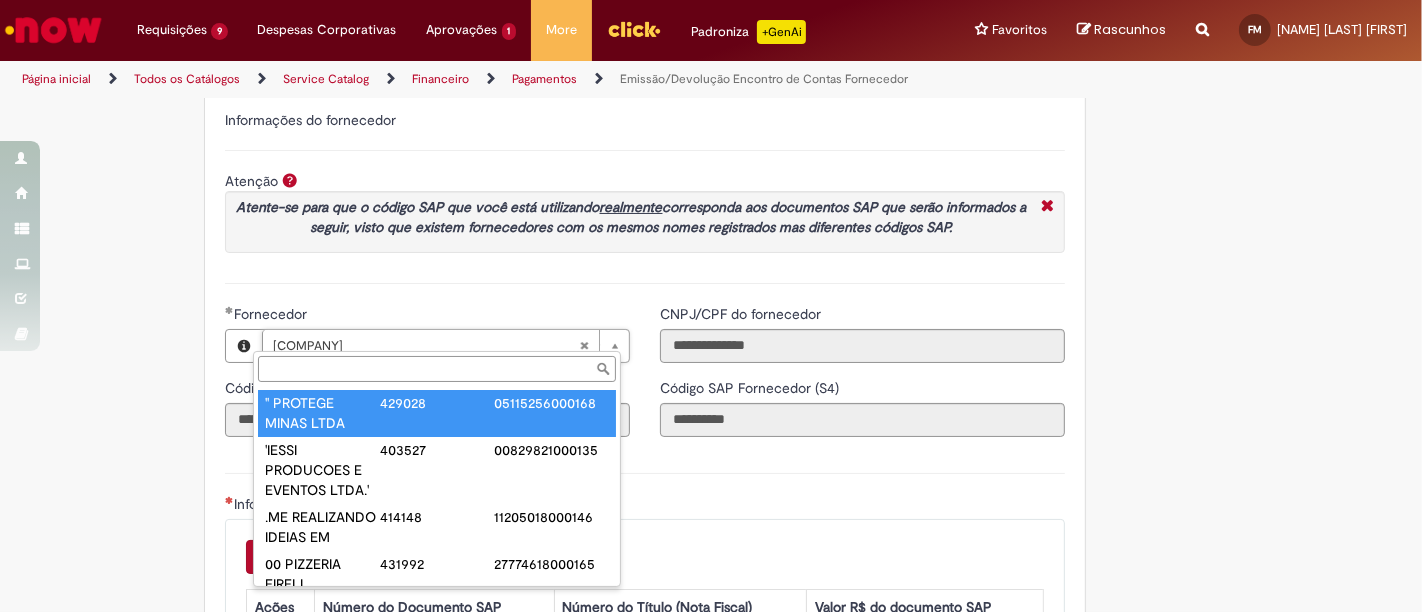paste on "**********" 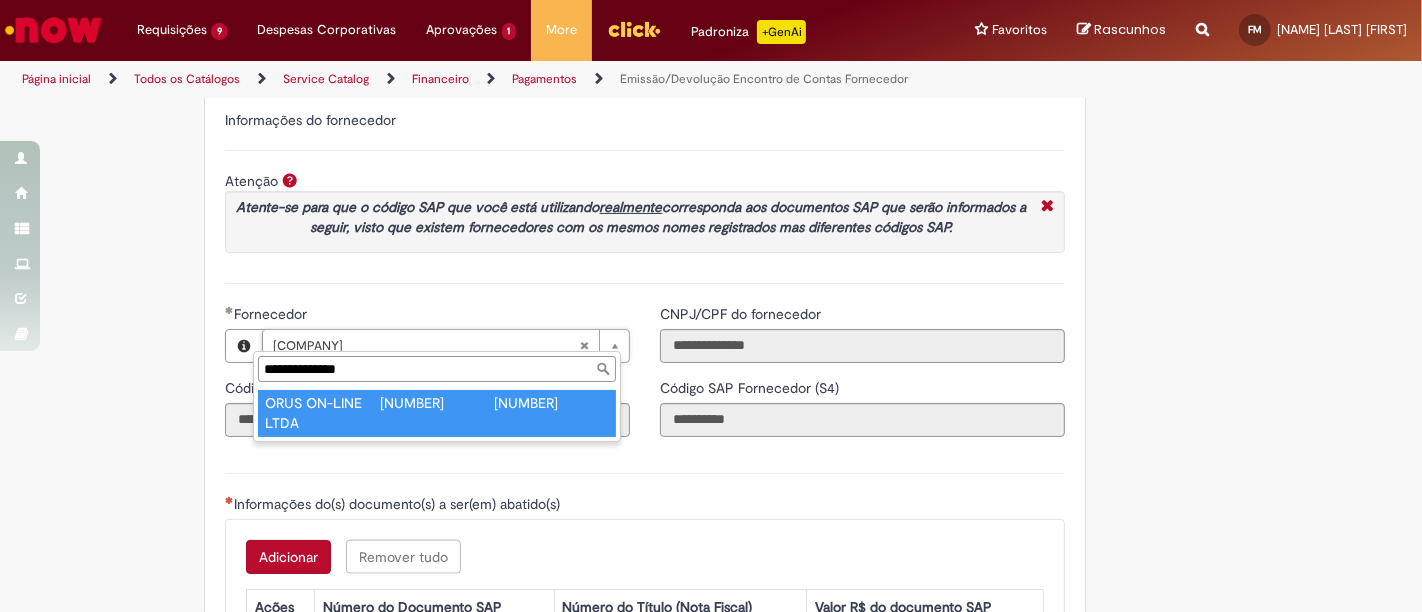 type on "**********" 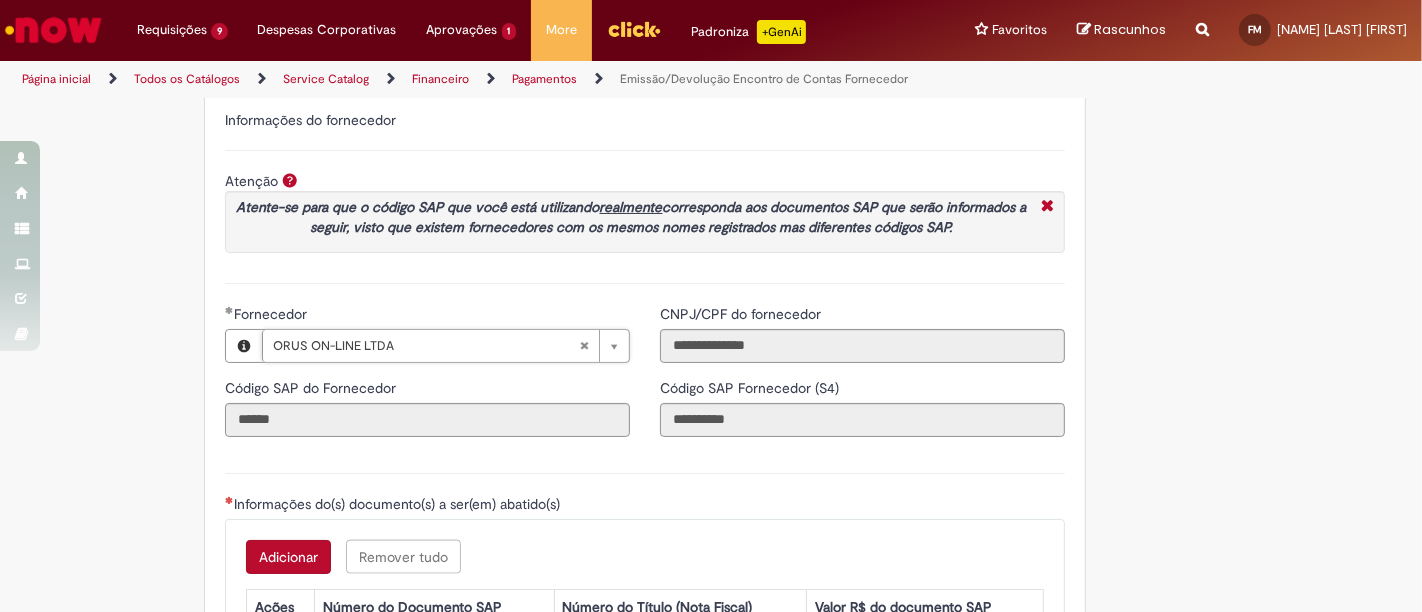 scroll, scrollTop: 0, scrollLeft: 135, axis: horizontal 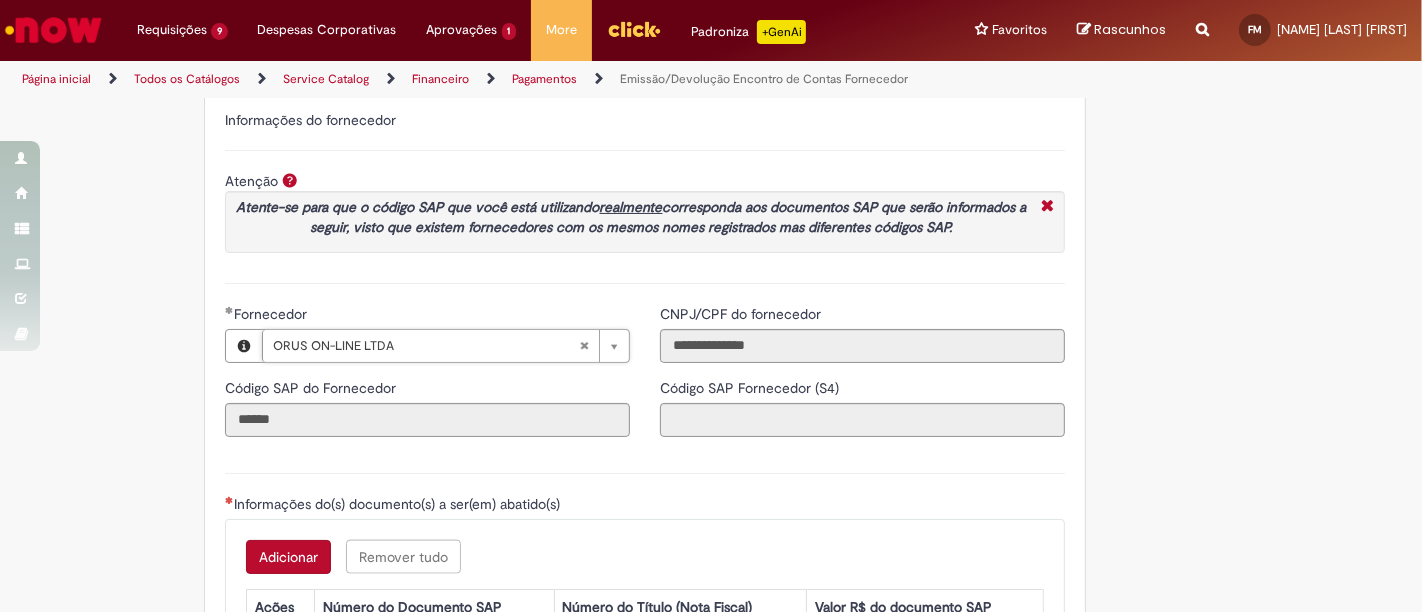 type on "**********" 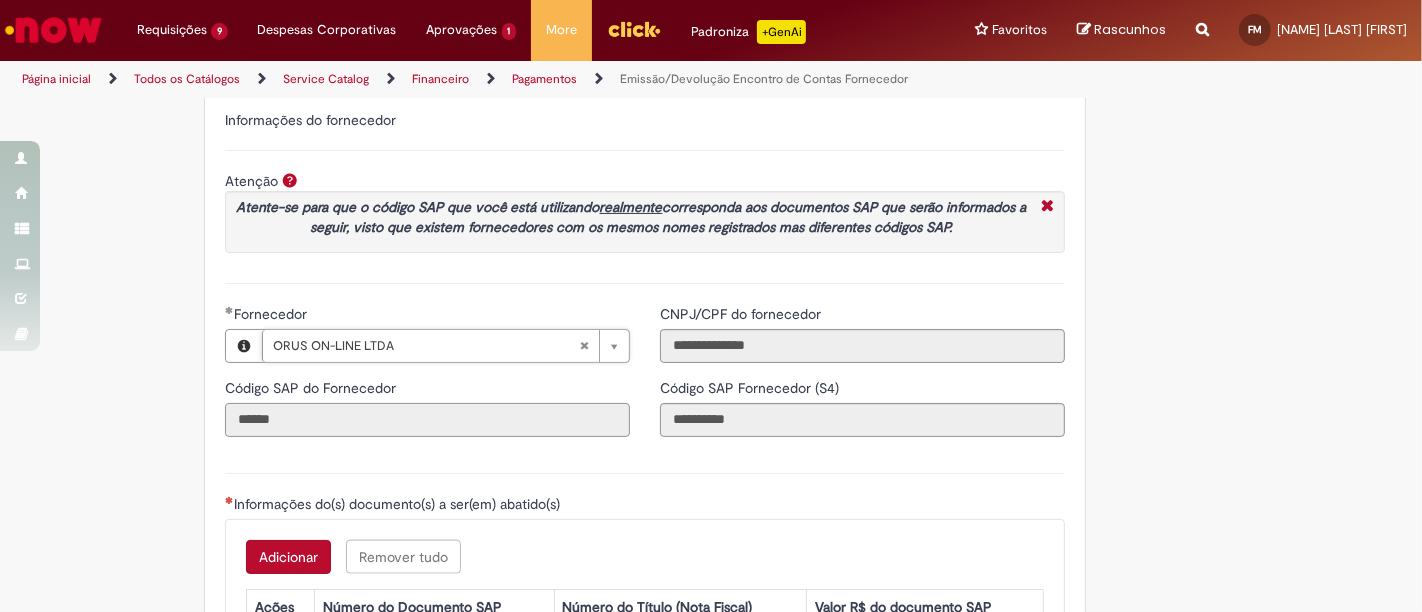 click on "******" at bounding box center (427, 420) 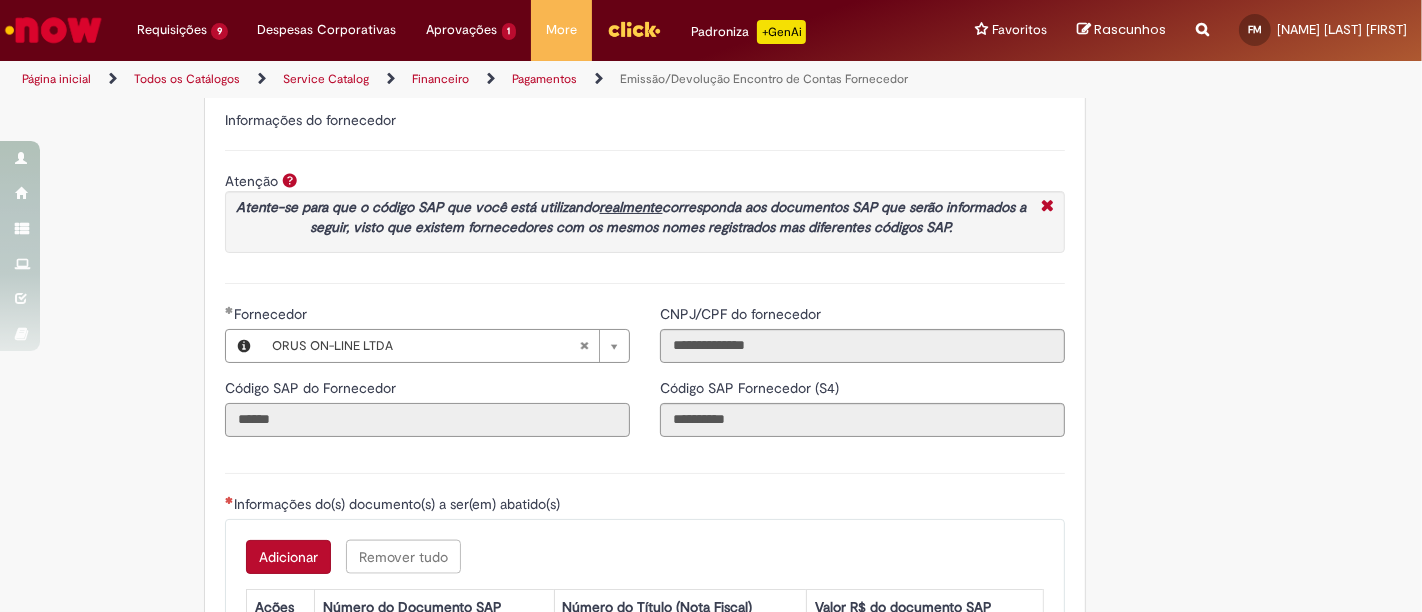 click on "******" at bounding box center (427, 420) 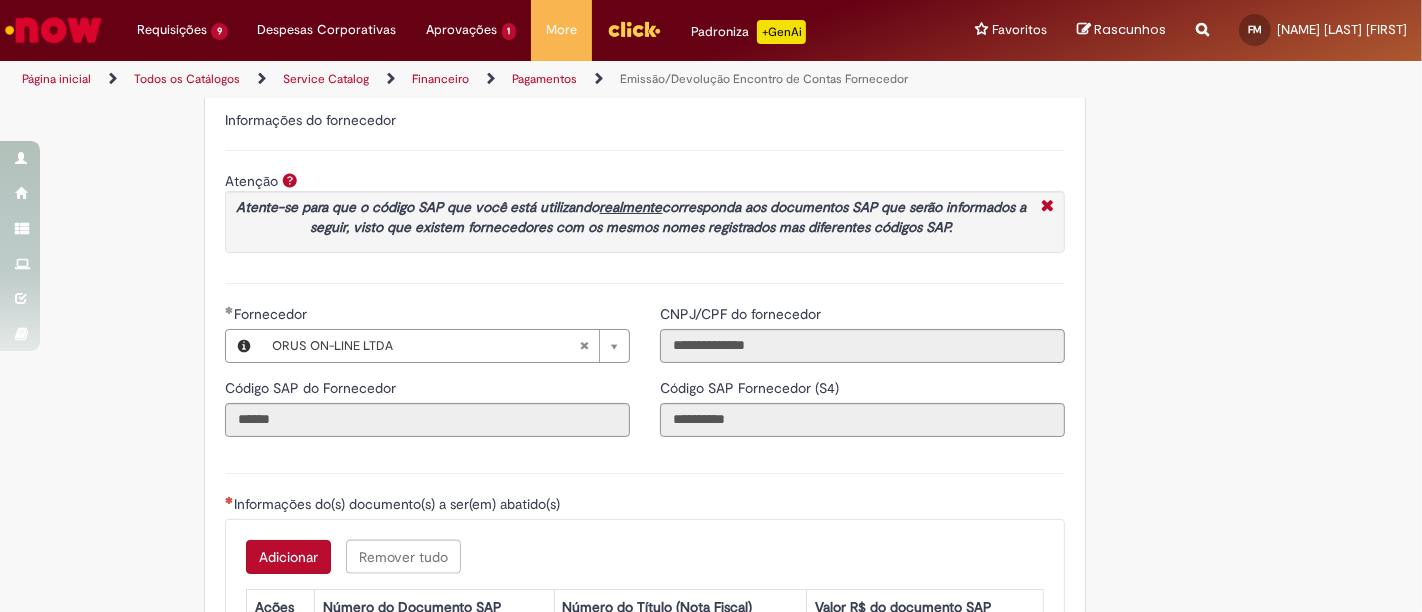 type 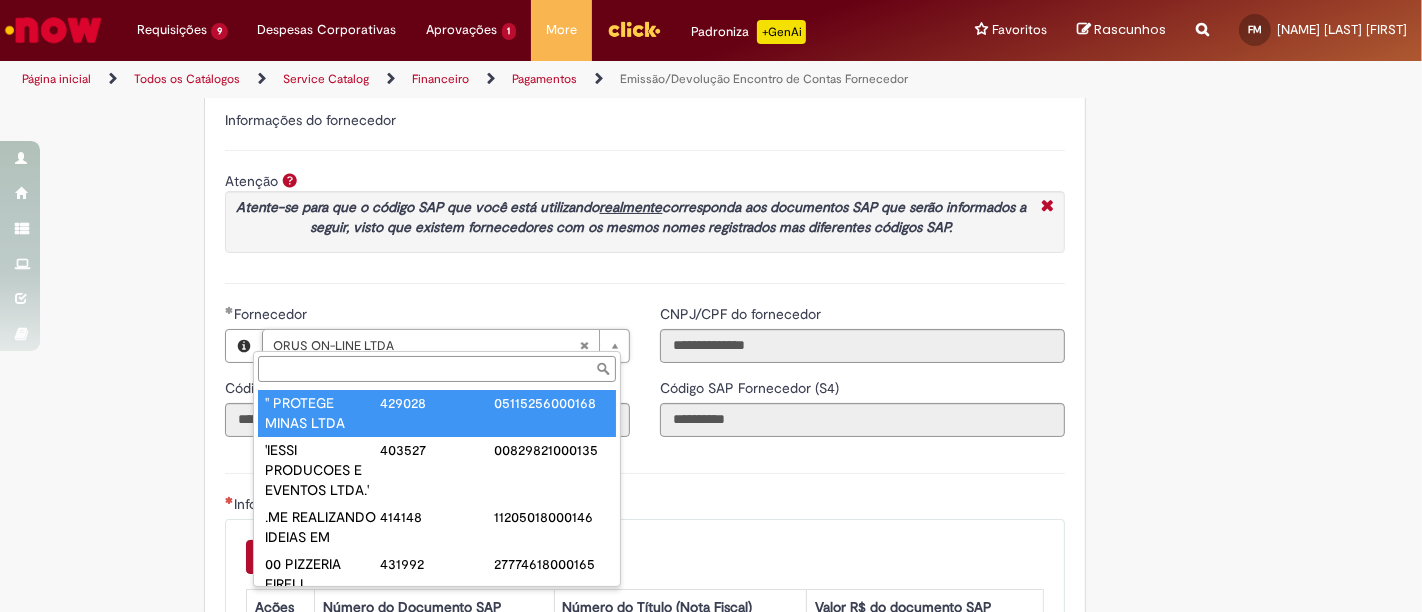 paste on "**********" 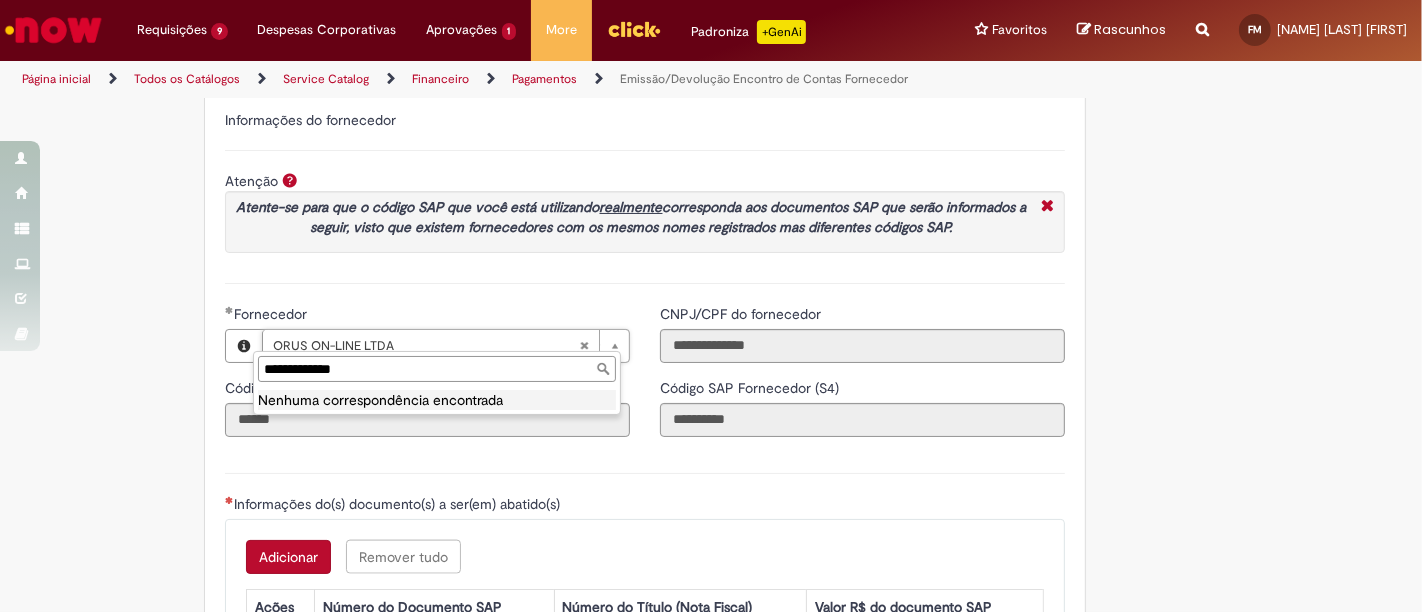 click on "**********" at bounding box center [437, 369] 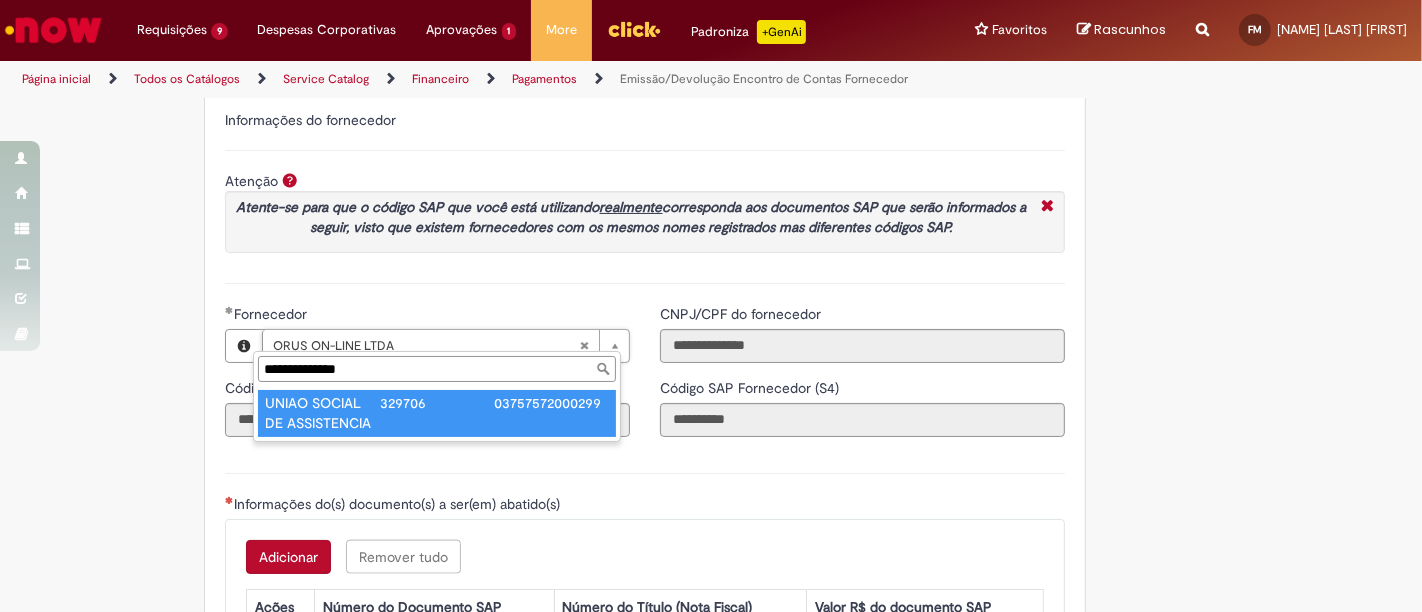type on "**********" 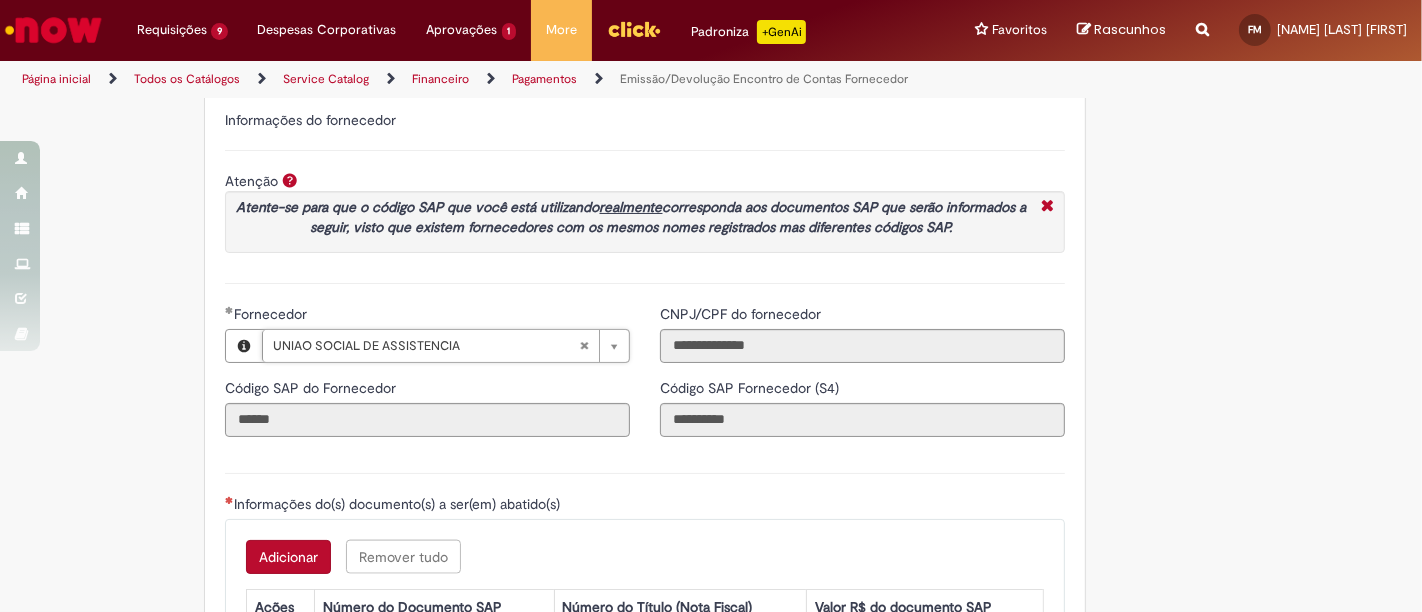 scroll, scrollTop: 0, scrollLeft: 134, axis: horizontal 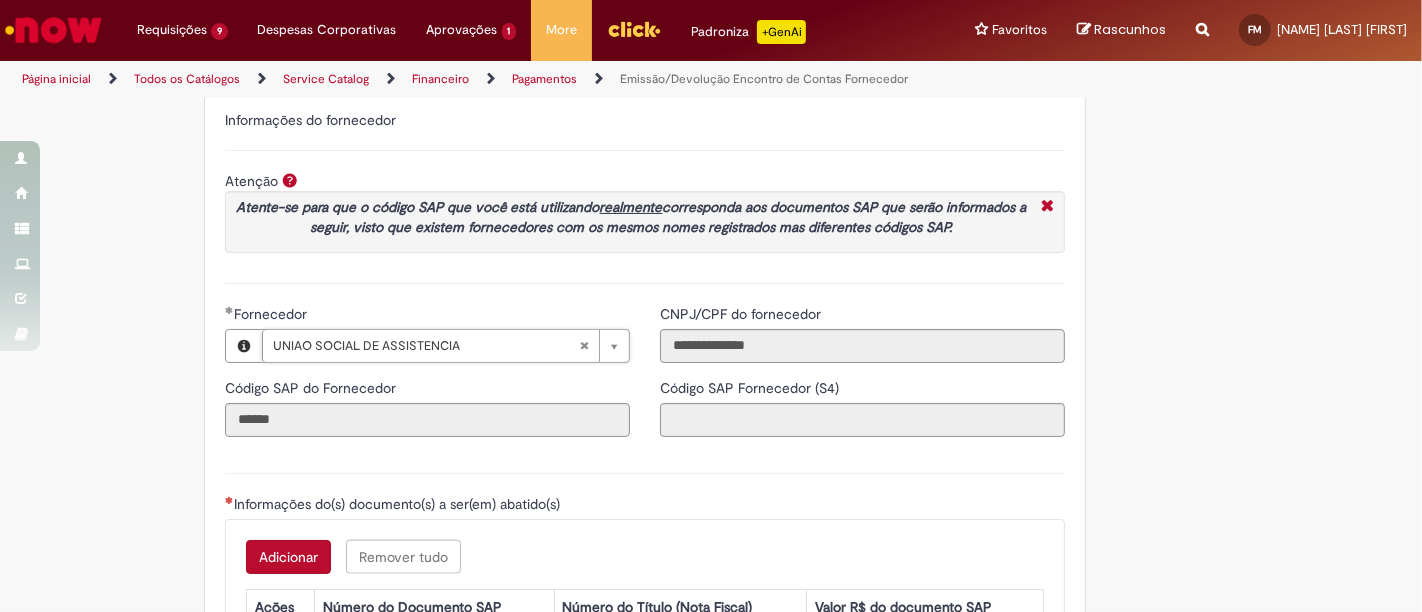 type on "**********" 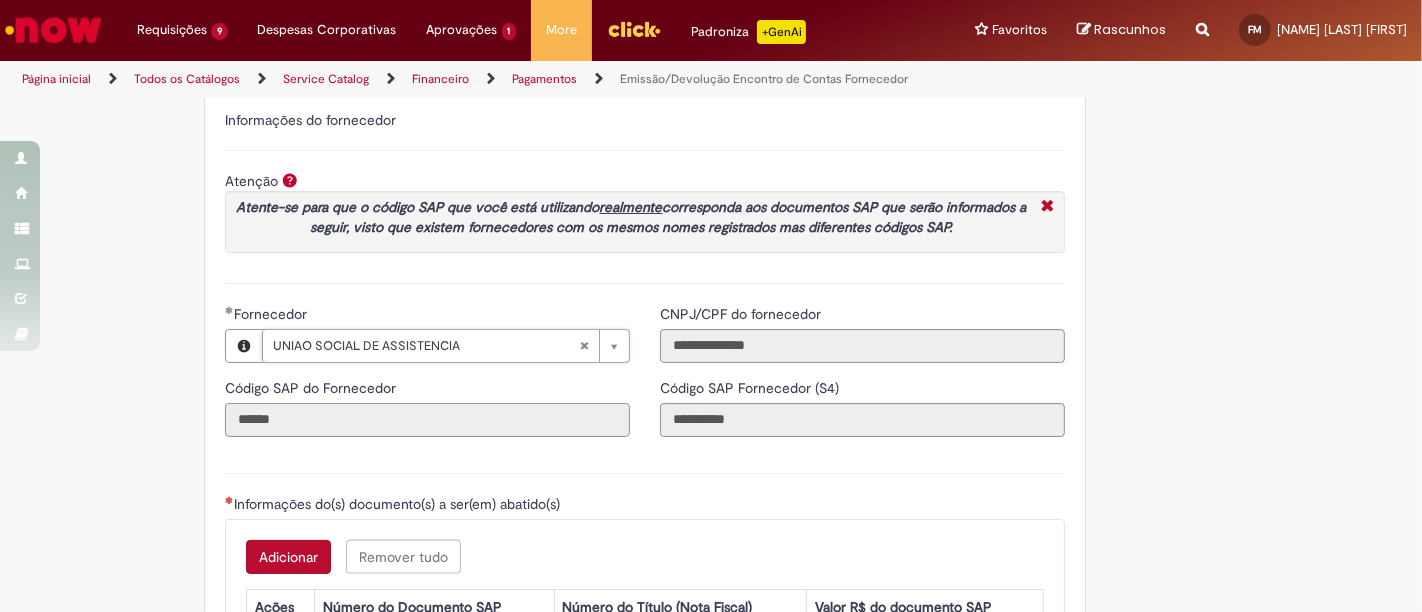 click on "******" at bounding box center (427, 420) 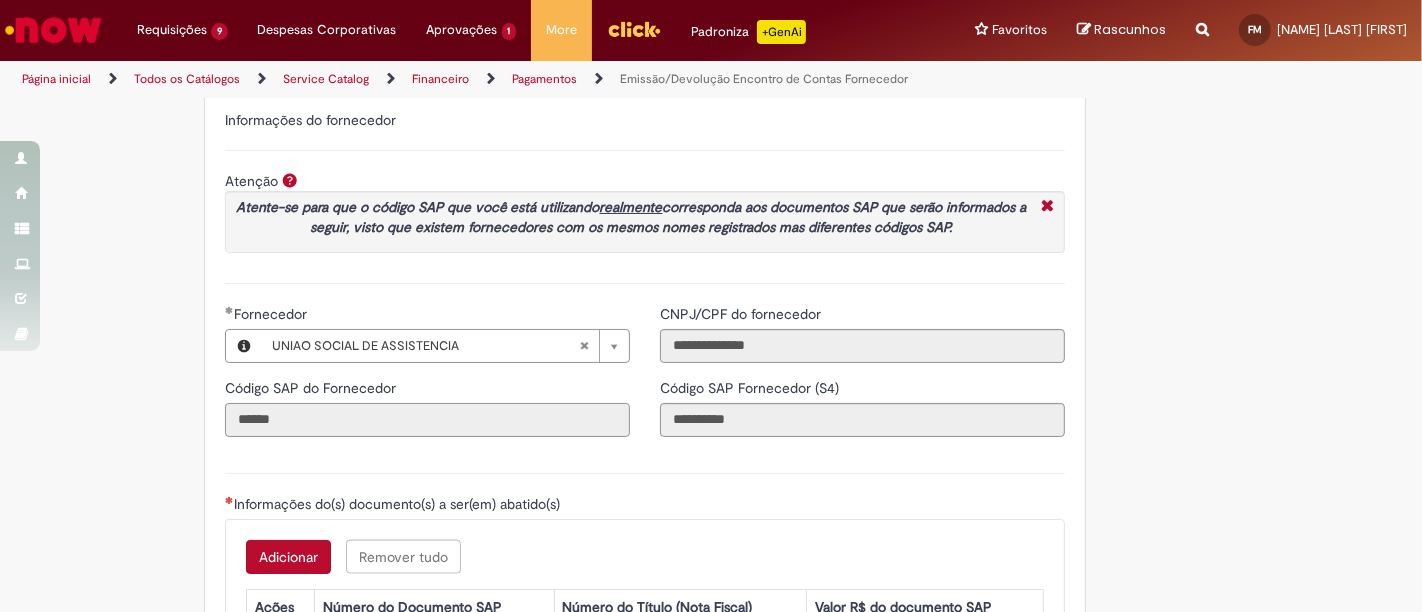 scroll, scrollTop: 0, scrollLeft: 0, axis: both 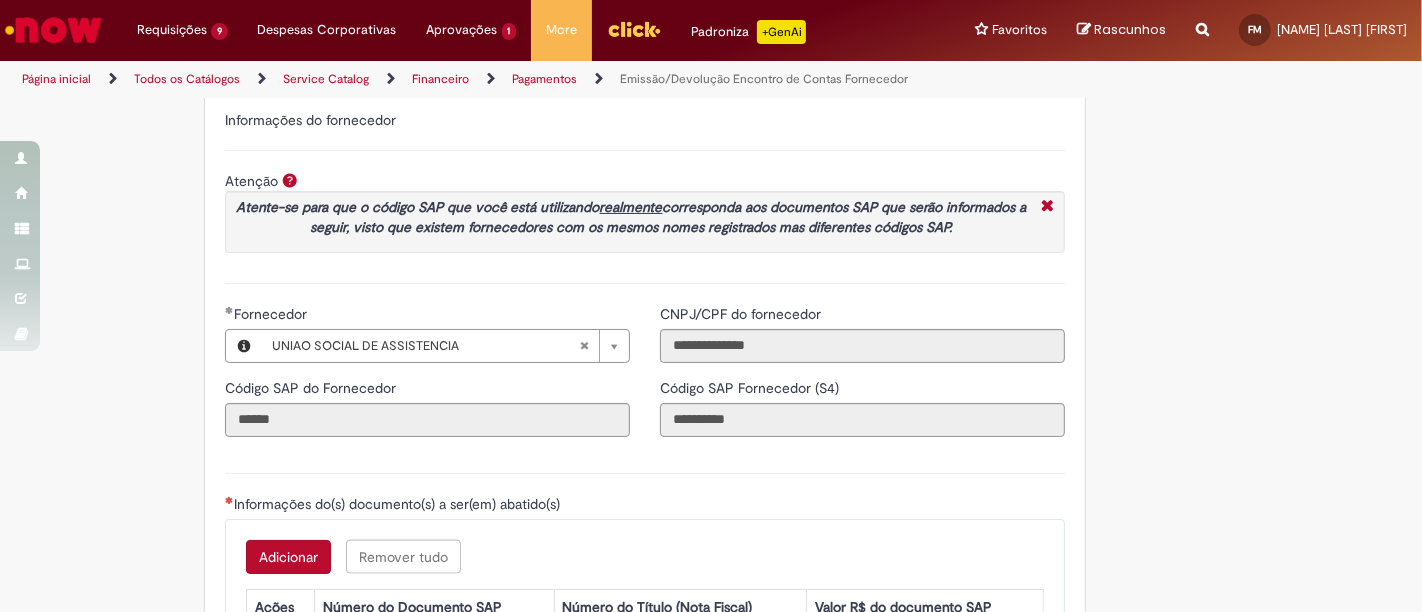 type 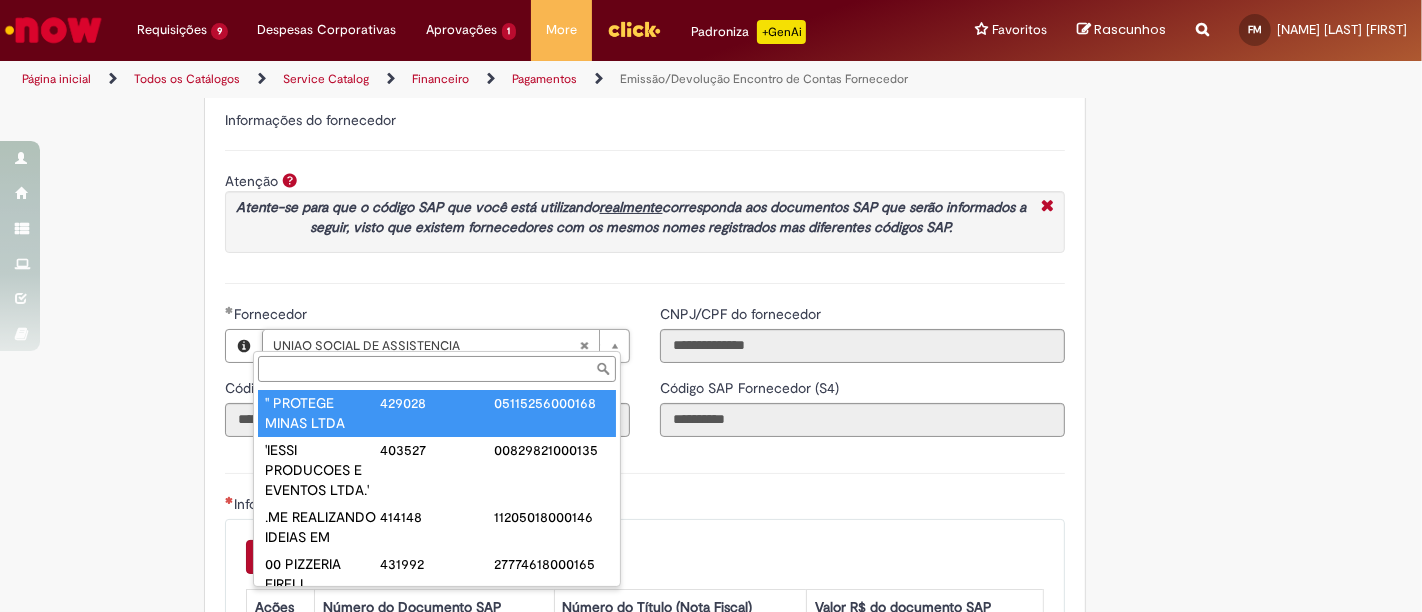 paste on "**********" 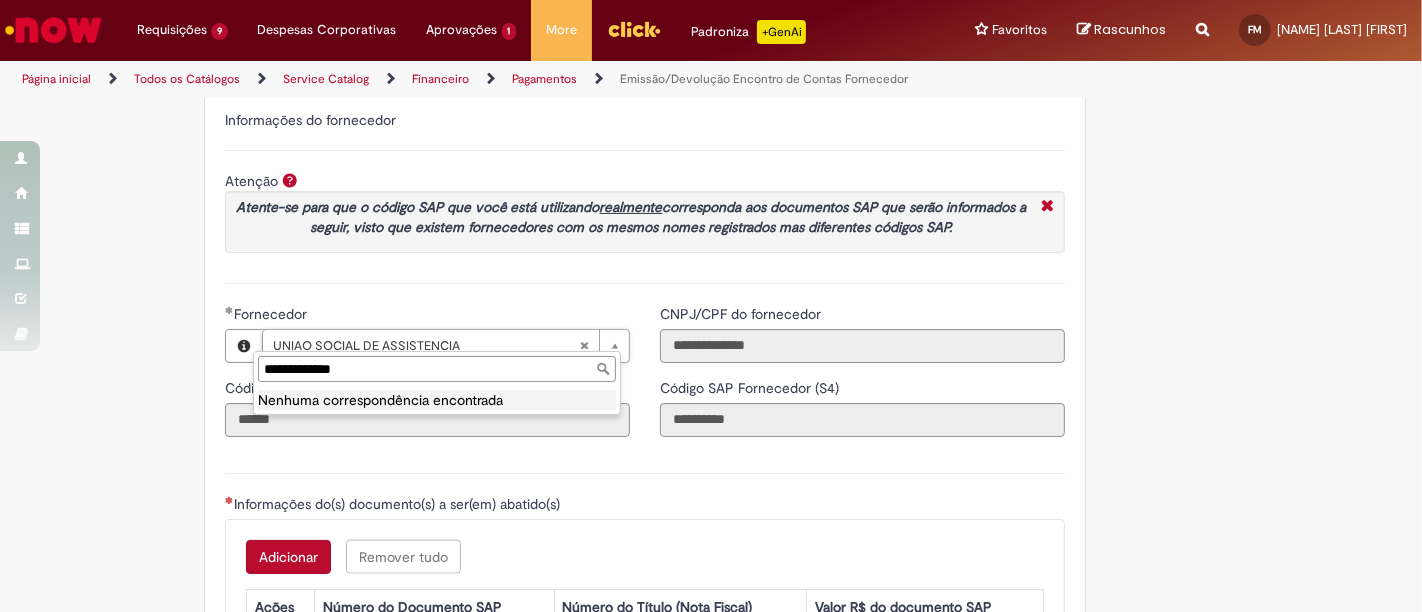 click on "**********" at bounding box center (437, 369) 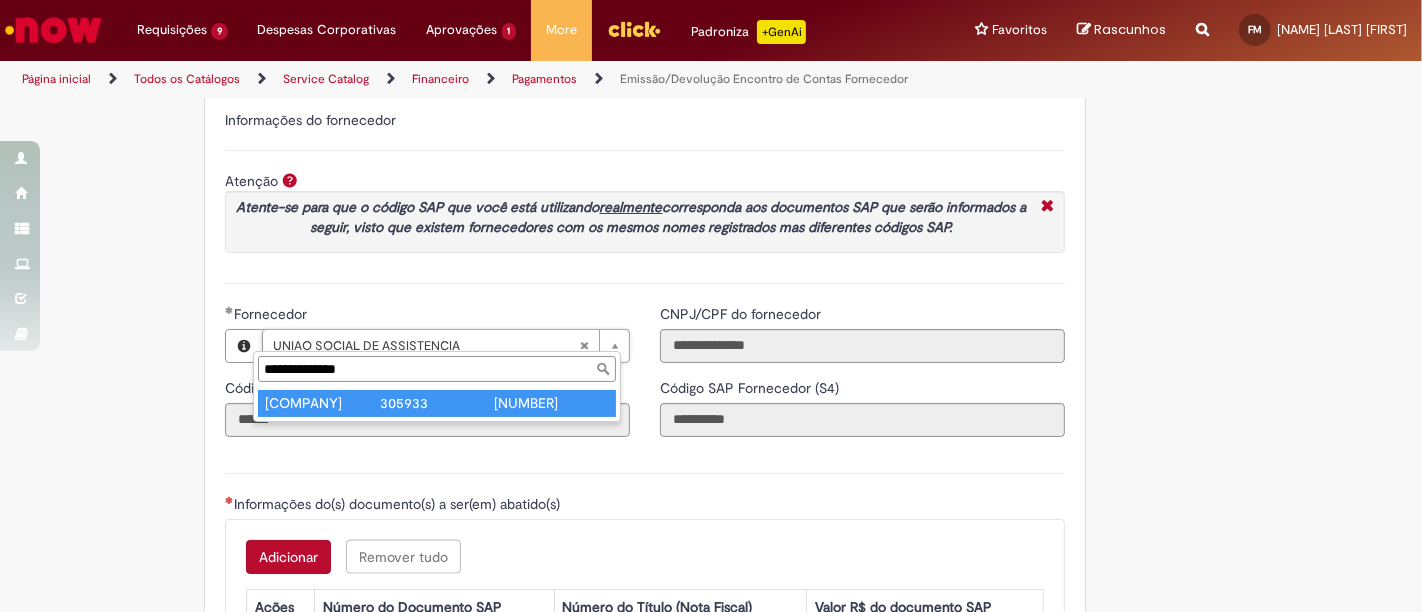 type on "**********" 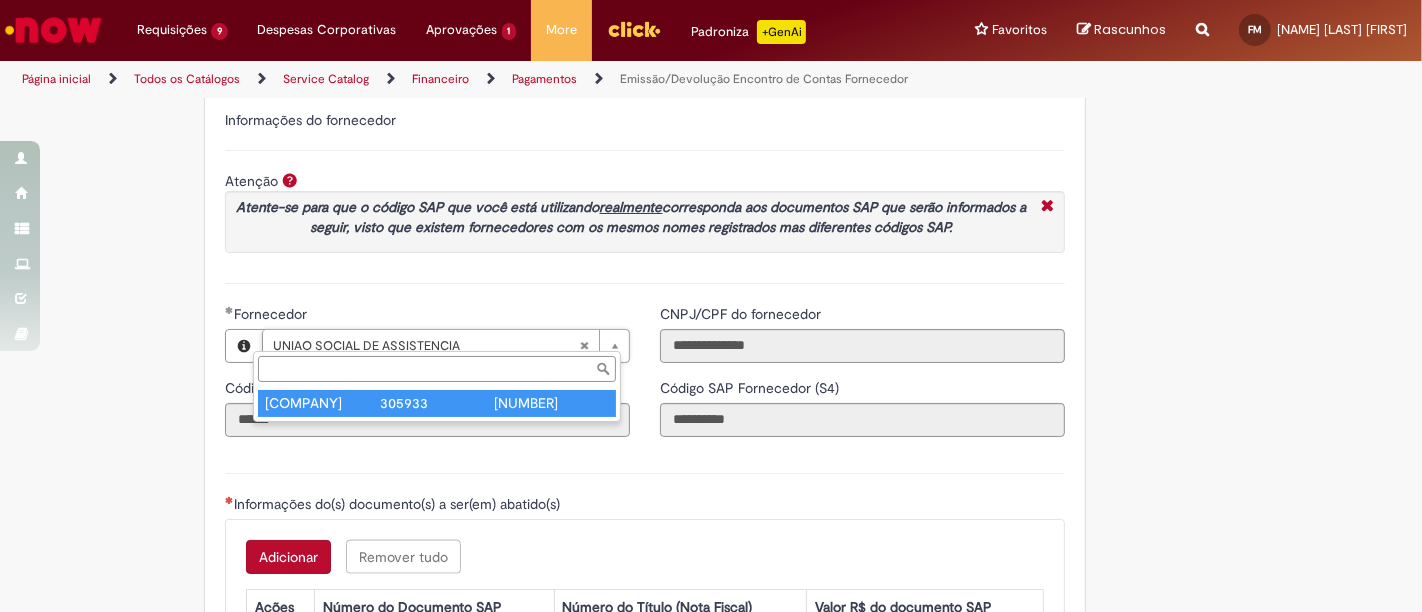 scroll, scrollTop: 0, scrollLeft: 208, axis: horizontal 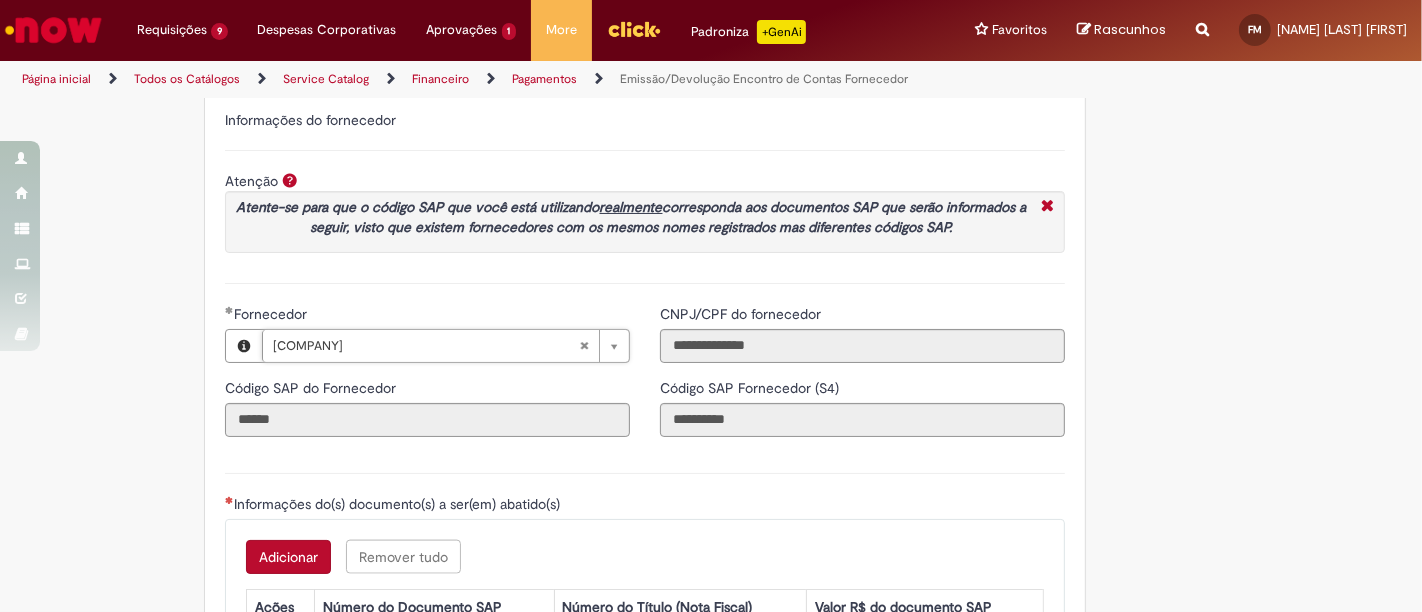 type on "******" 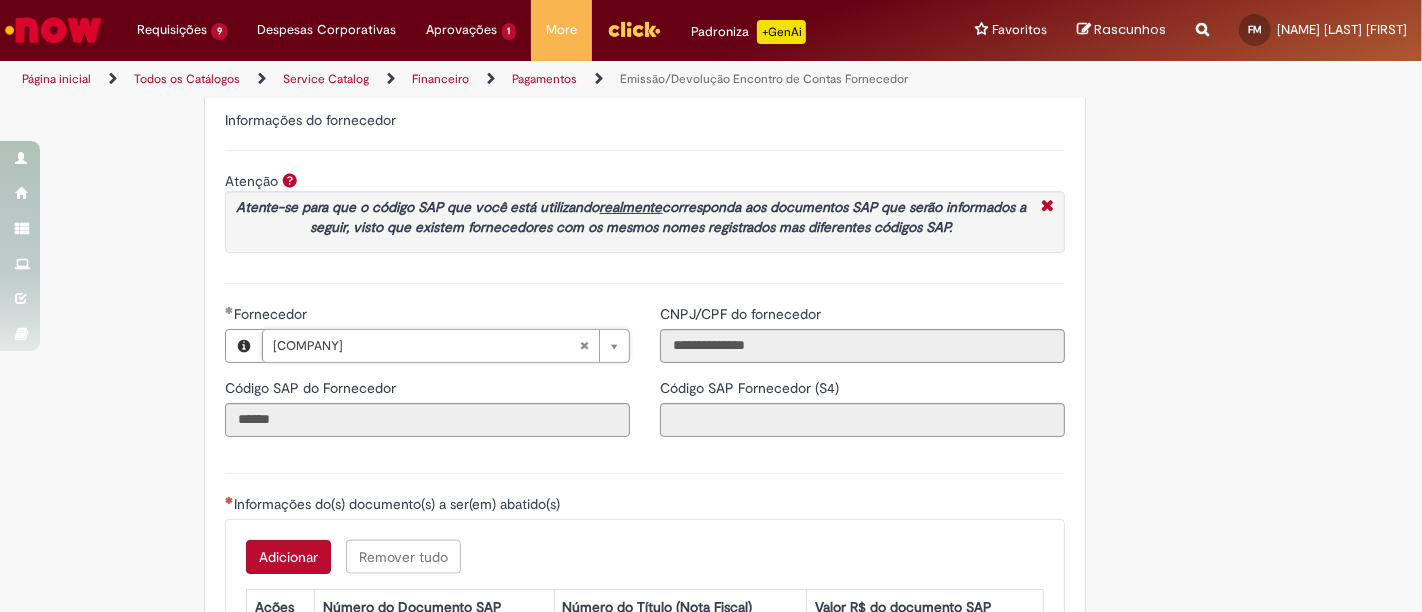 type on "**********" 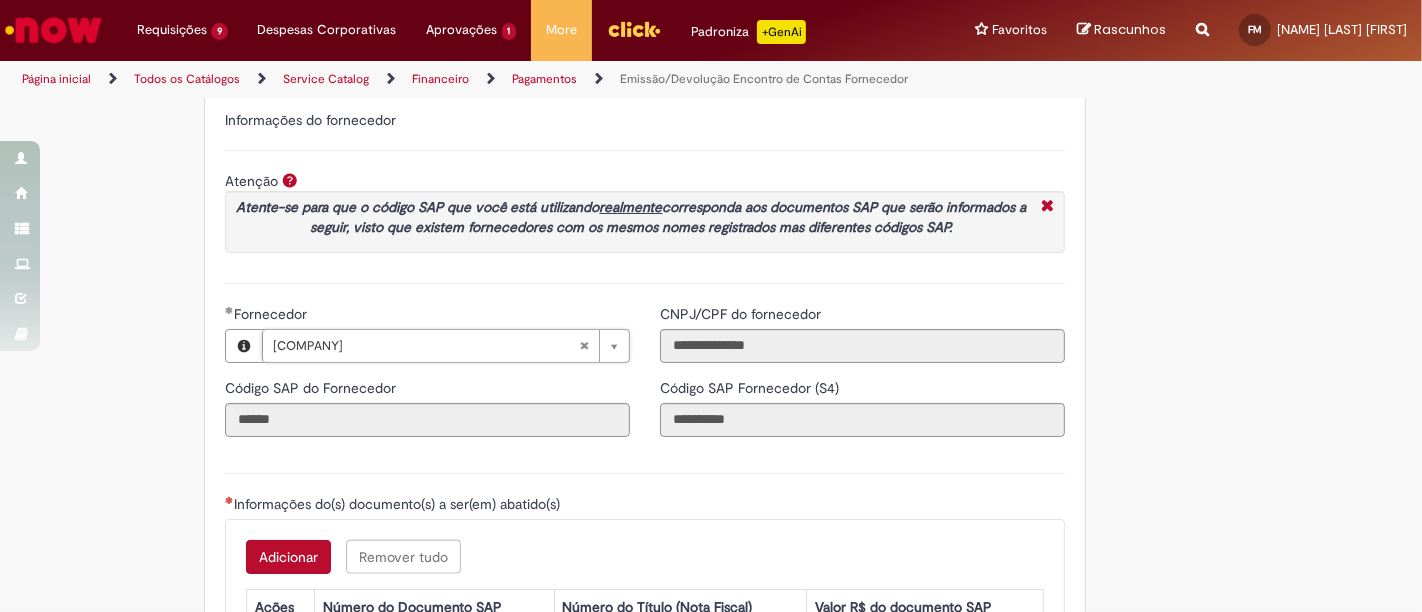 scroll, scrollTop: 0, scrollLeft: 0, axis: both 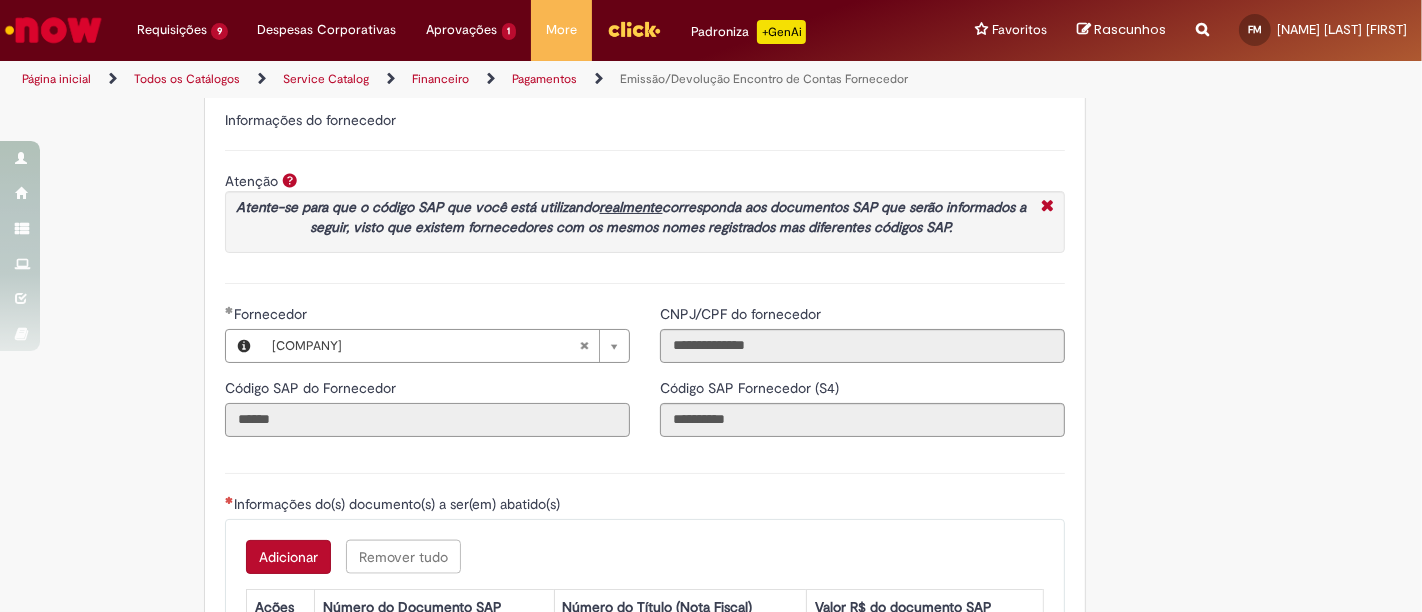 click on "******" at bounding box center (427, 420) 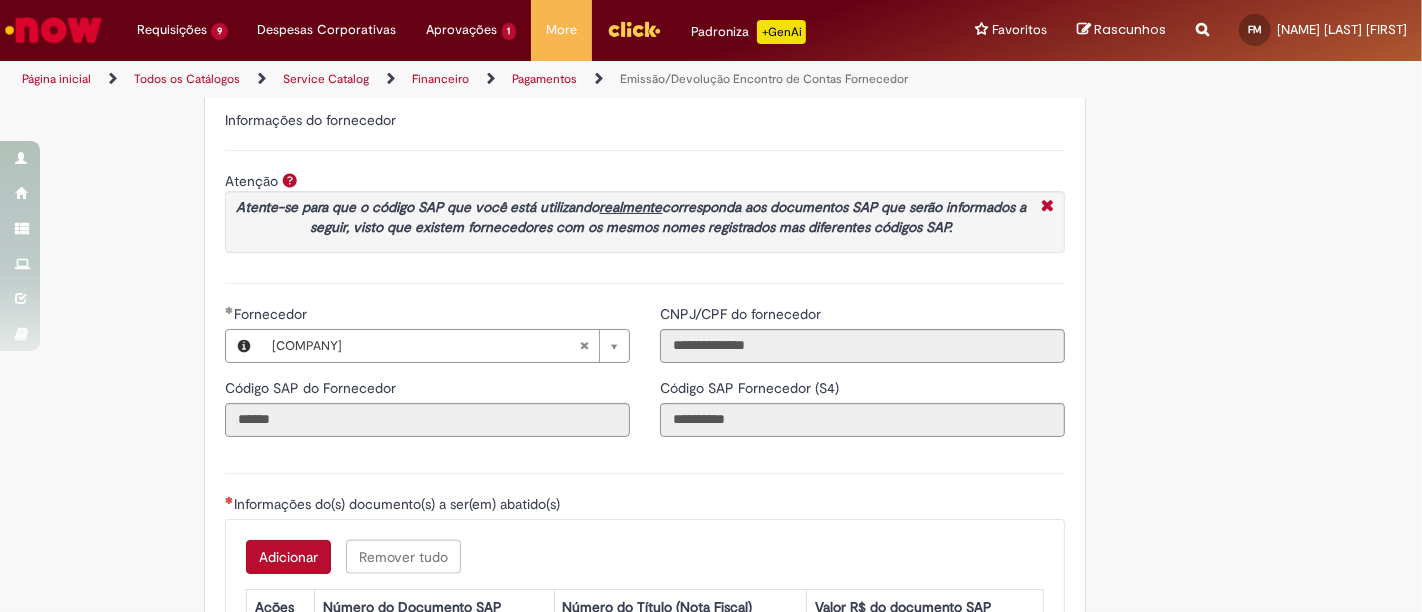 type 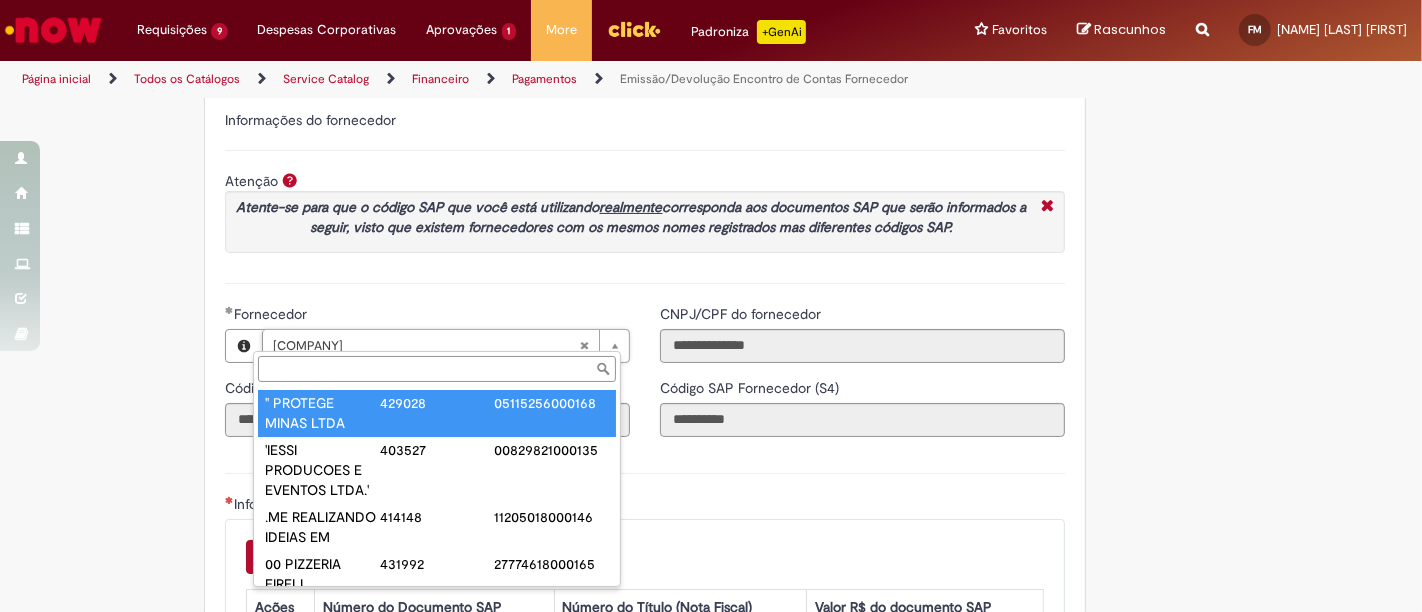 paste on "**********" 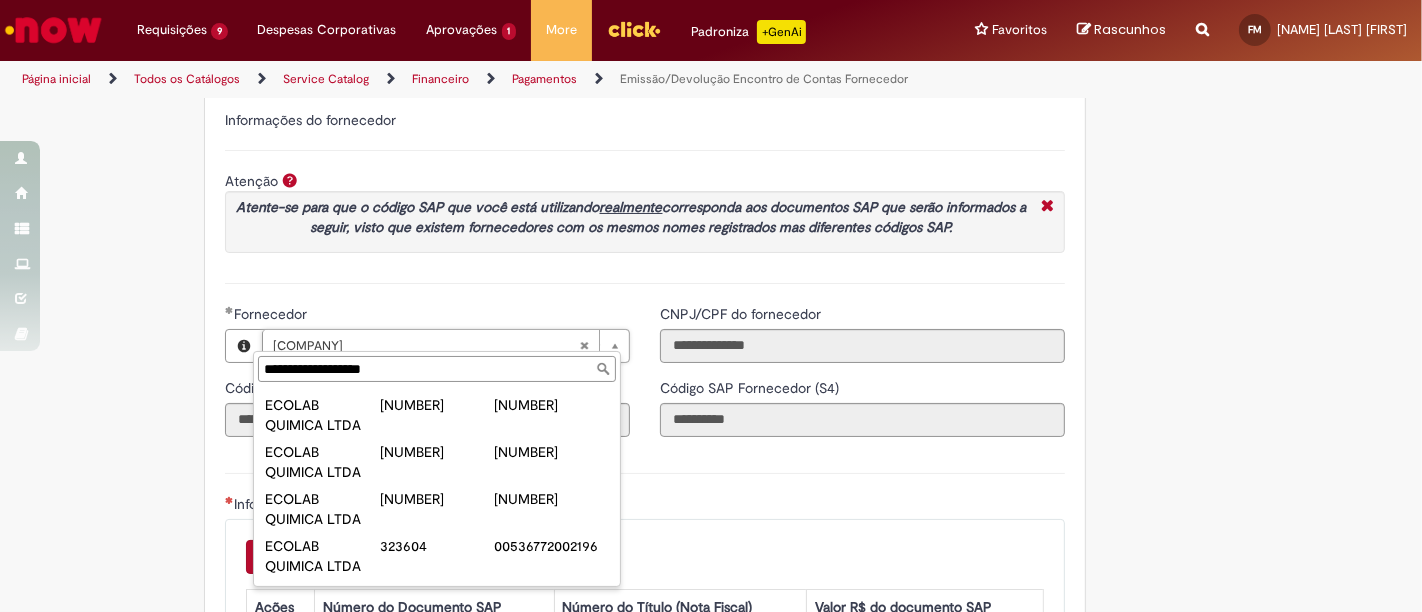 scroll, scrollTop: 0, scrollLeft: 0, axis: both 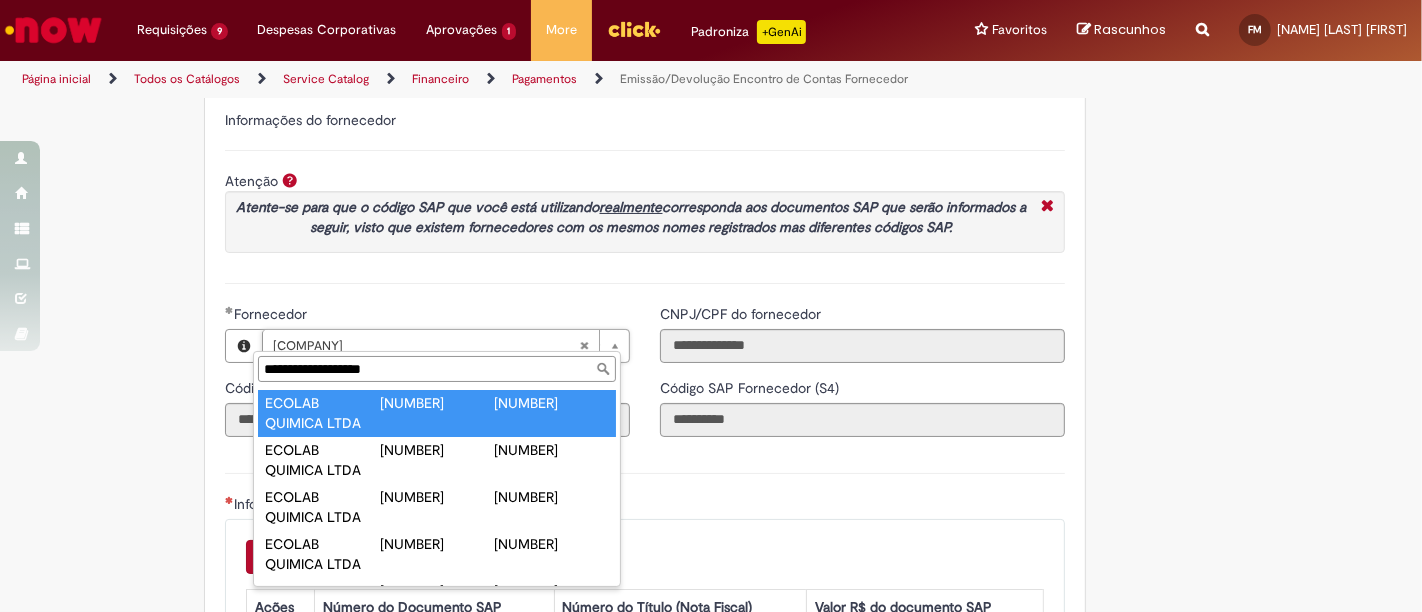 type on "**********" 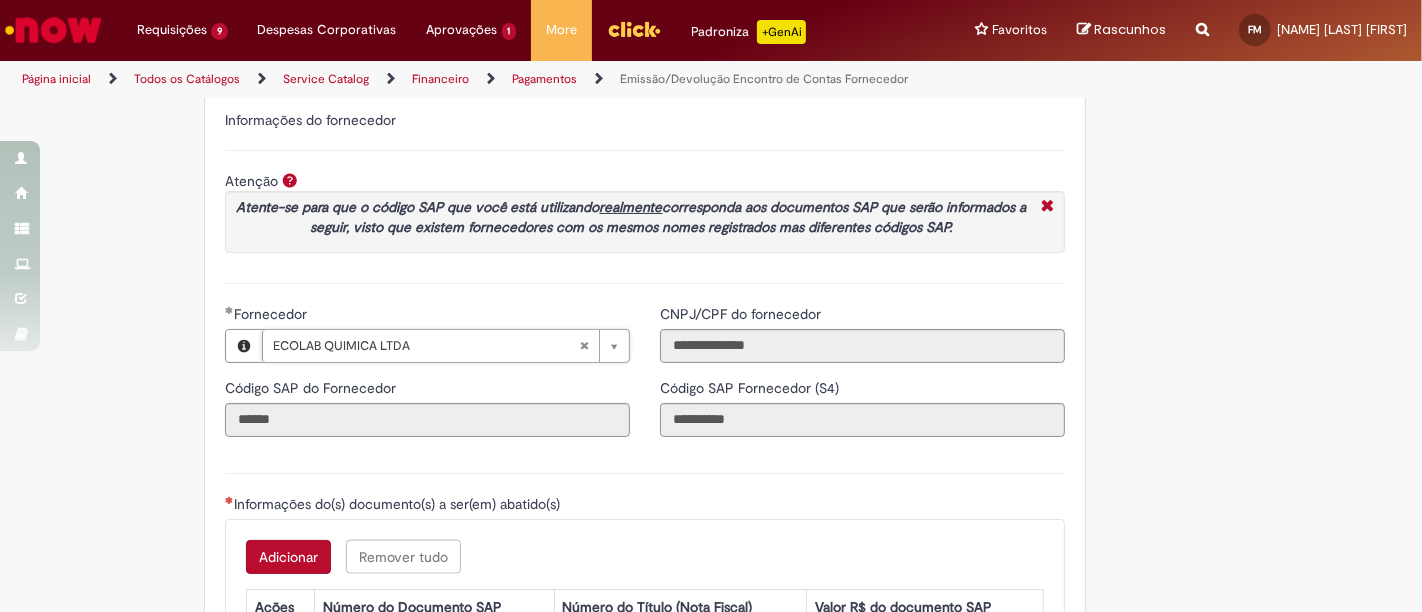 scroll, scrollTop: 0, scrollLeft: 154, axis: horizontal 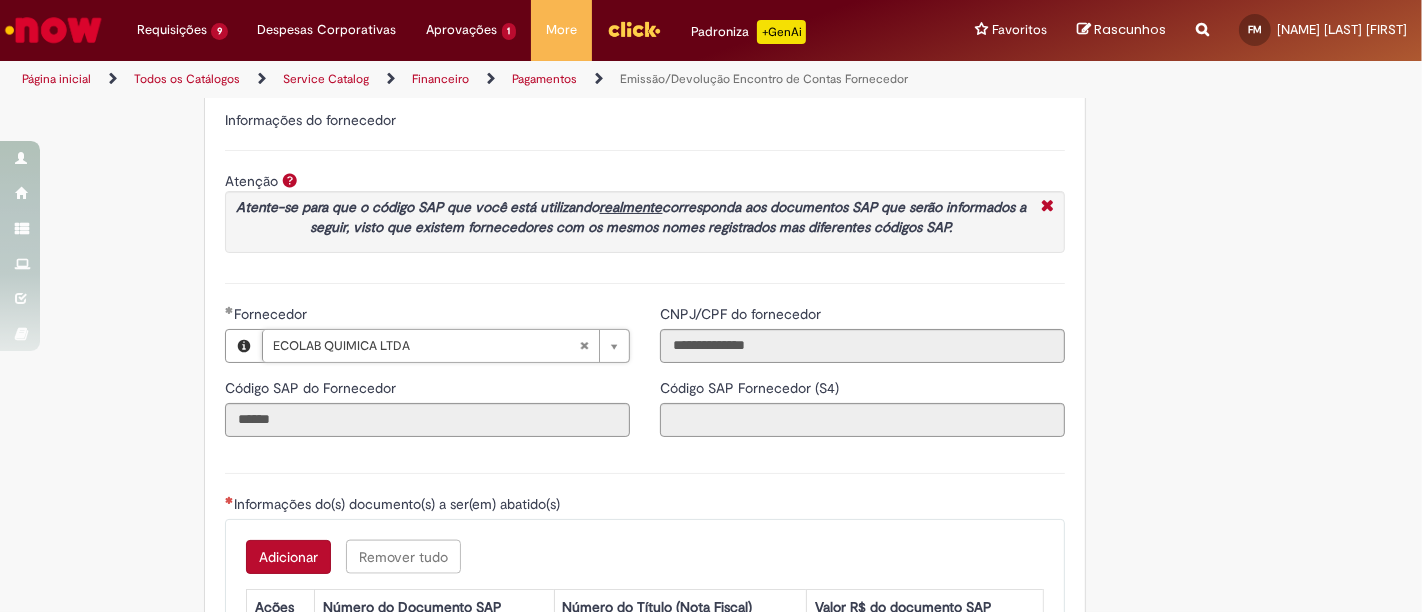 type on "**********" 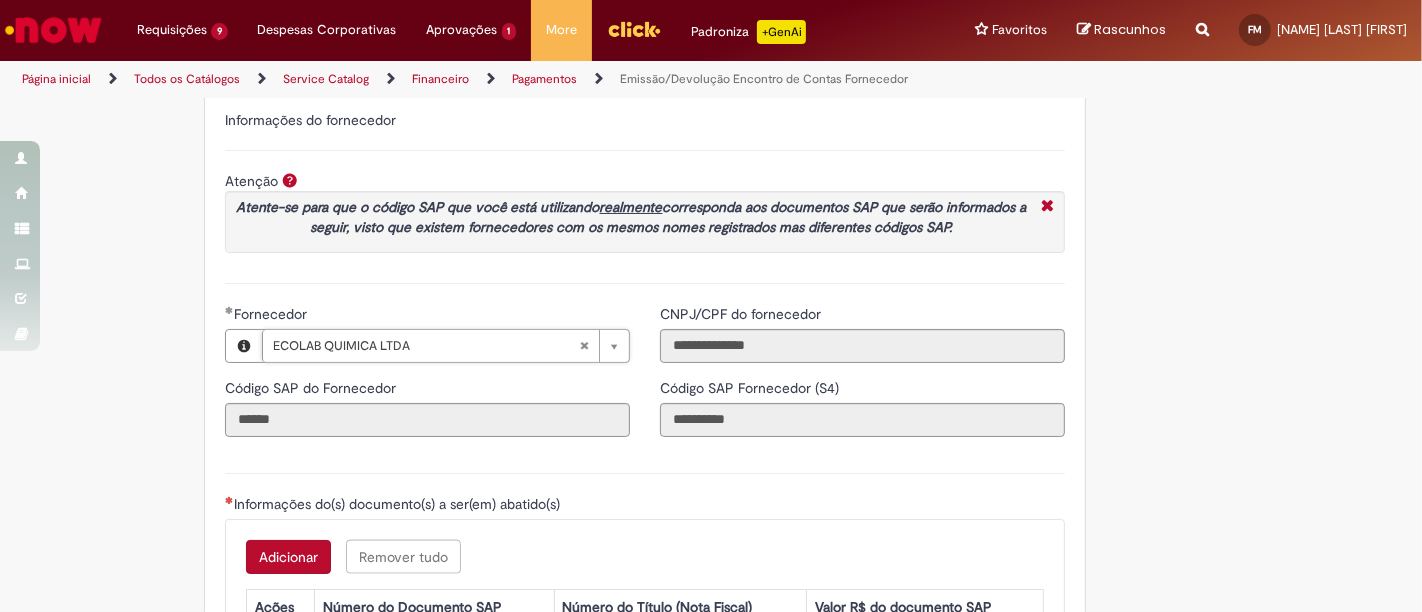 scroll, scrollTop: 0, scrollLeft: 0, axis: both 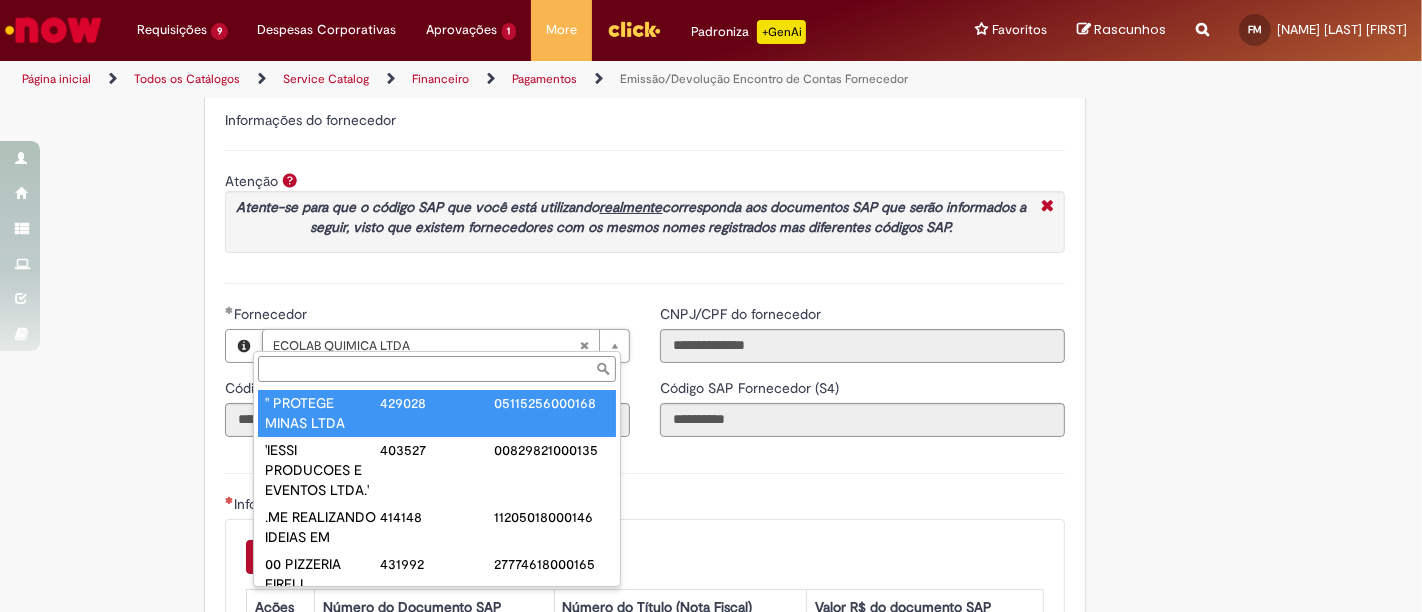paste on "**********" 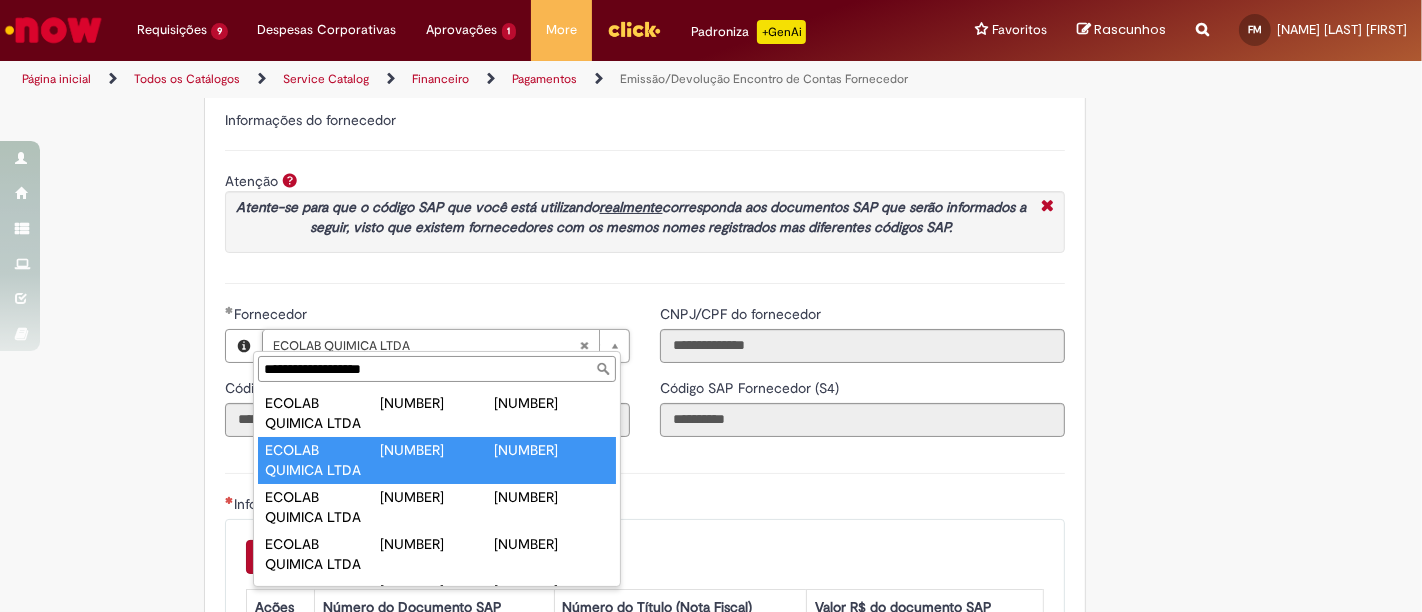 type on "**********" 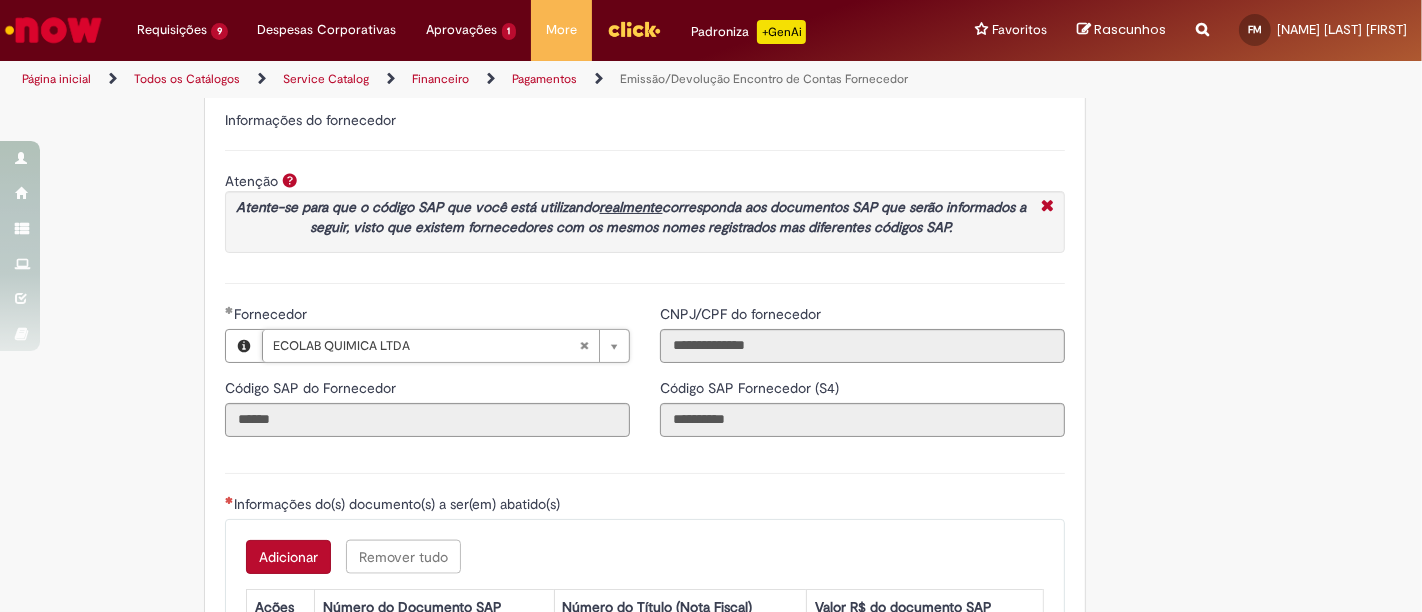 type on "**********" 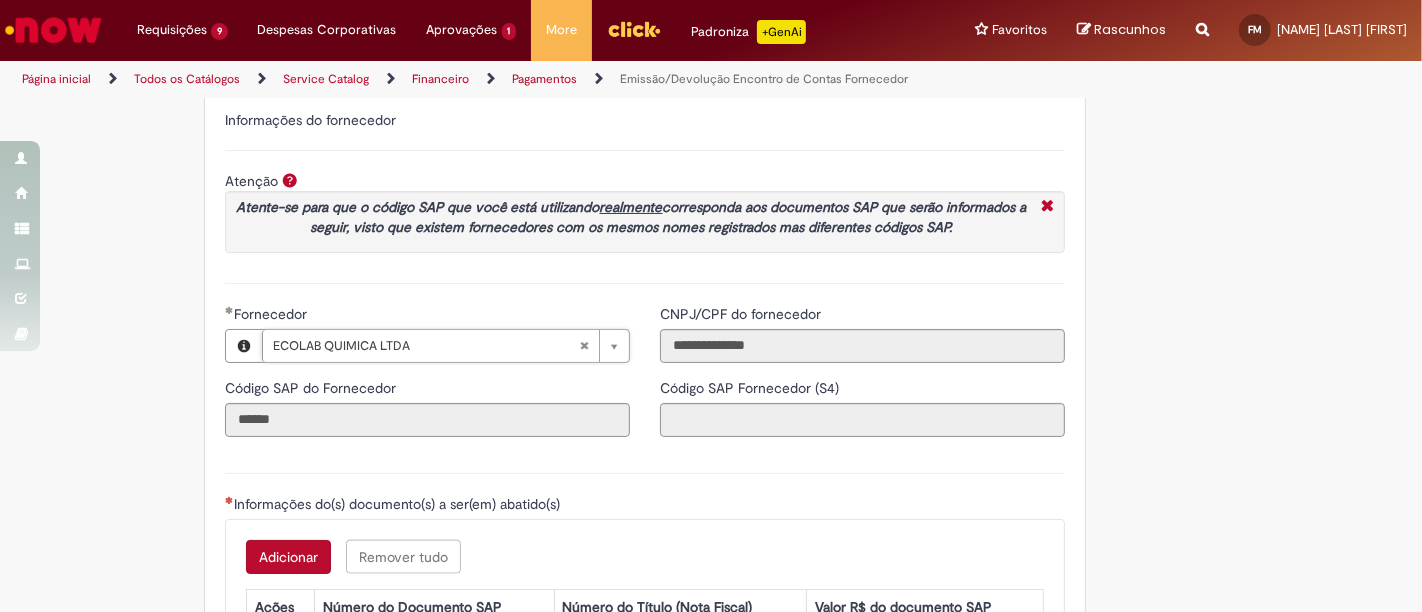 type on "**********" 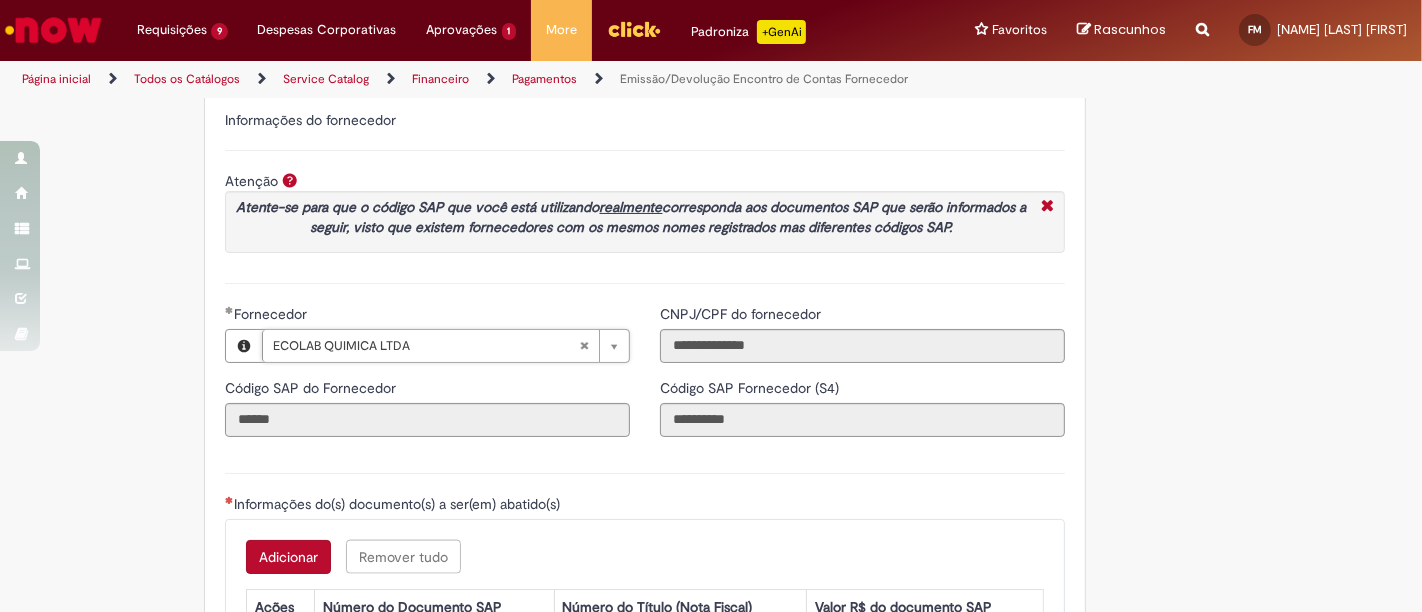 scroll, scrollTop: 0, scrollLeft: 0, axis: both 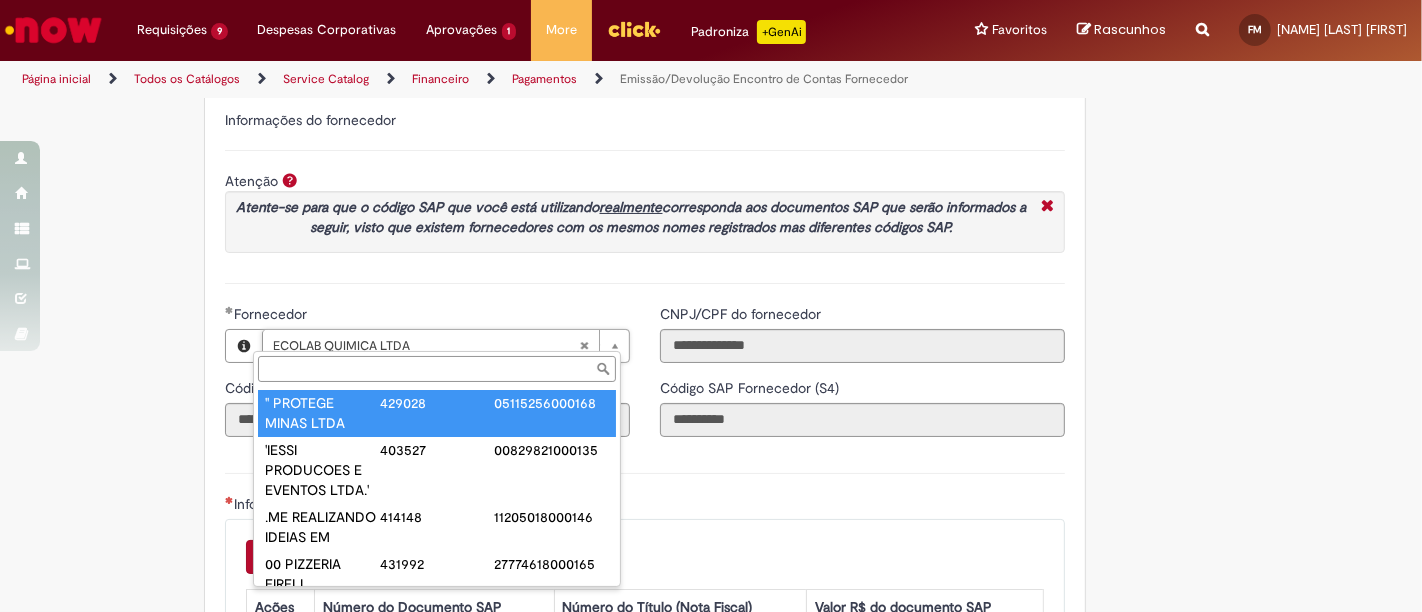 paste on "**********" 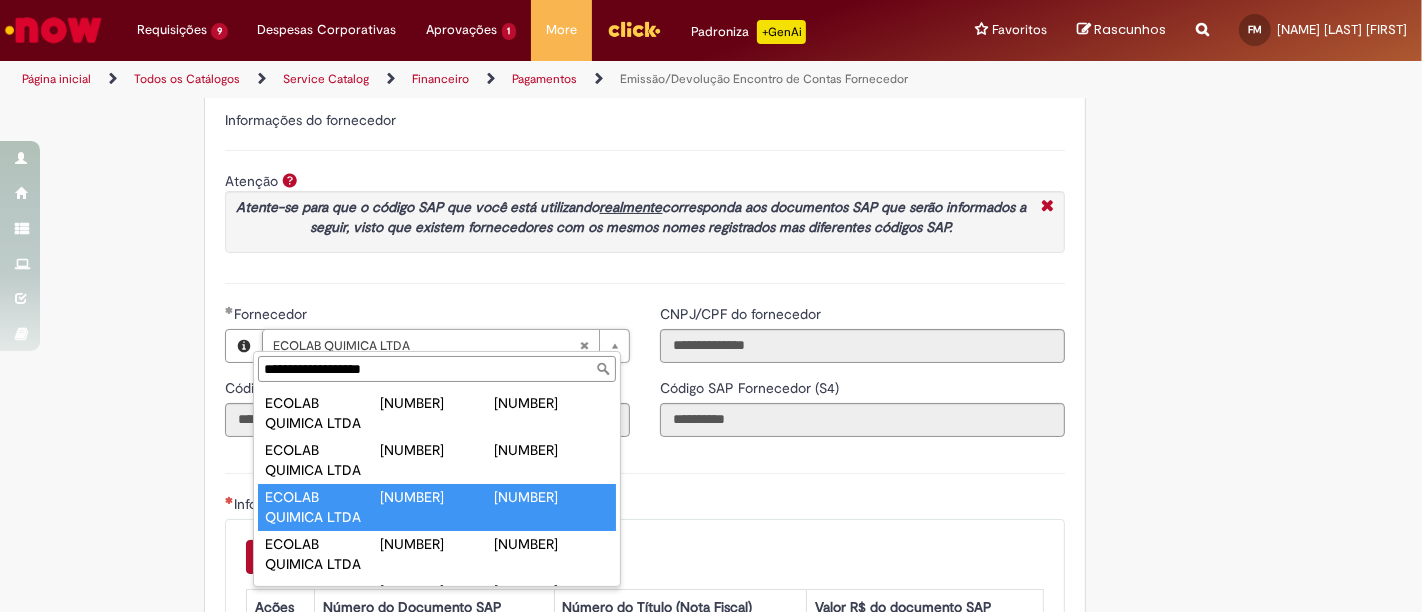 type on "**********" 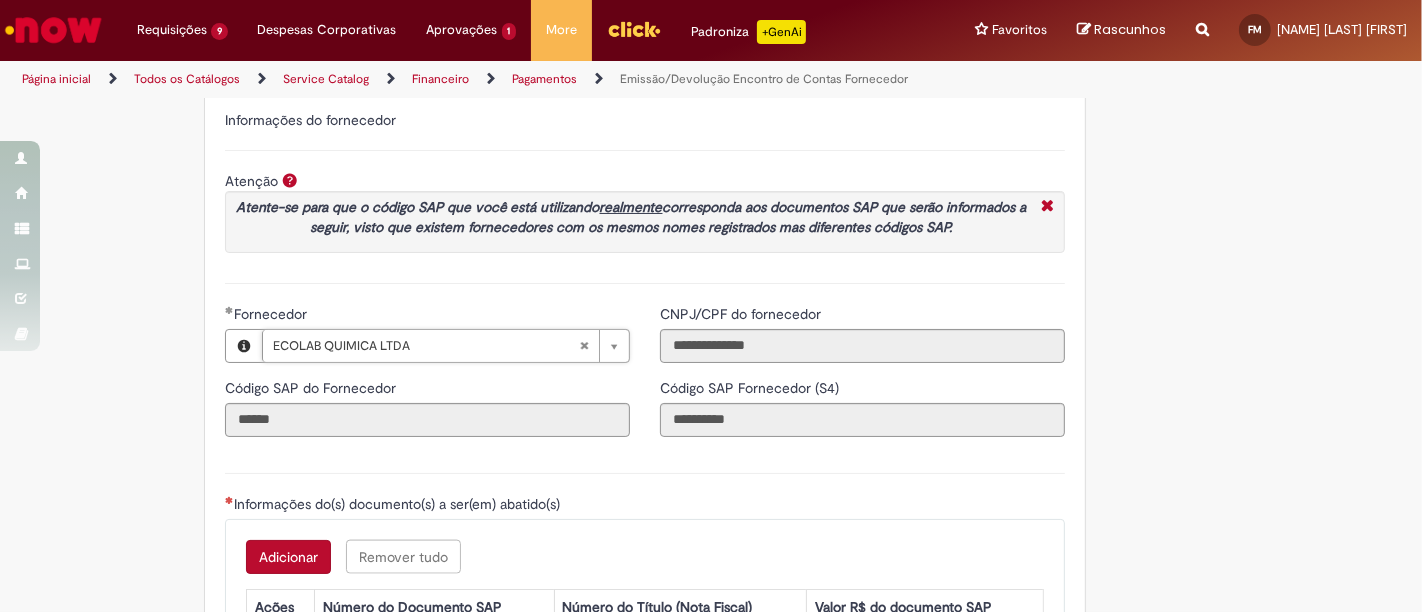 scroll, scrollTop: 0, scrollLeft: 154, axis: horizontal 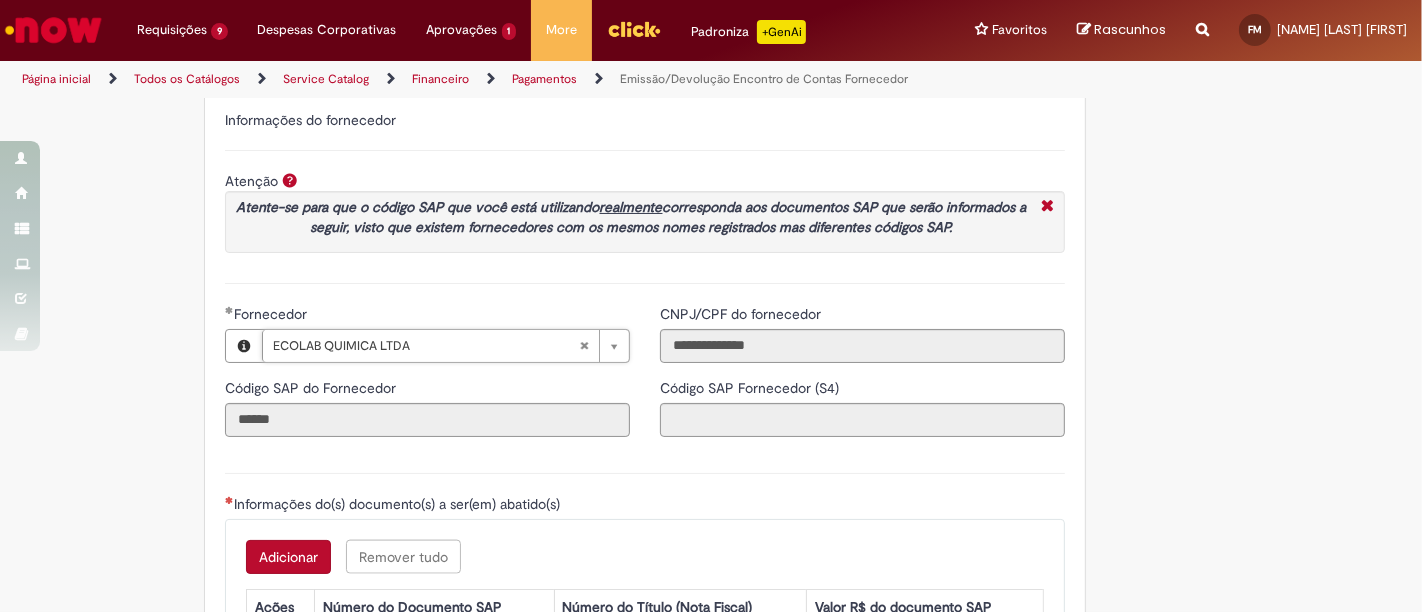 type on "**********" 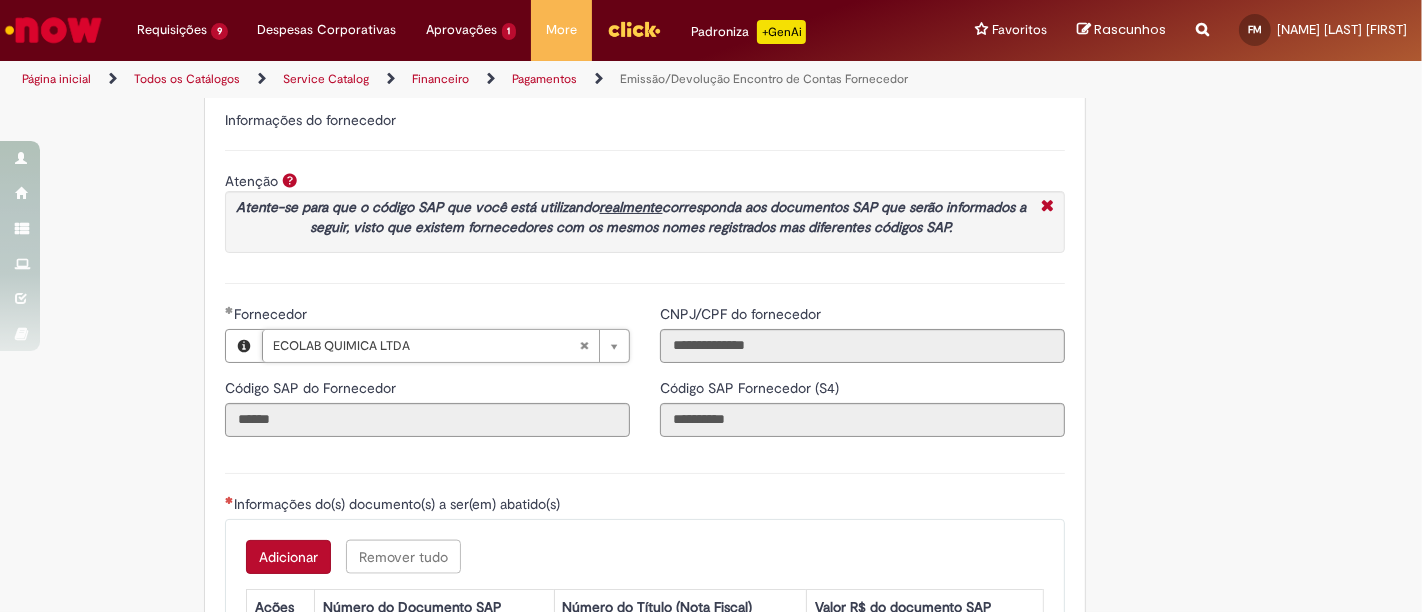 click on "**********" at bounding box center [427, 378] 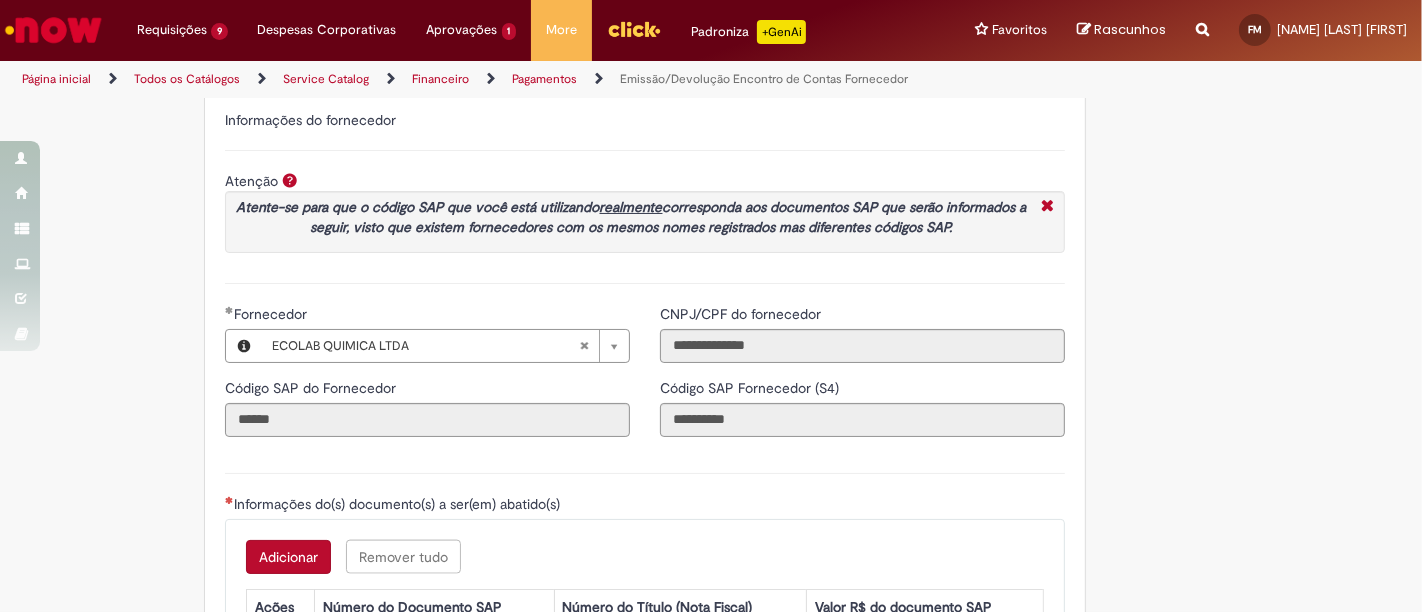 scroll, scrollTop: 0, scrollLeft: 0, axis: both 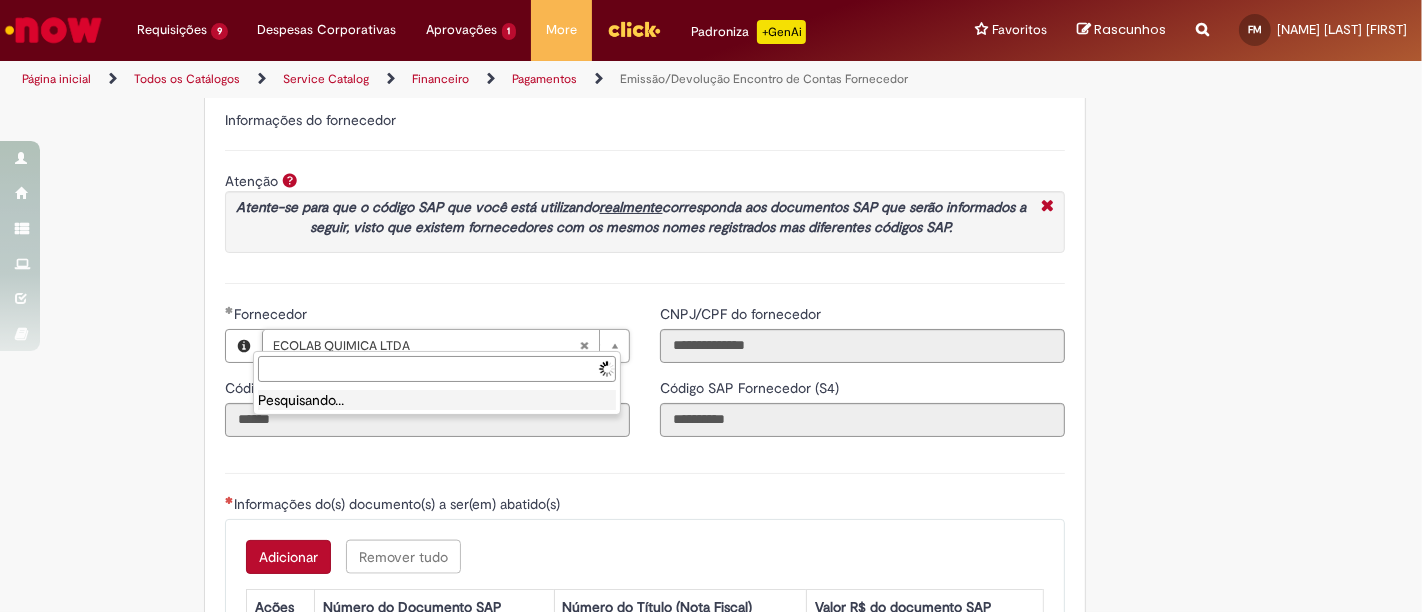 paste on "**********" 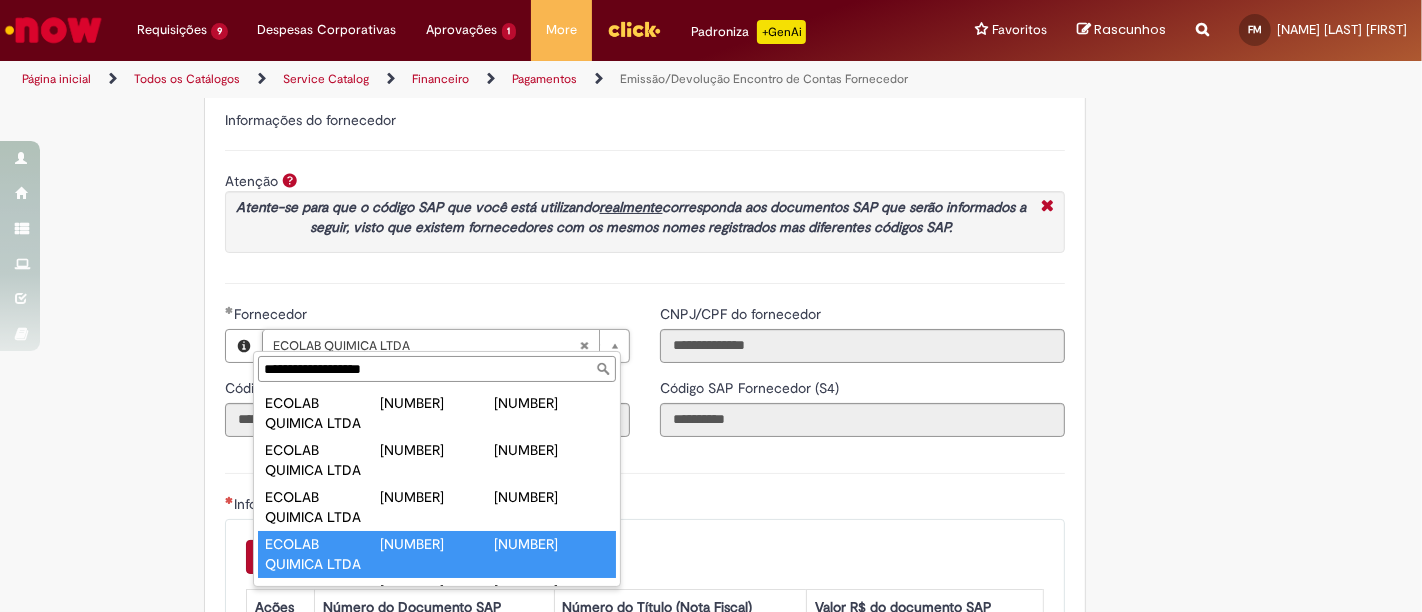 type on "**********" 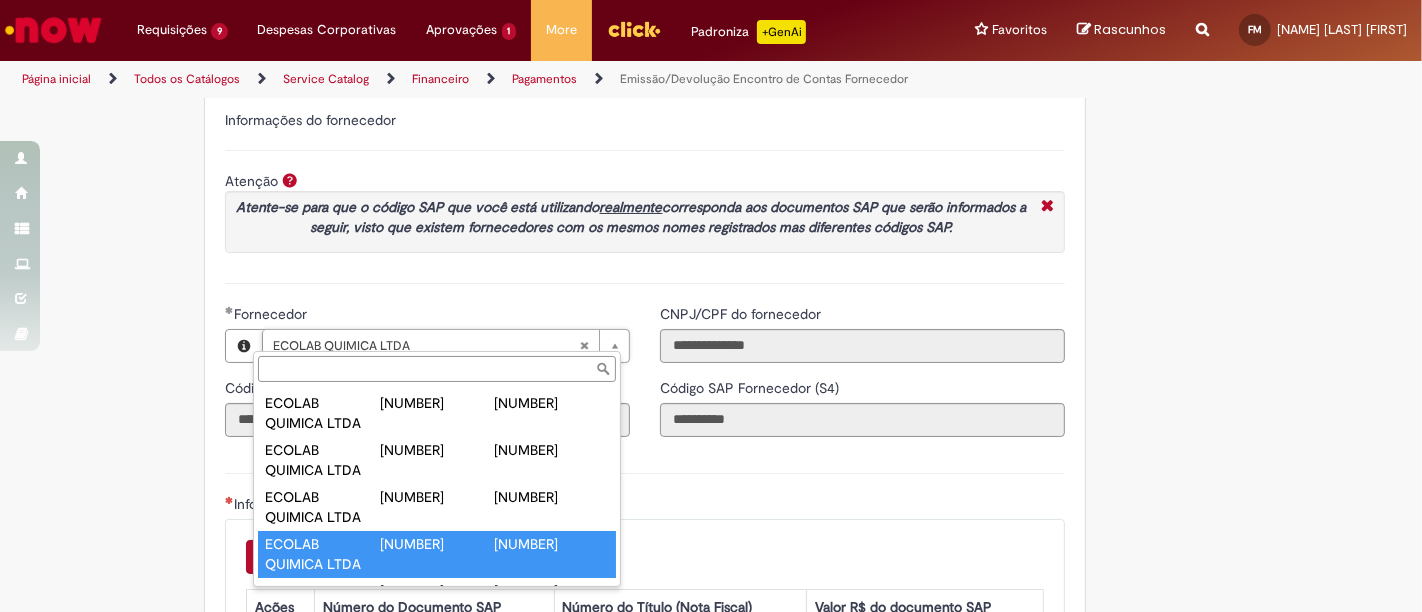 scroll, scrollTop: 0, scrollLeft: 154, axis: horizontal 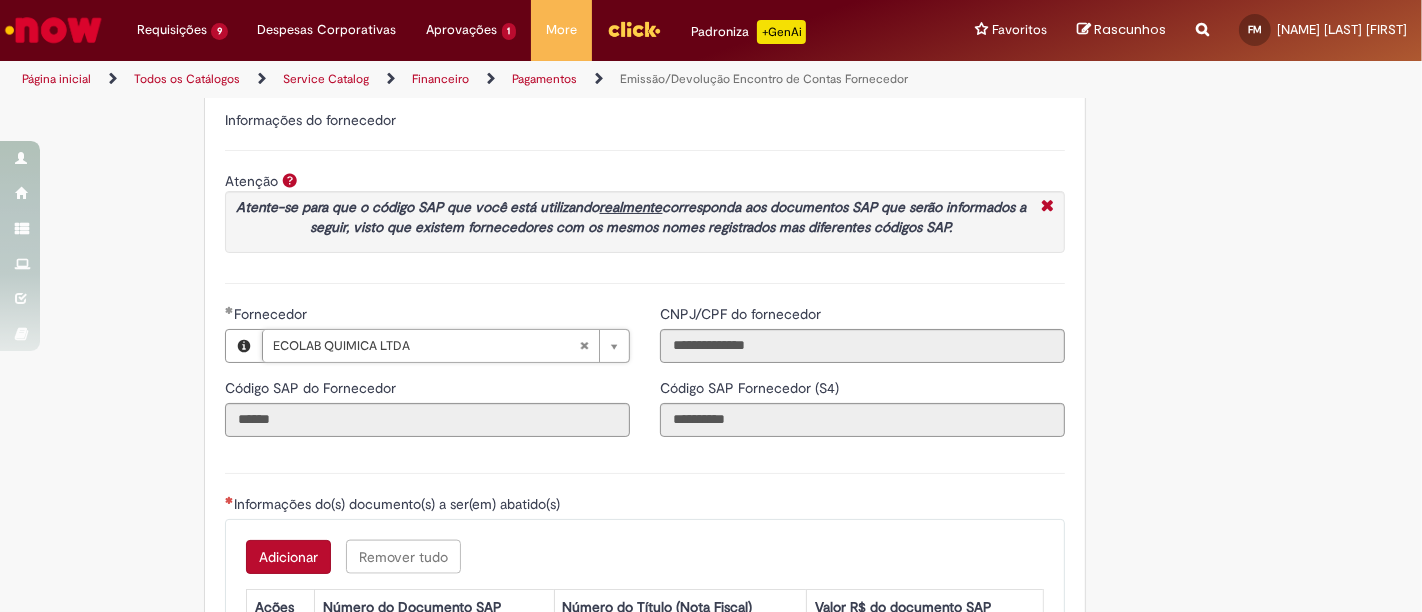 type on "******" 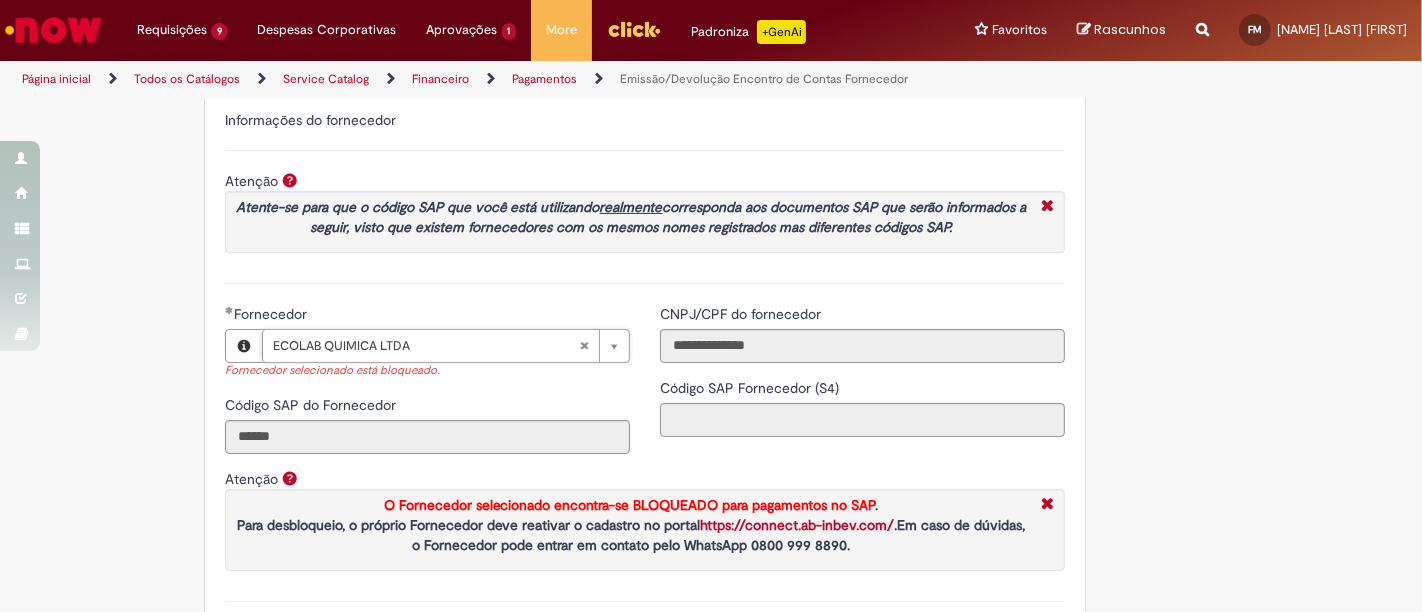 type 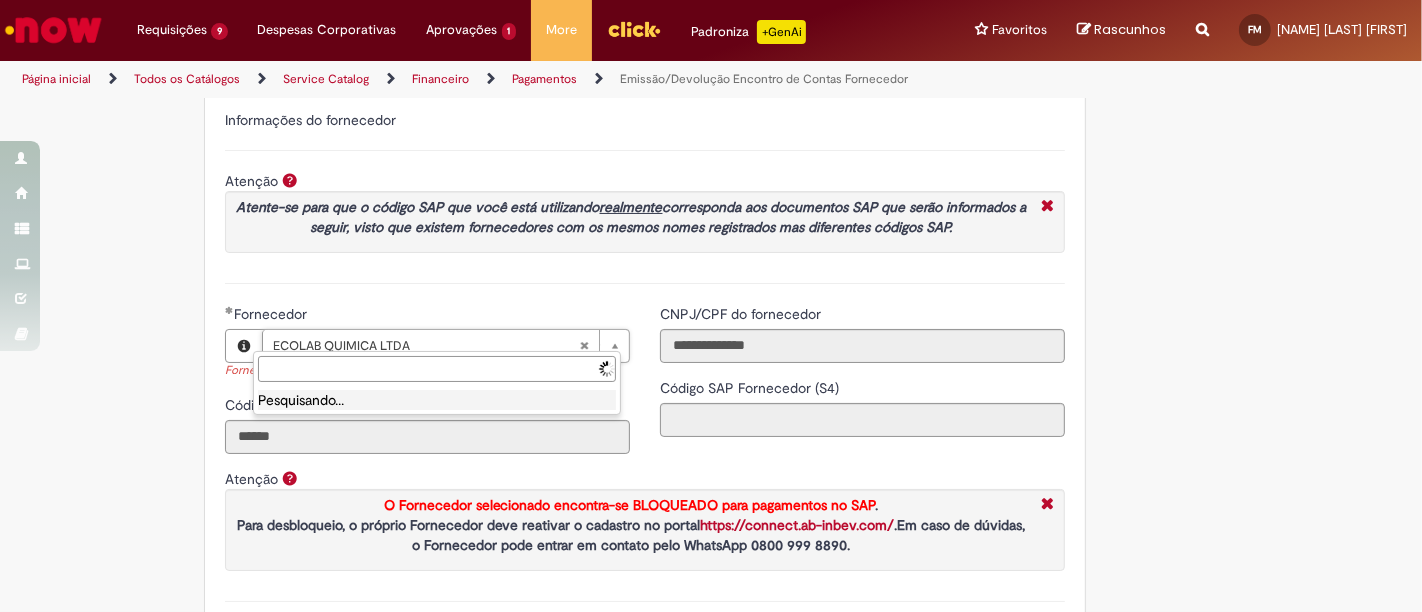 type on "**********" 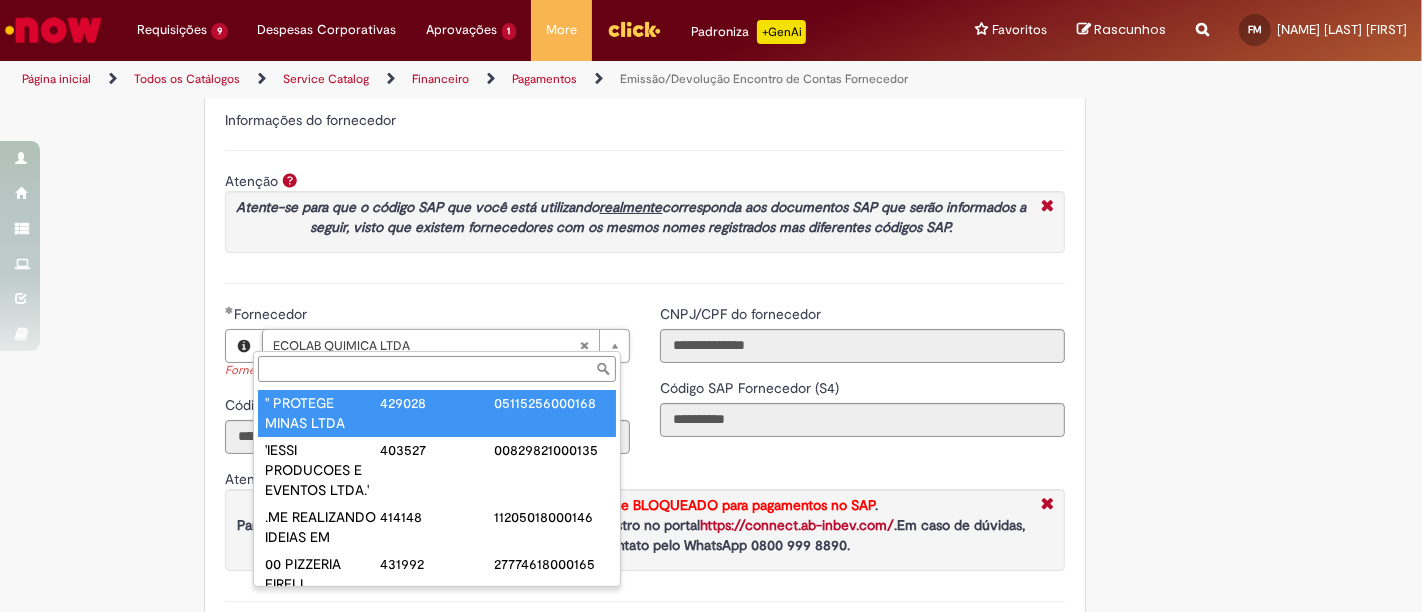 paste on "**********" 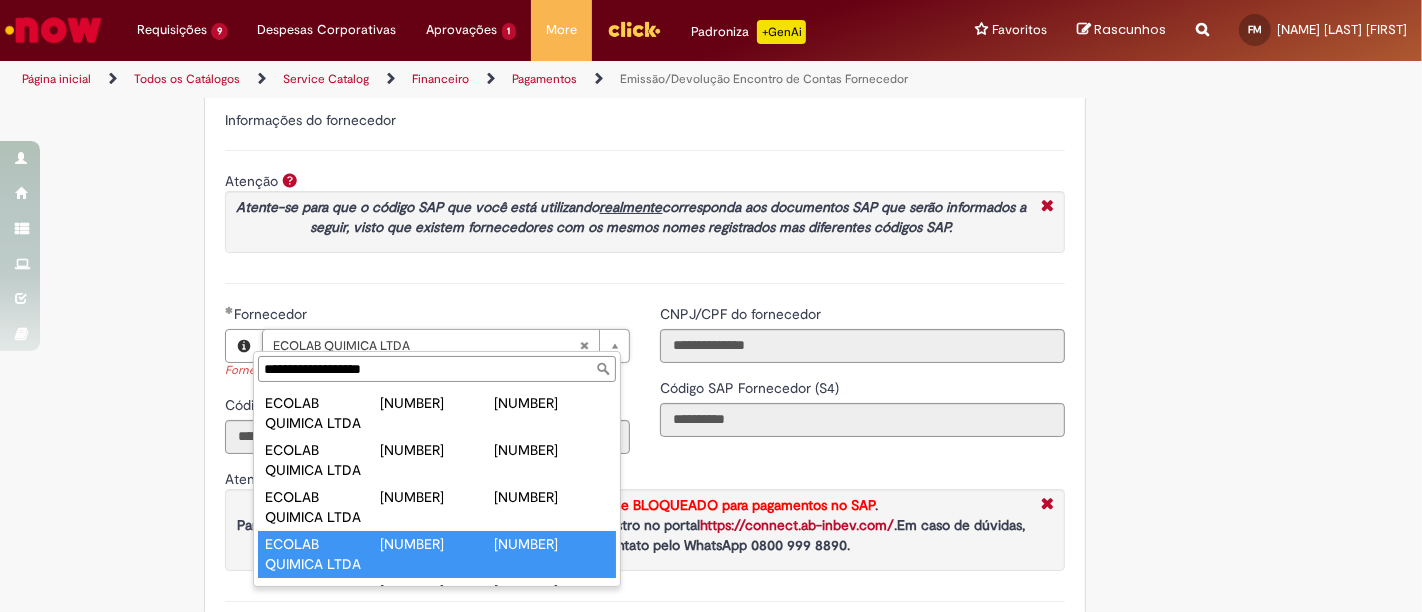 scroll, scrollTop: 111, scrollLeft: 0, axis: vertical 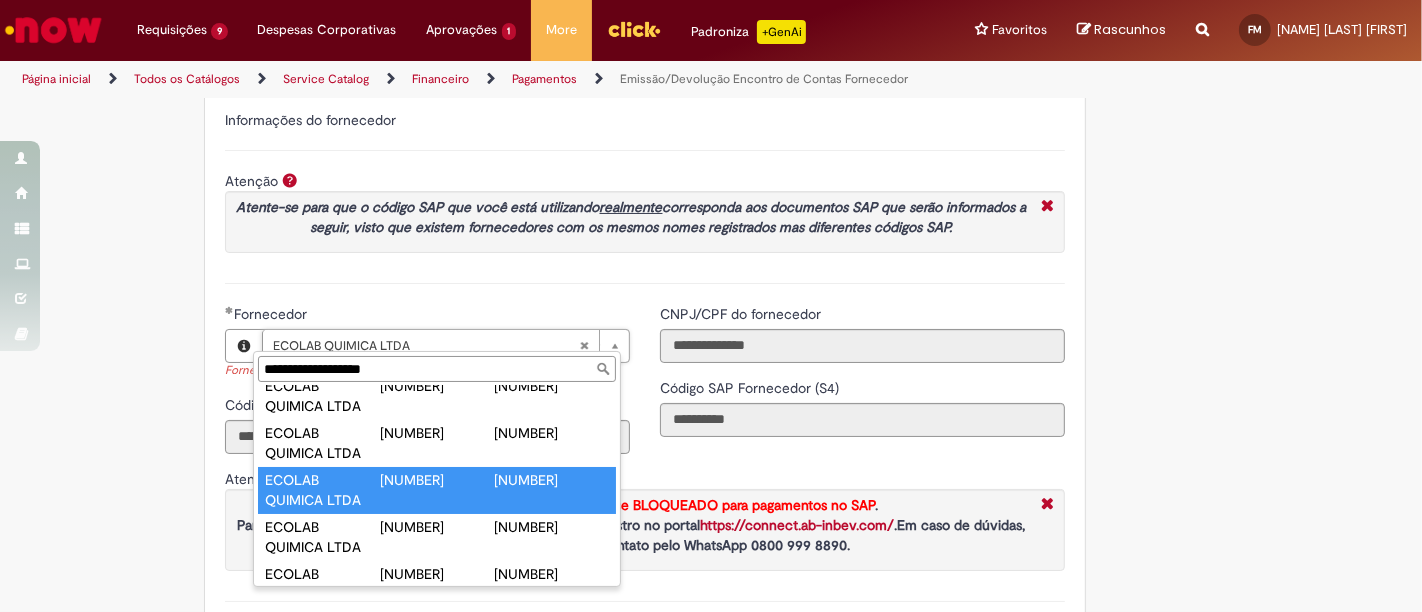 type on "**********" 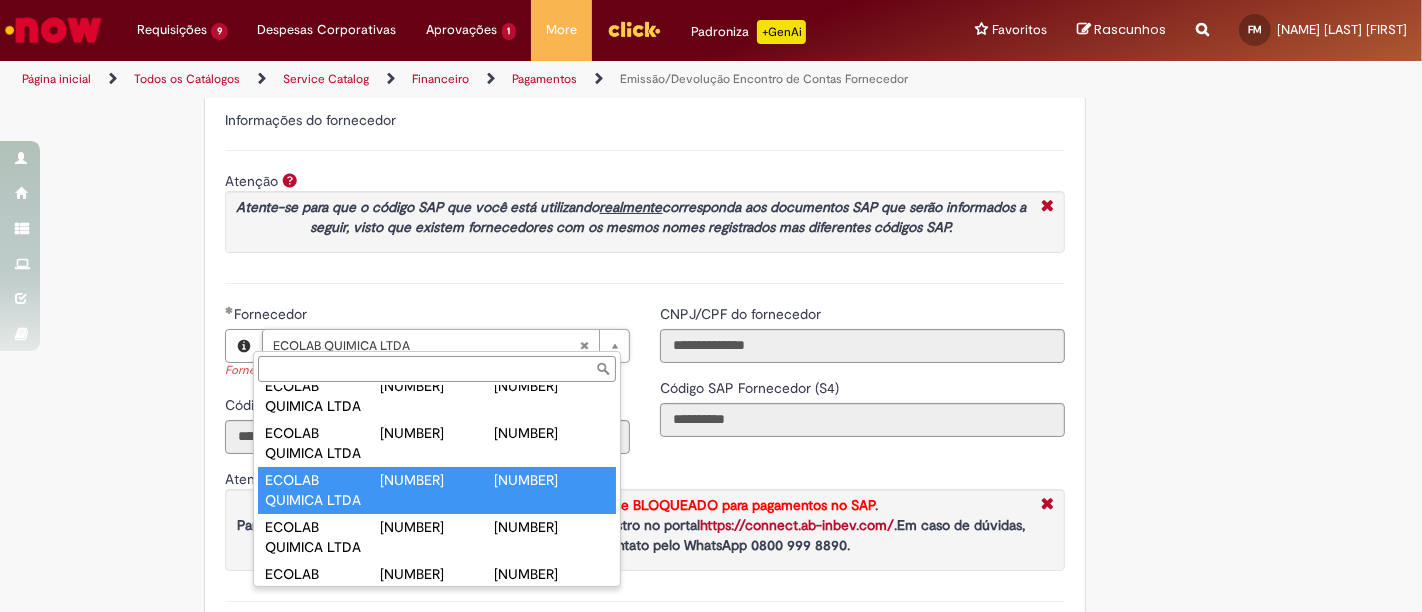 scroll, scrollTop: 0, scrollLeft: 154, axis: horizontal 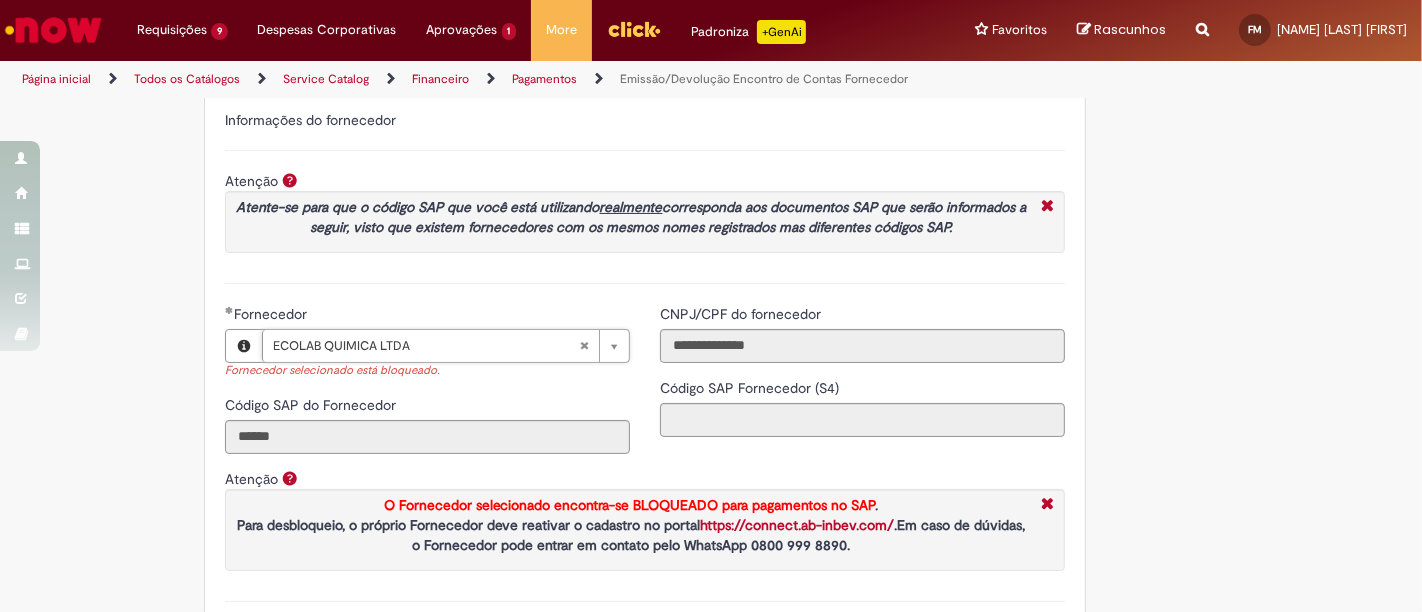 type 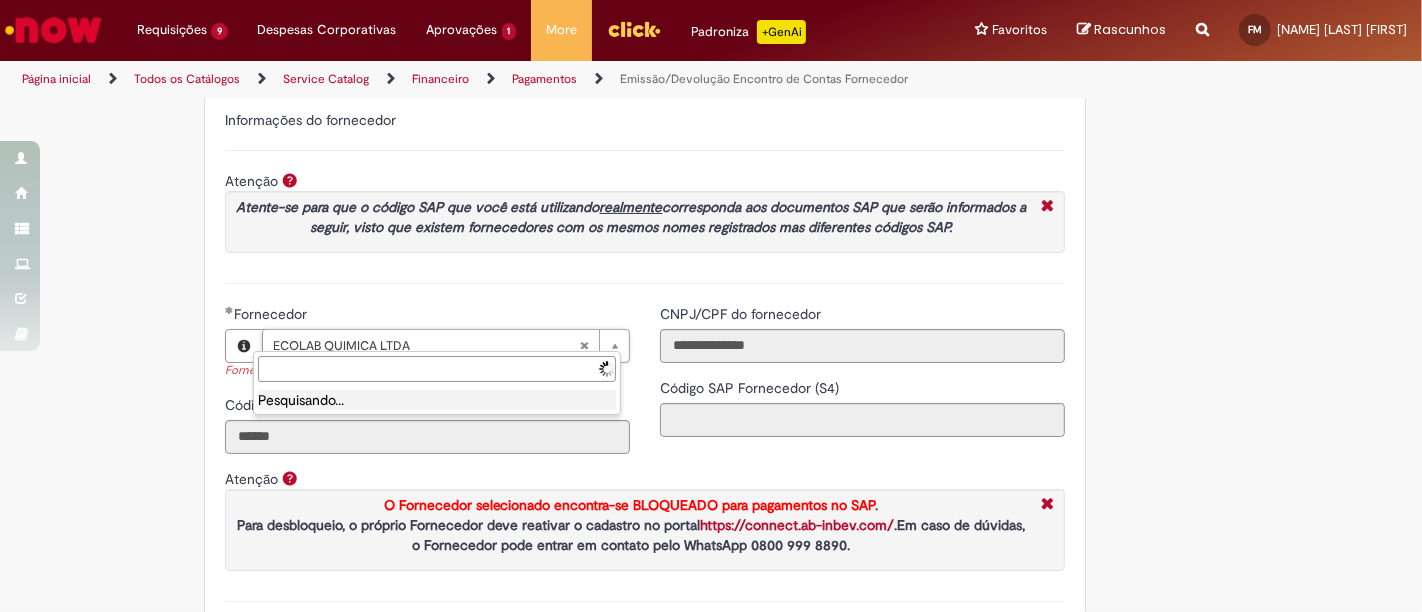 type on "**********" 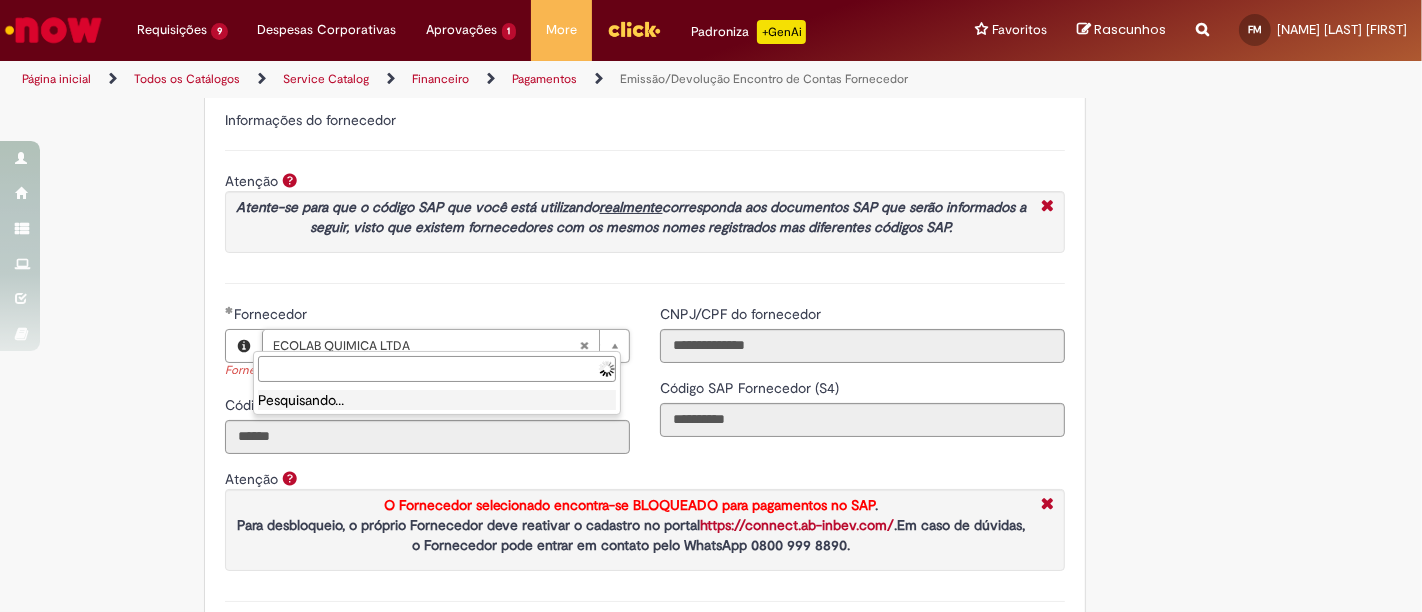 paste on "**********" 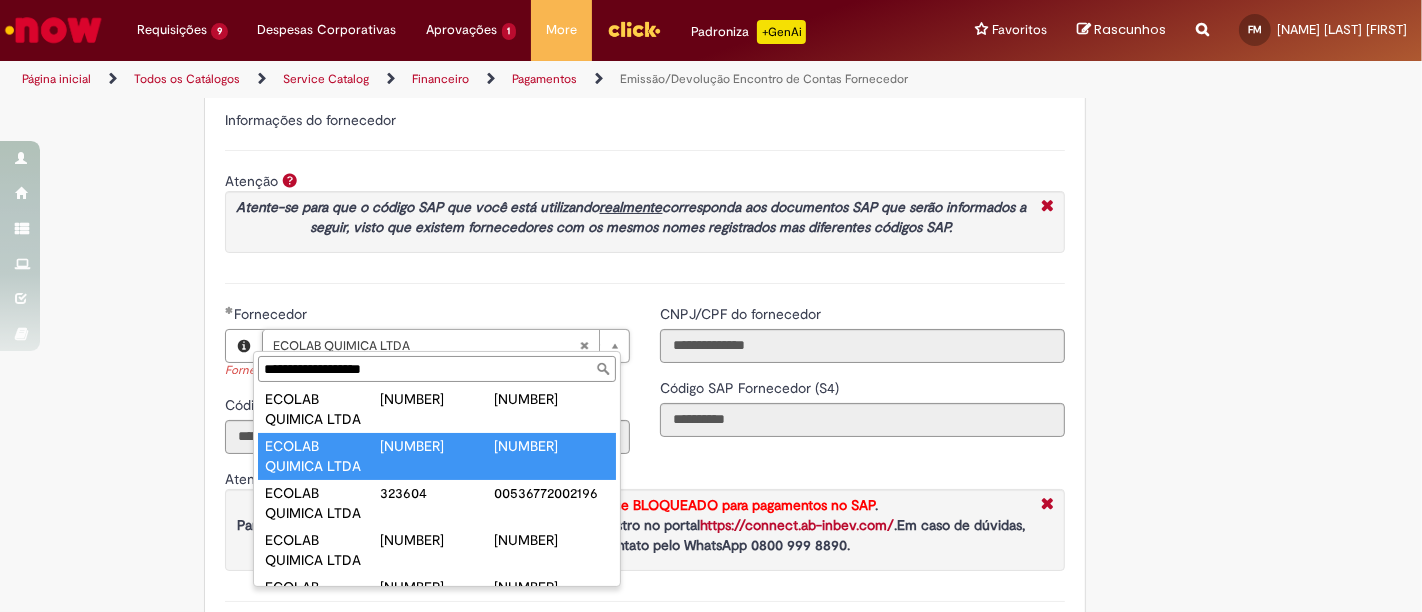 scroll, scrollTop: 465, scrollLeft: 0, axis: vertical 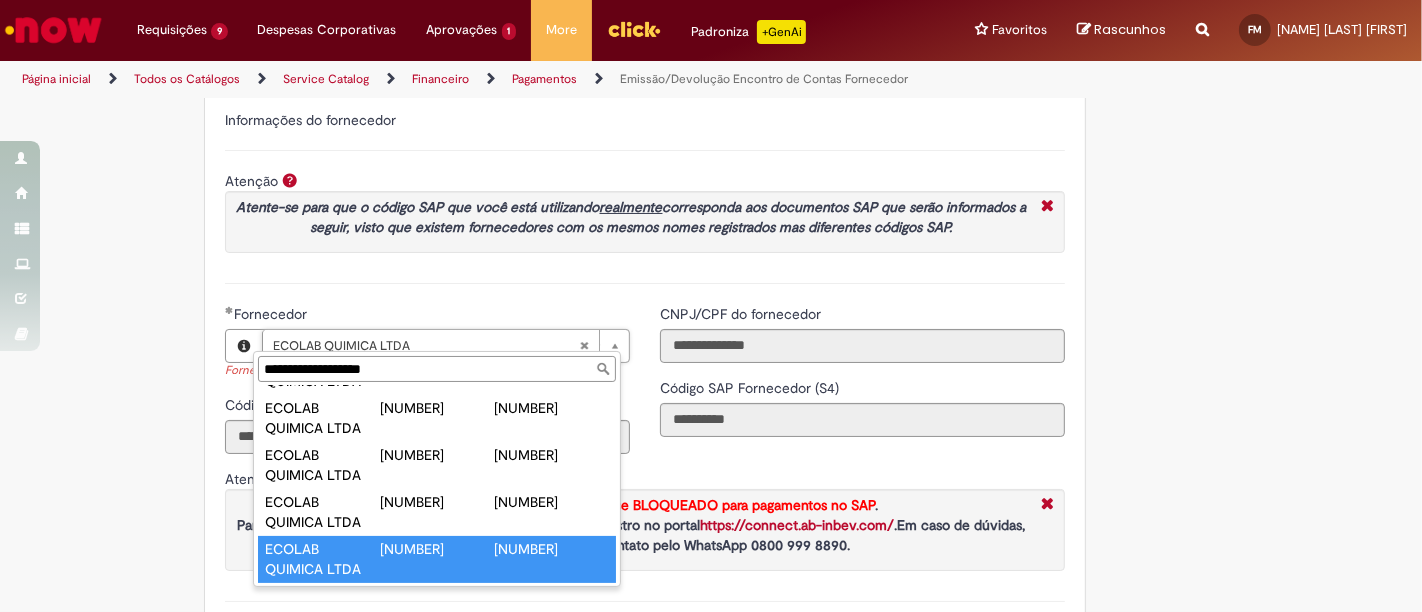 type on "**********" 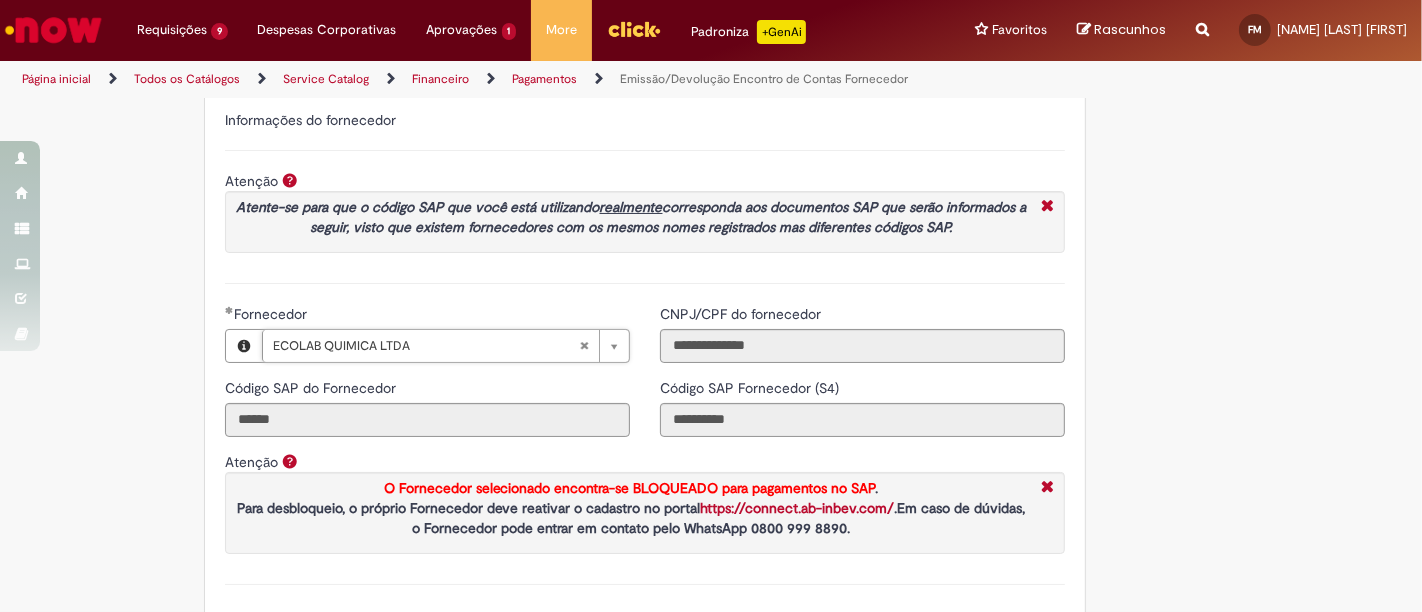 scroll, scrollTop: 0, scrollLeft: 154, axis: horizontal 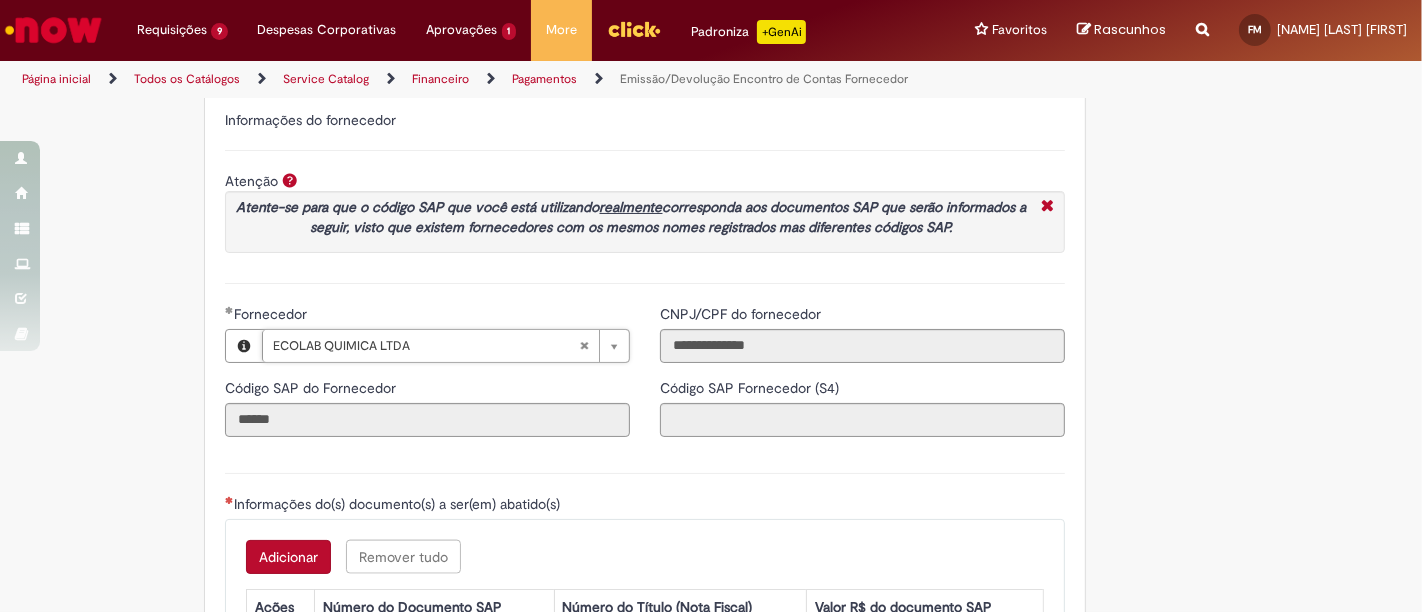 type on "**********" 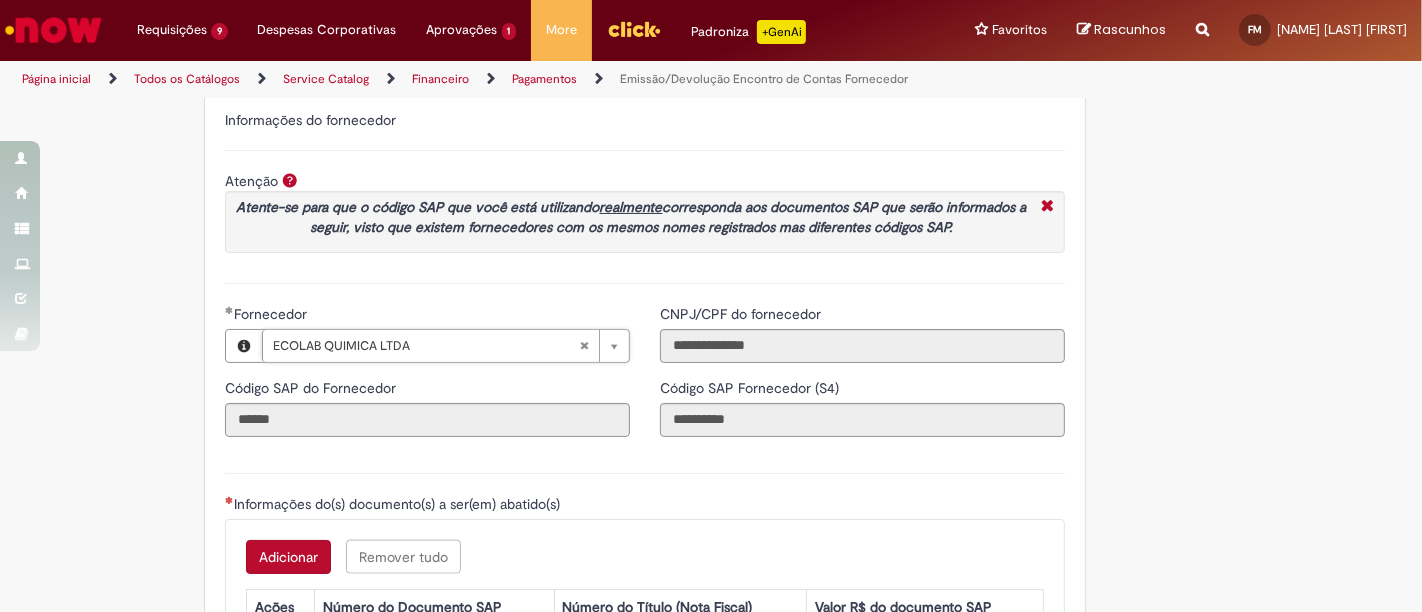 type 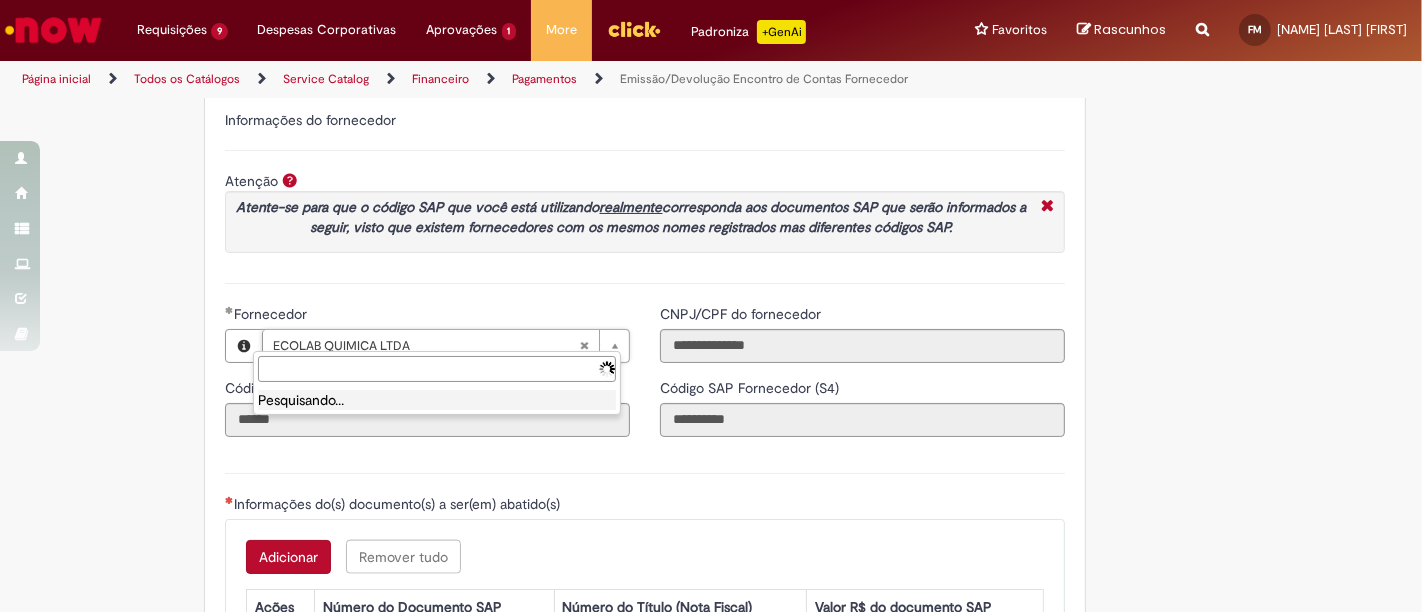 scroll, scrollTop: 0, scrollLeft: 0, axis: both 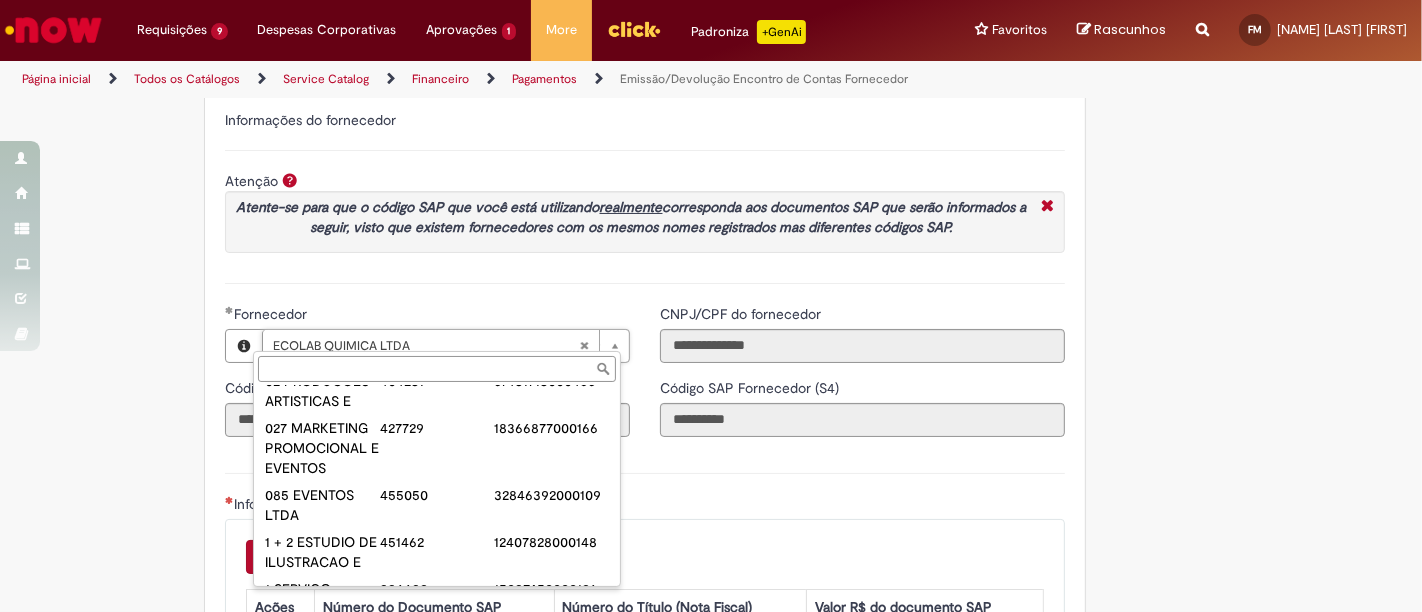 paste on "**********" 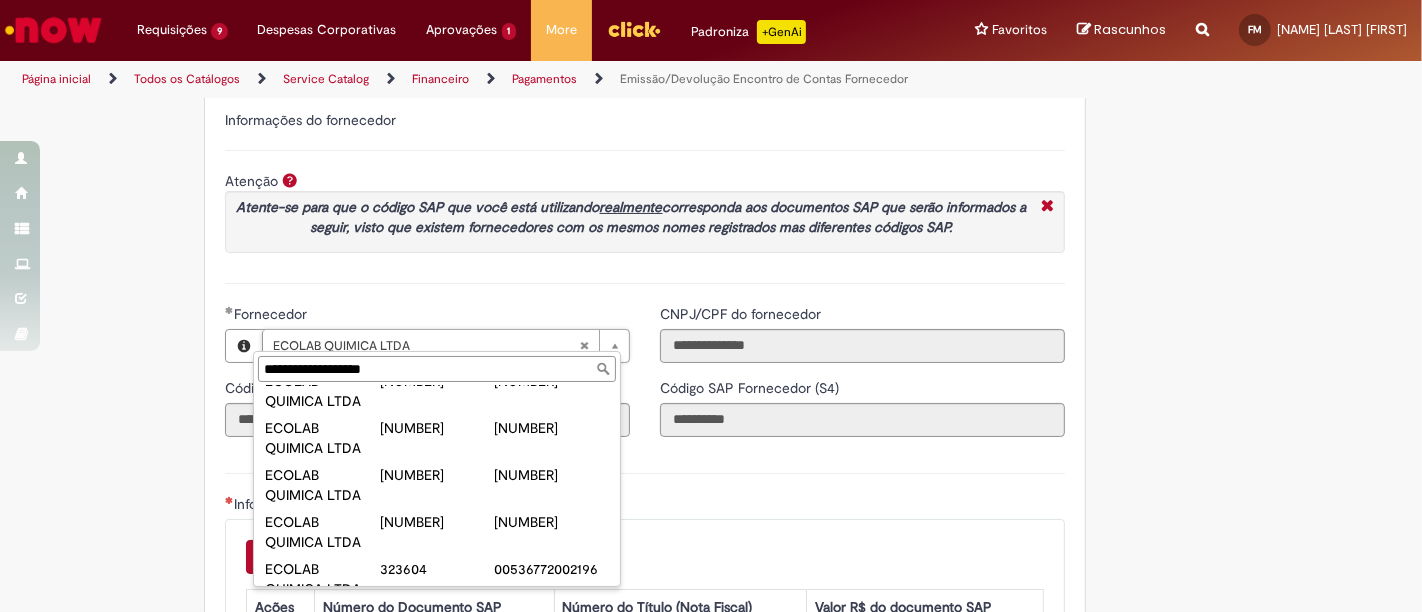 scroll, scrollTop: 465, scrollLeft: 0, axis: vertical 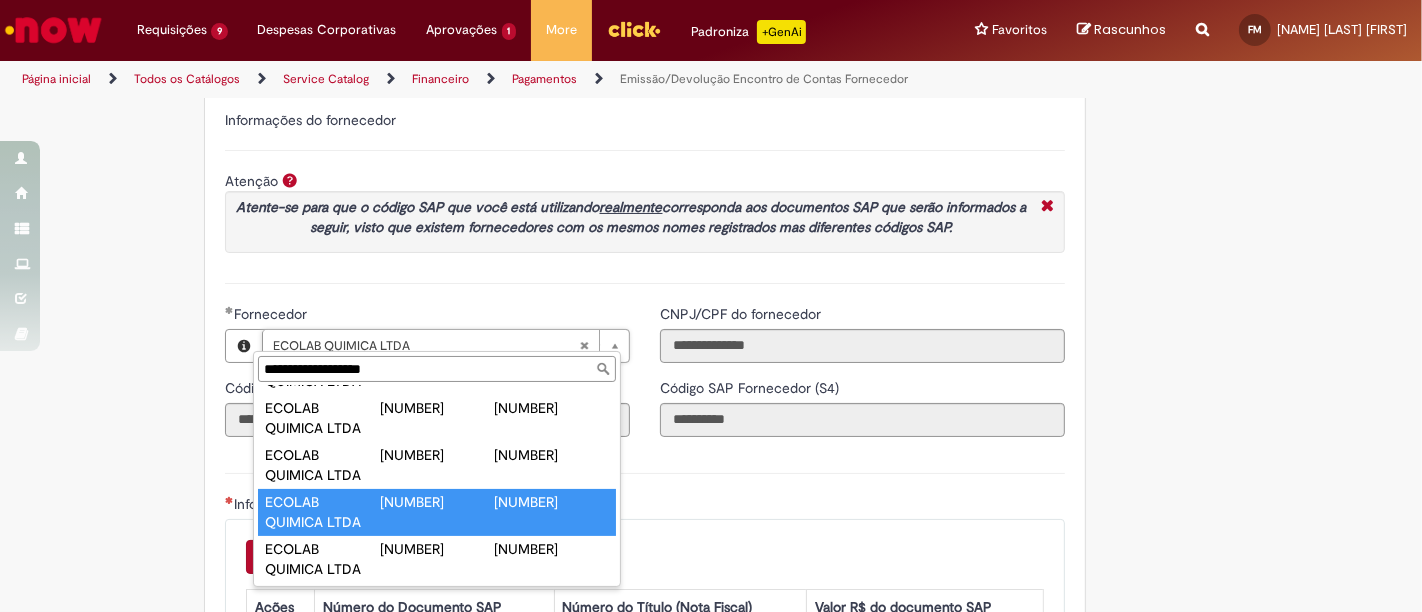 type on "**********" 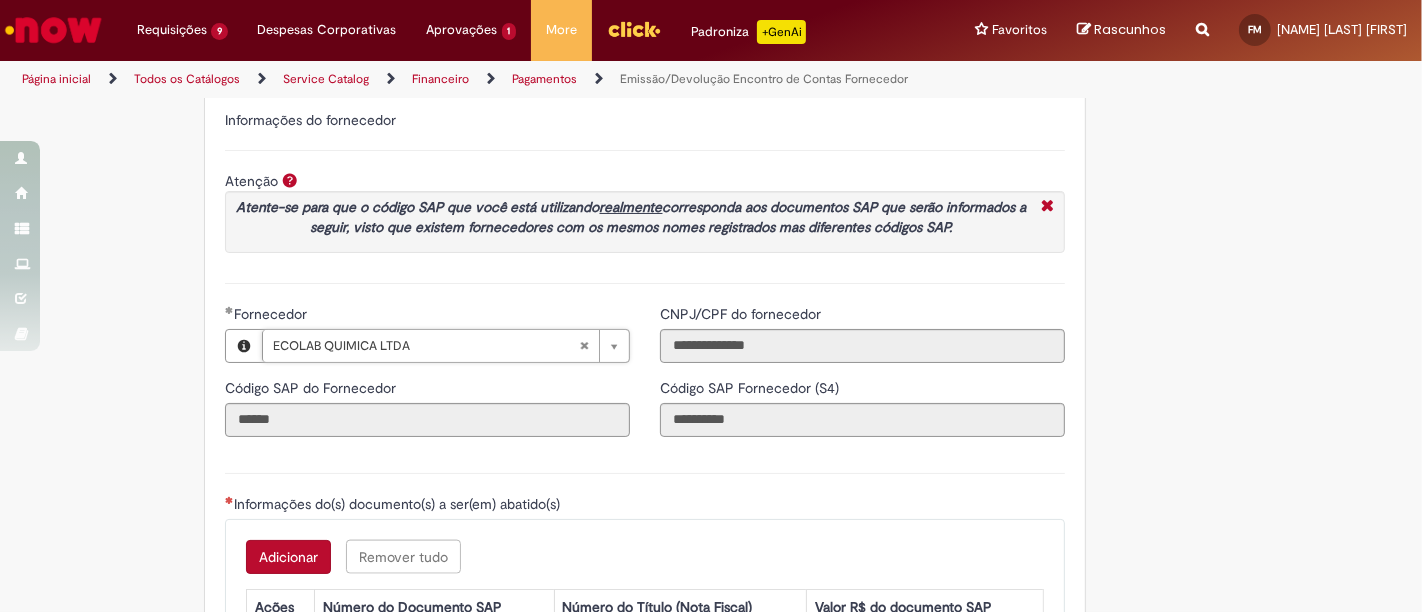 scroll, scrollTop: 0, scrollLeft: 154, axis: horizontal 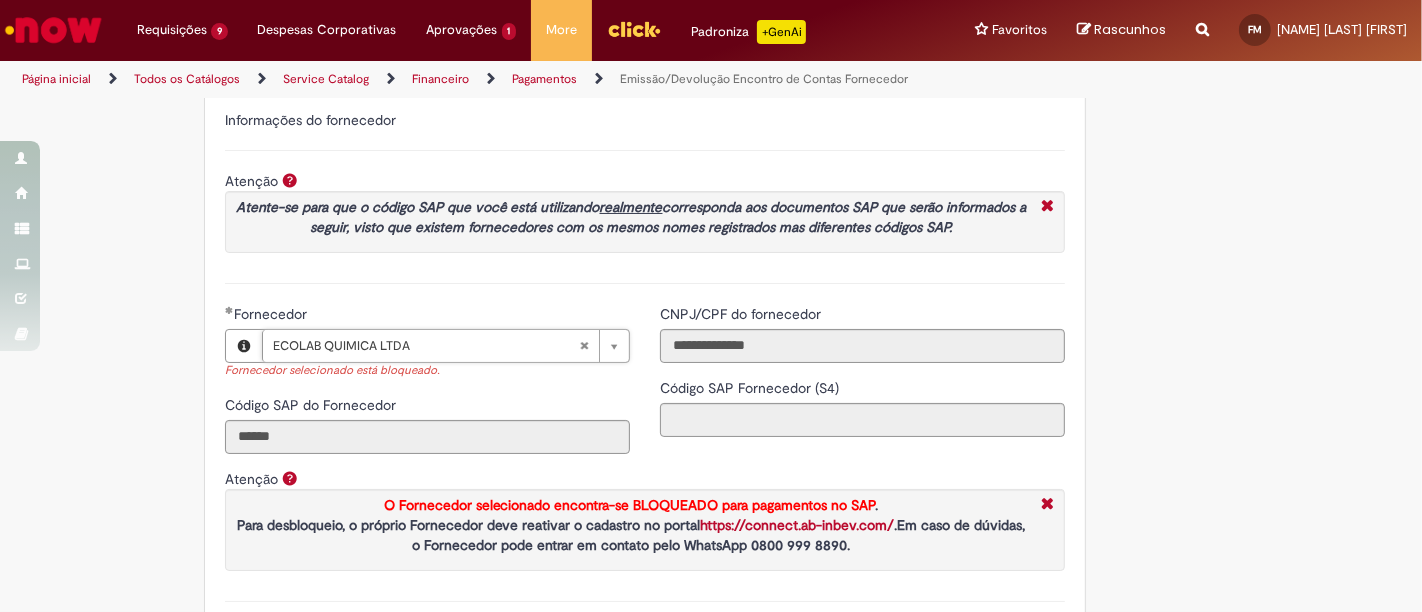 type 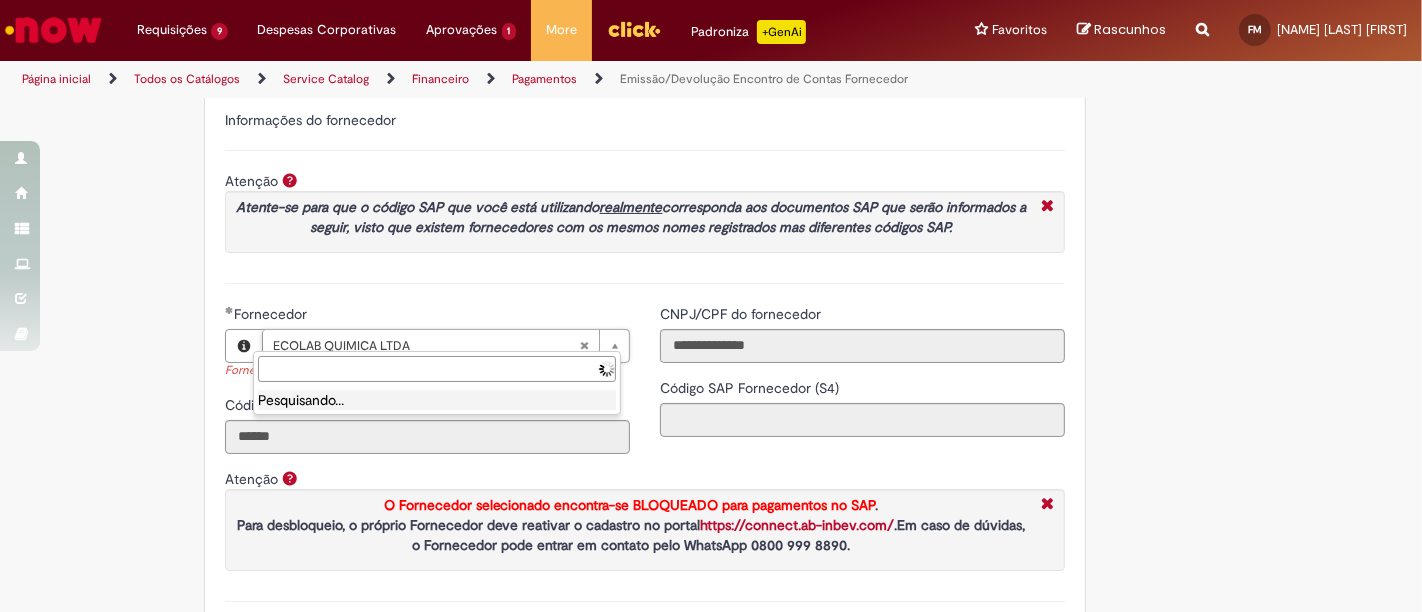 scroll, scrollTop: 0, scrollLeft: 0, axis: both 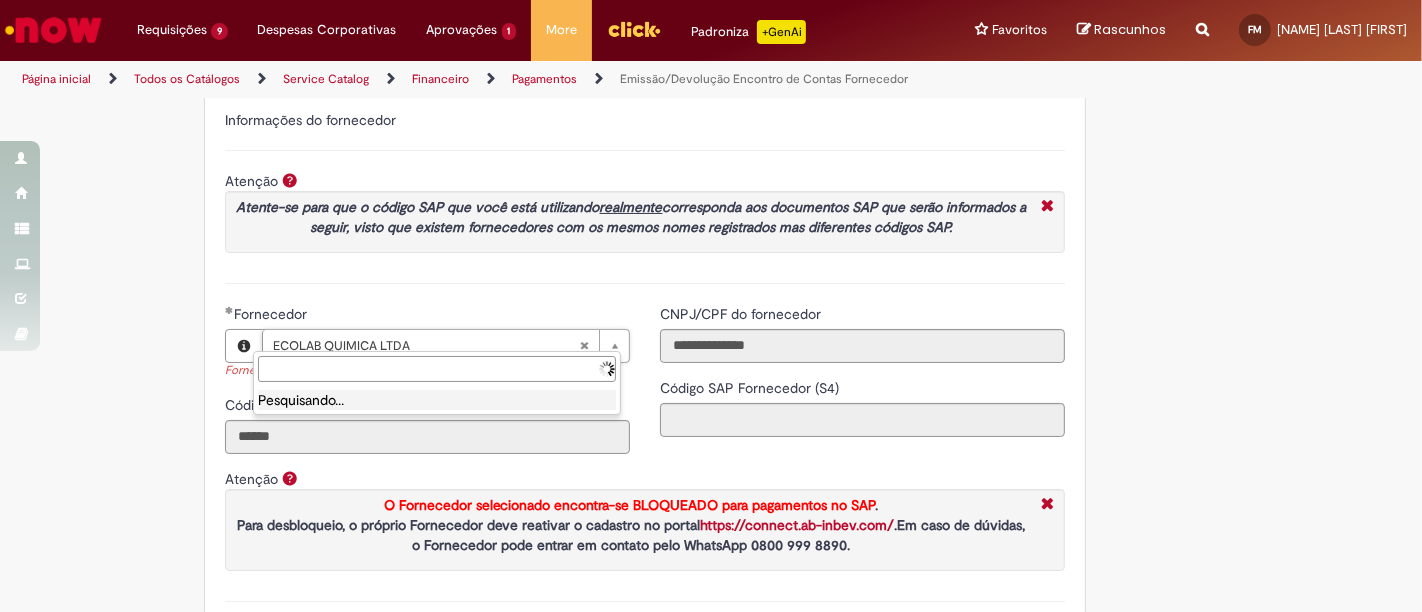 paste on "**********" 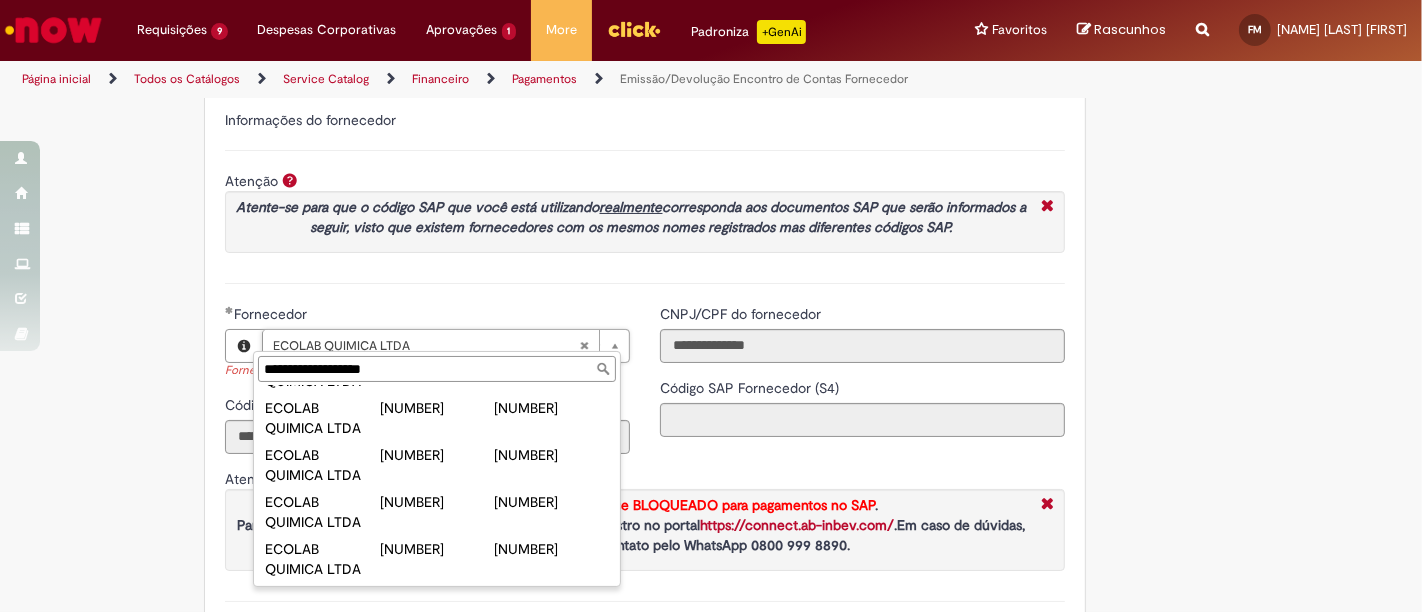 scroll, scrollTop: 465, scrollLeft: 0, axis: vertical 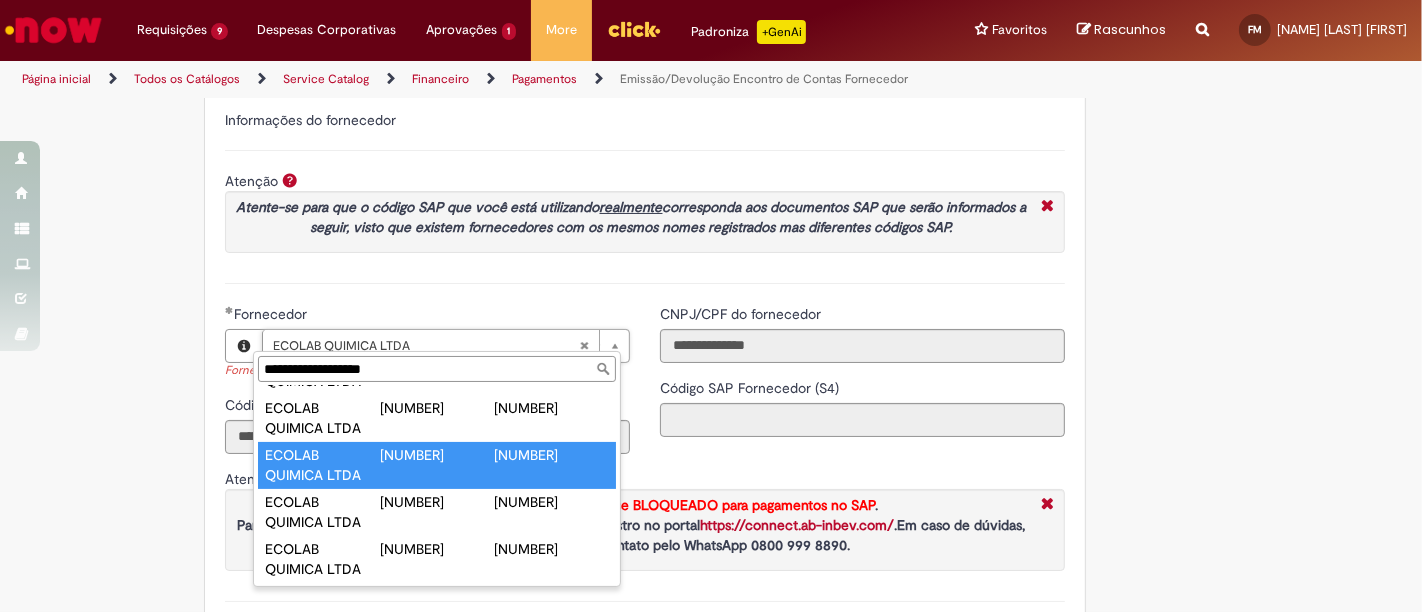 type on "**********" 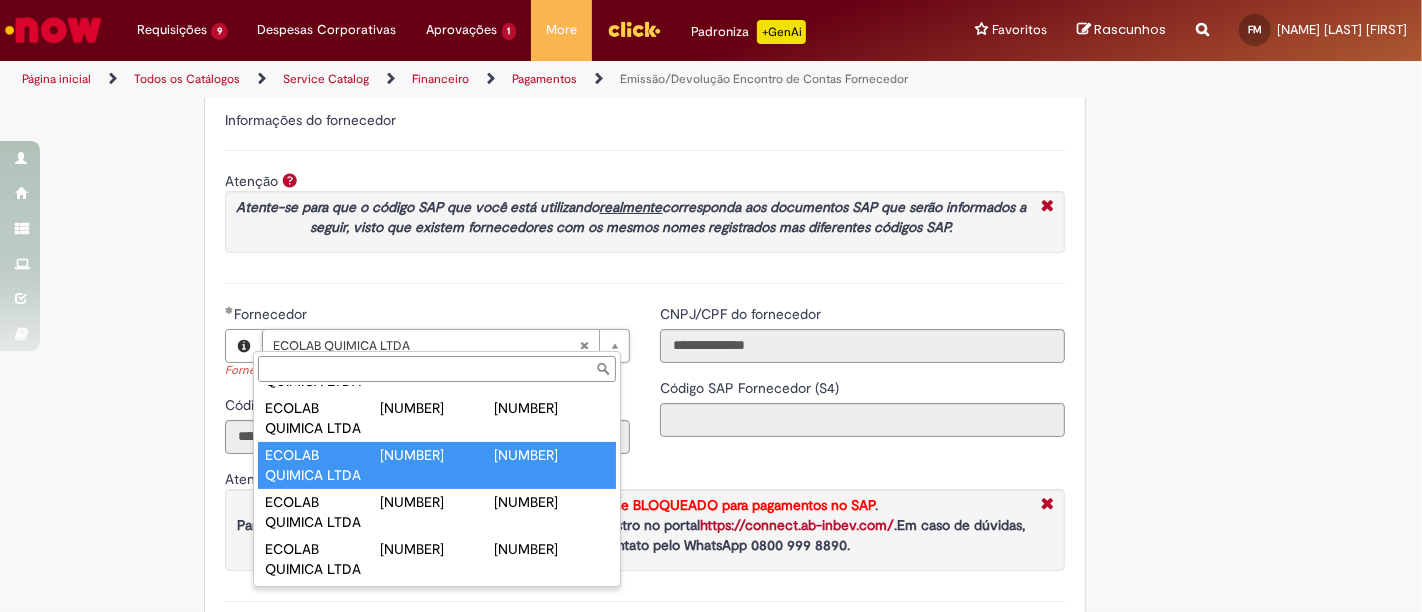 scroll, scrollTop: 0, scrollLeft: 154, axis: horizontal 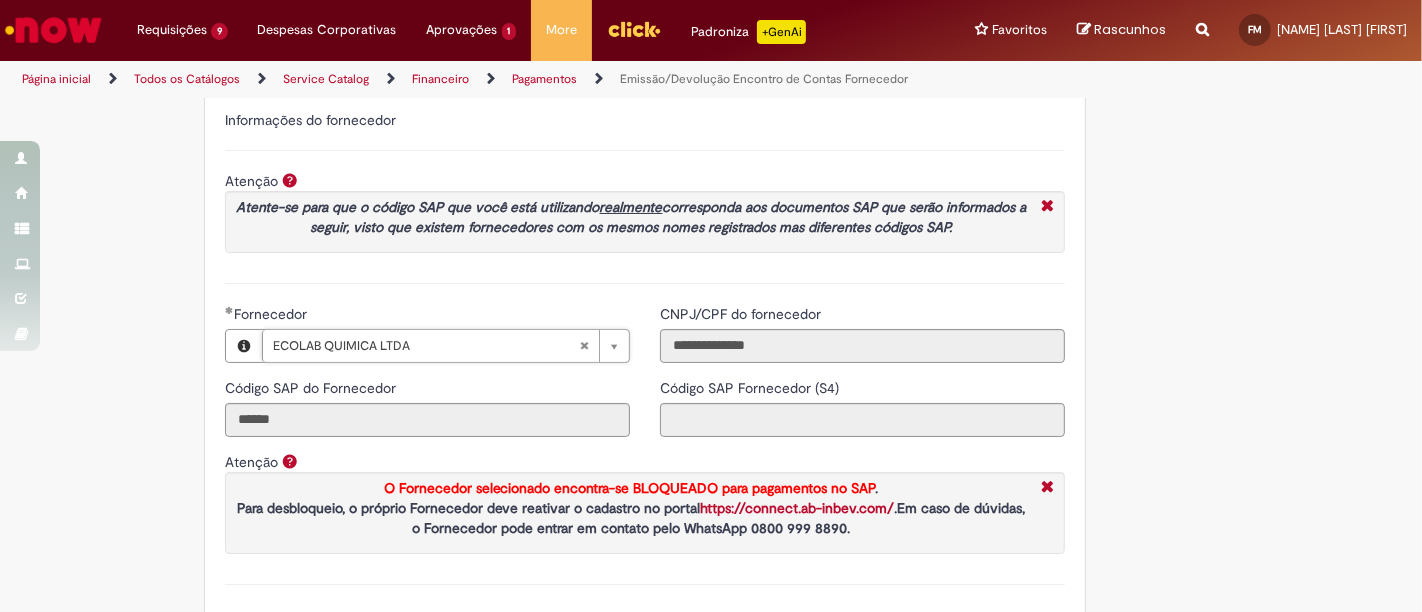 type on "******" 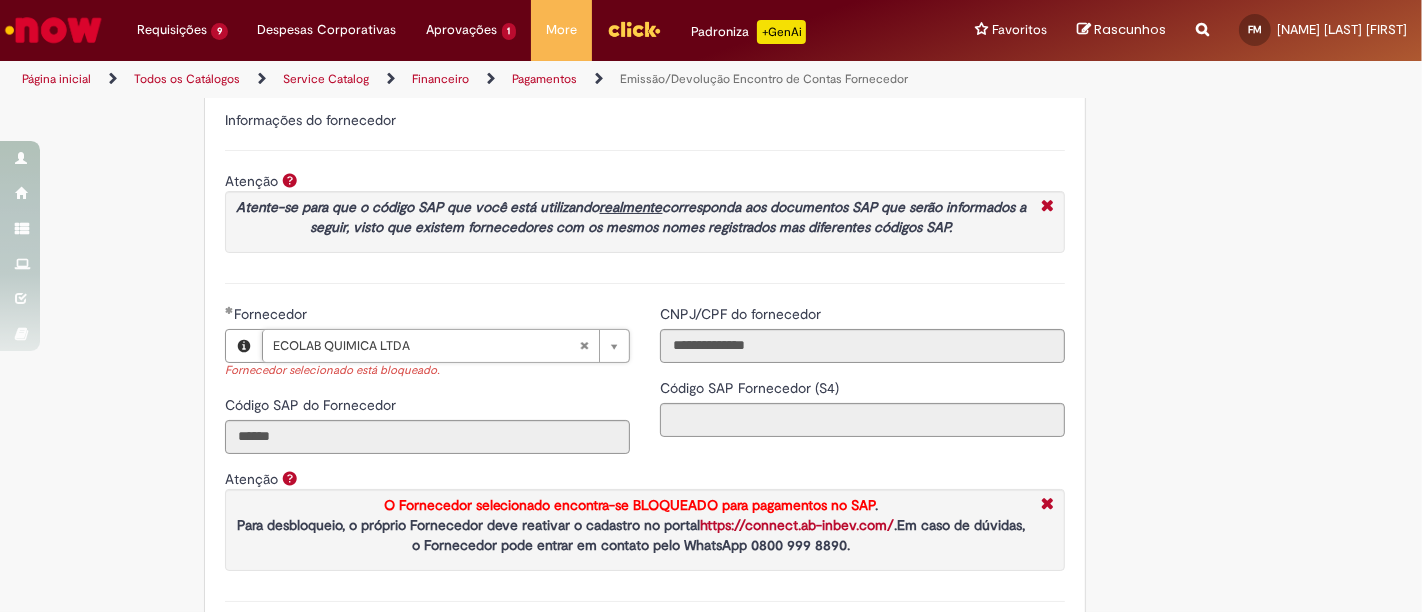 type 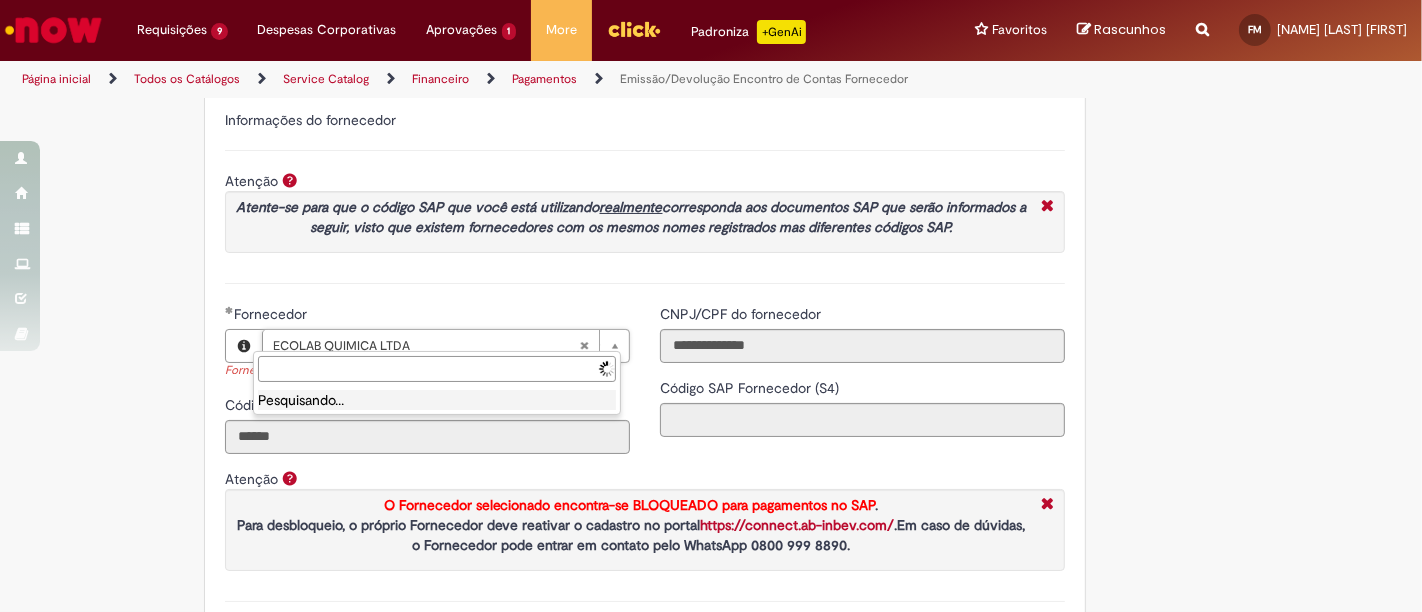 scroll, scrollTop: 0, scrollLeft: 0, axis: both 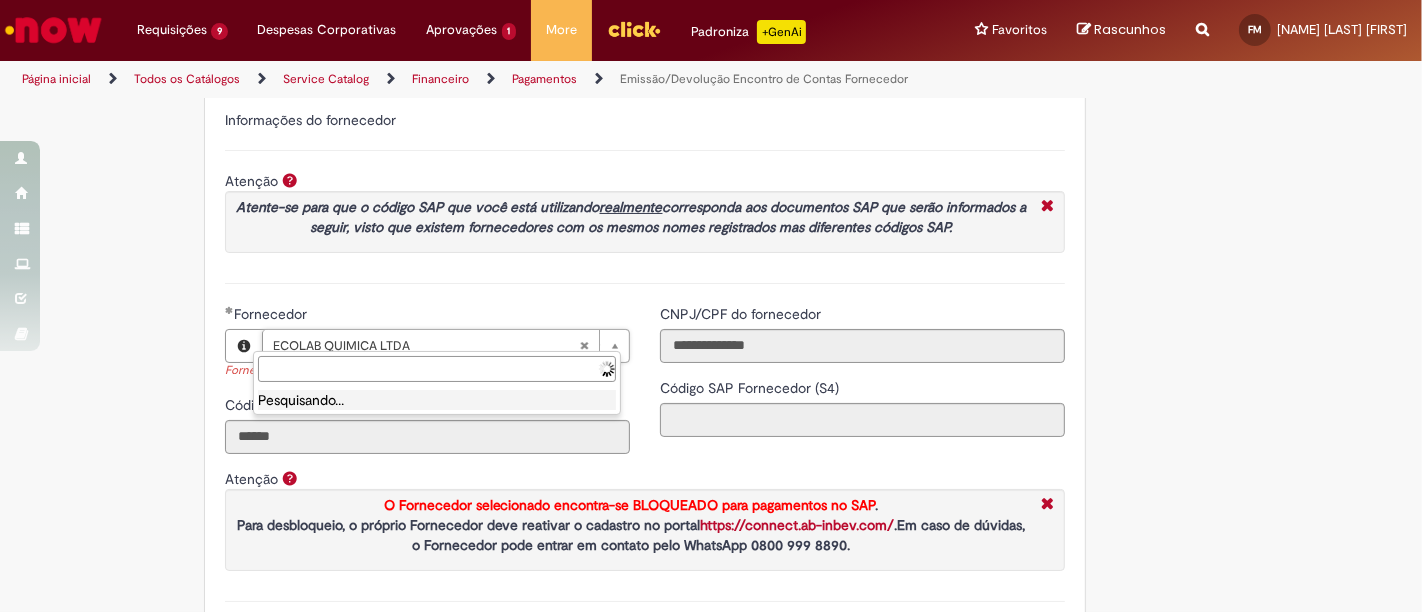 paste on "**********" 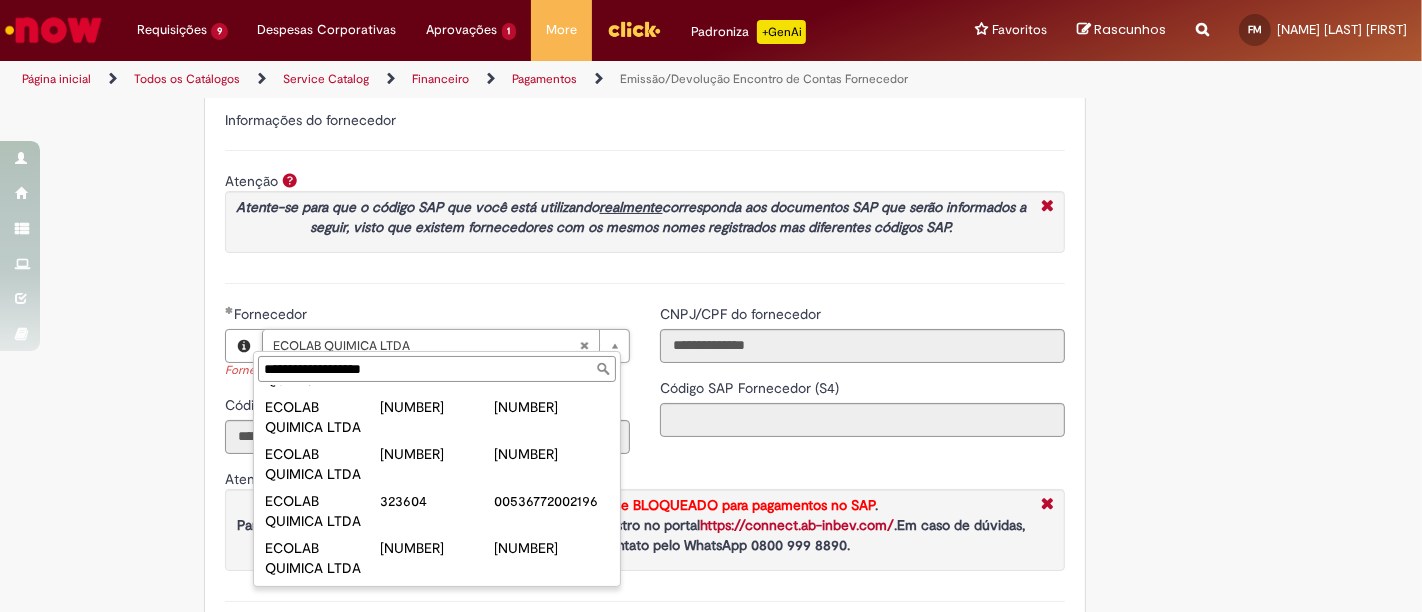 scroll, scrollTop: 465, scrollLeft: 0, axis: vertical 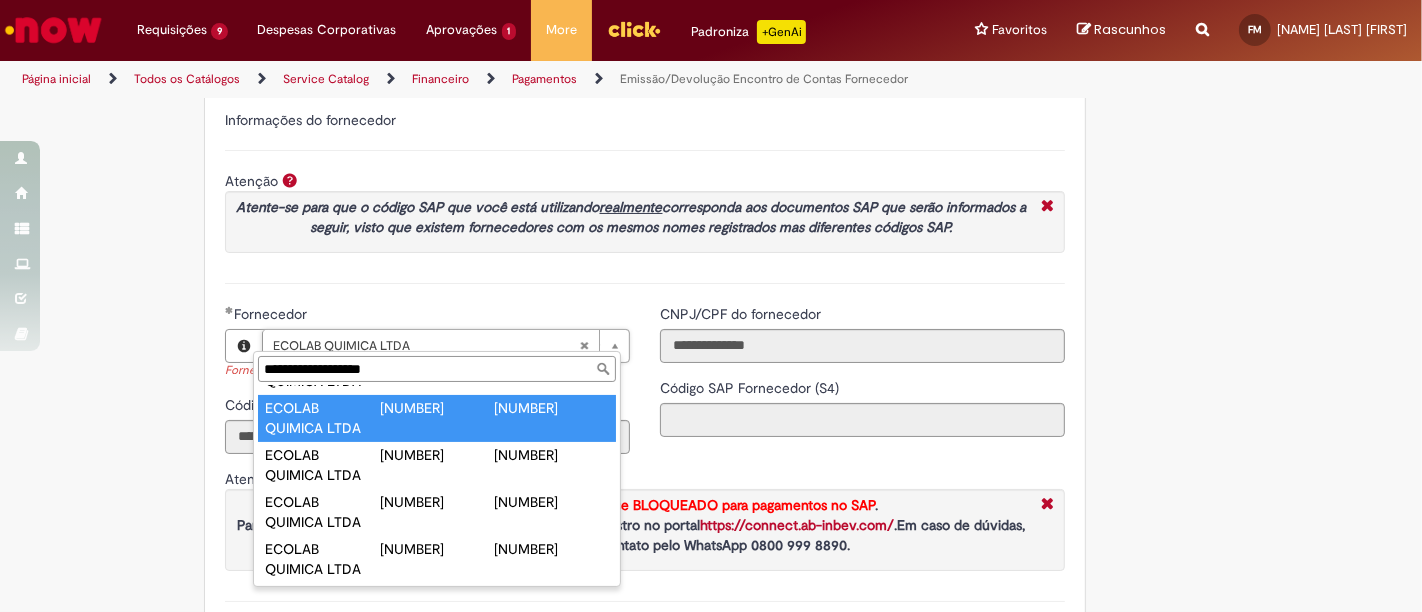 type on "**********" 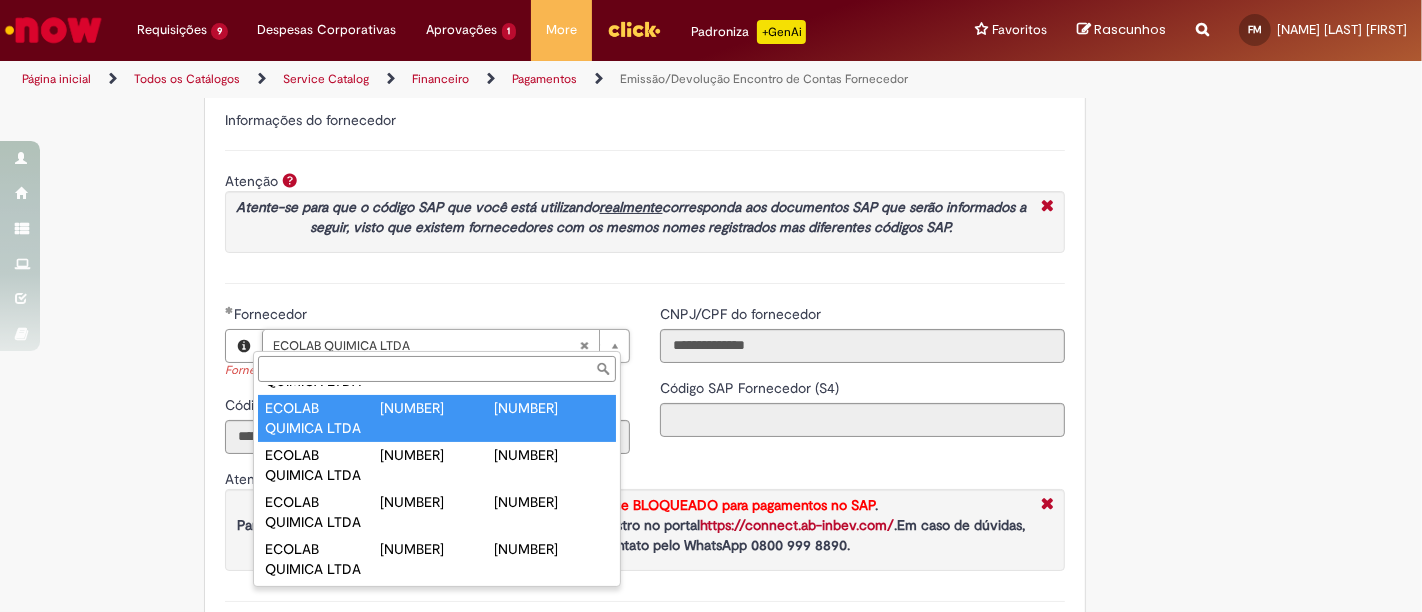 scroll, scrollTop: 0, scrollLeft: 154, axis: horizontal 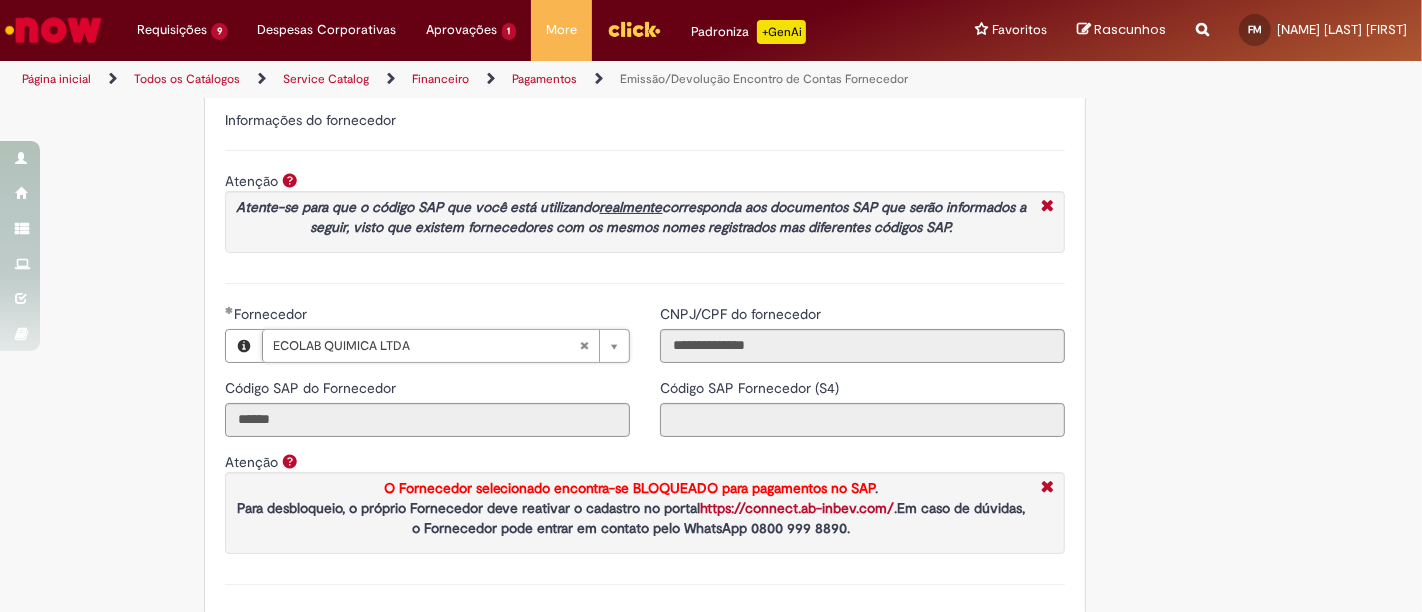 type on "******" 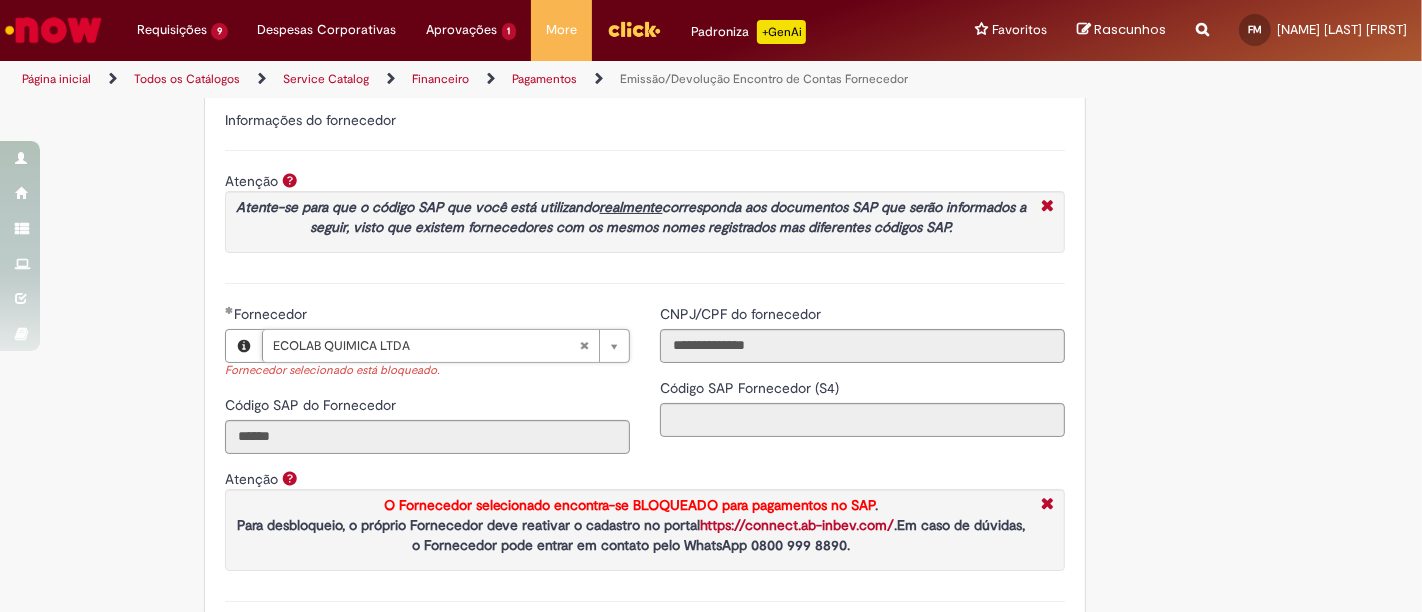 type 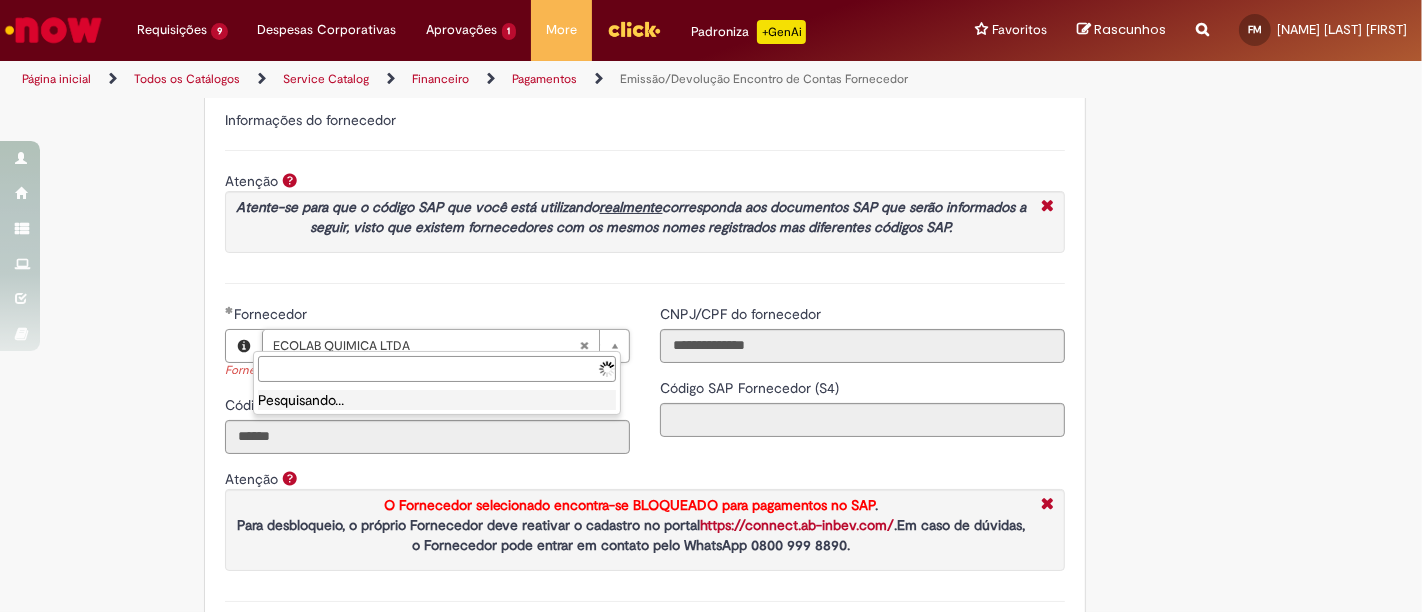 scroll, scrollTop: 0, scrollLeft: 0, axis: both 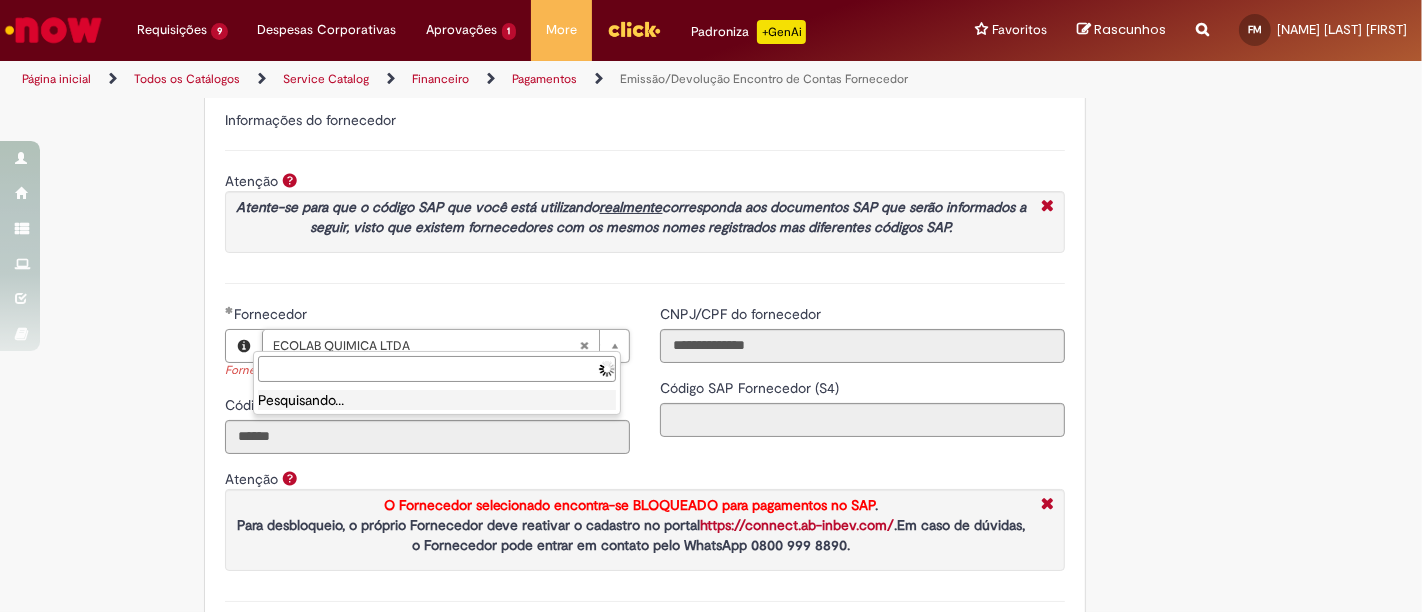 paste on "**********" 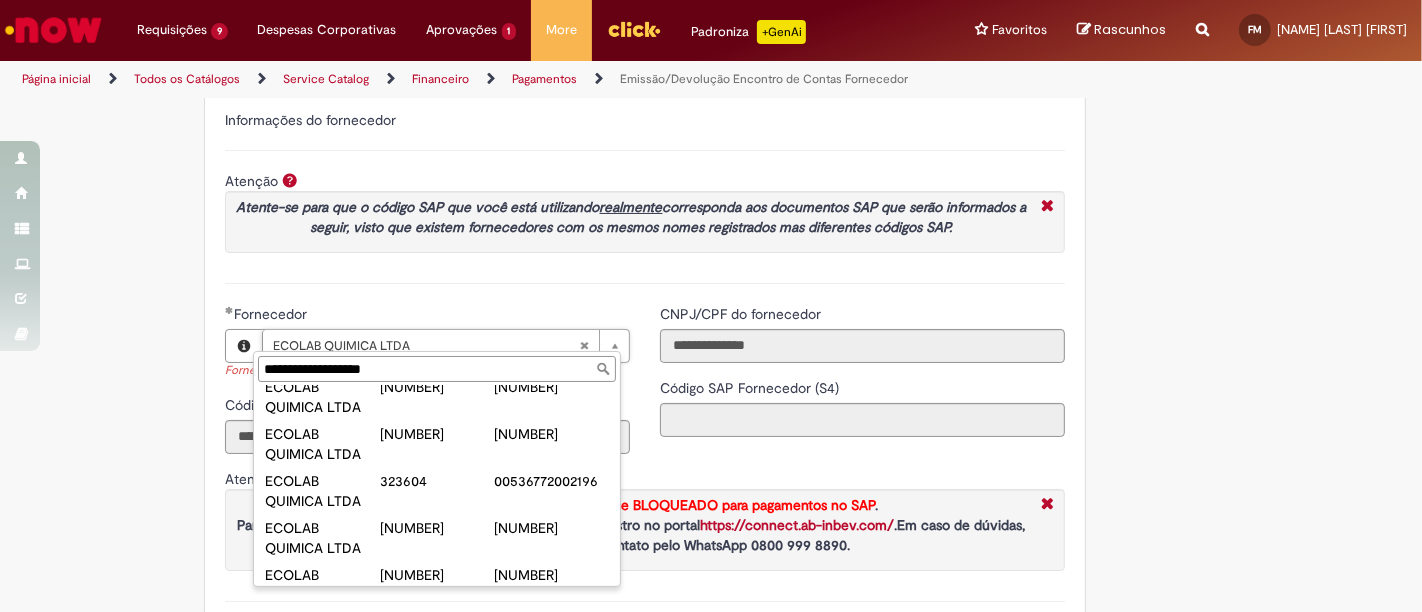 scroll, scrollTop: 465, scrollLeft: 0, axis: vertical 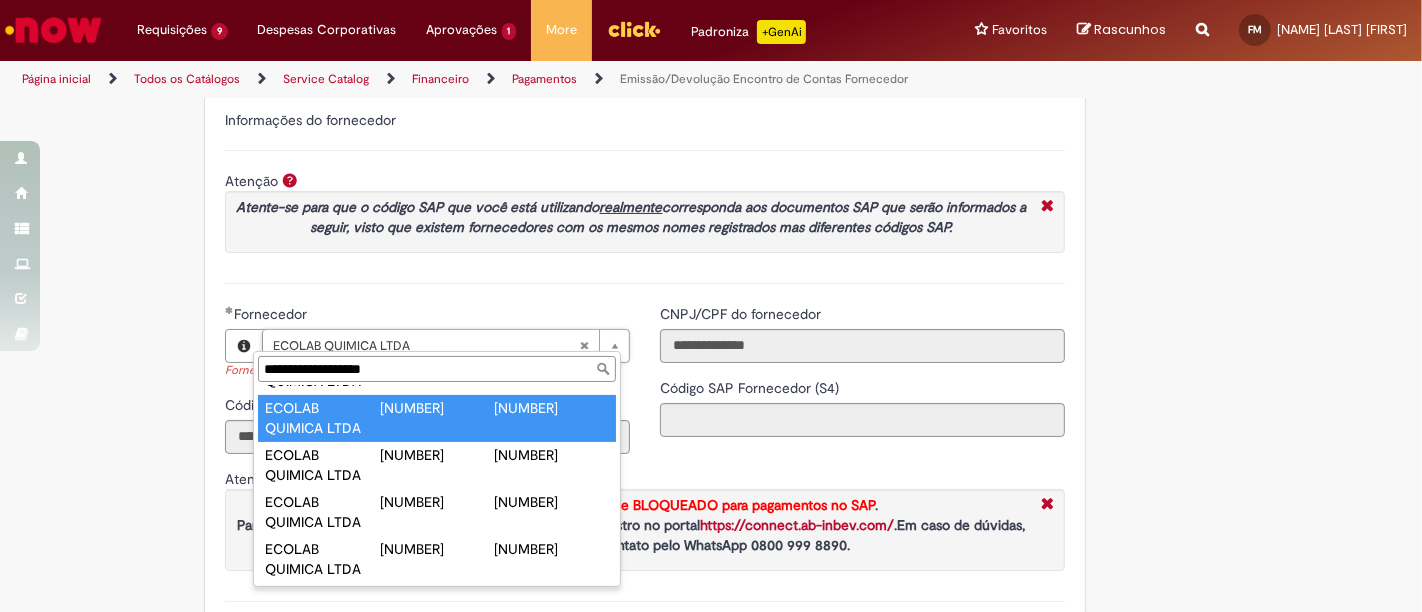 type on "**********" 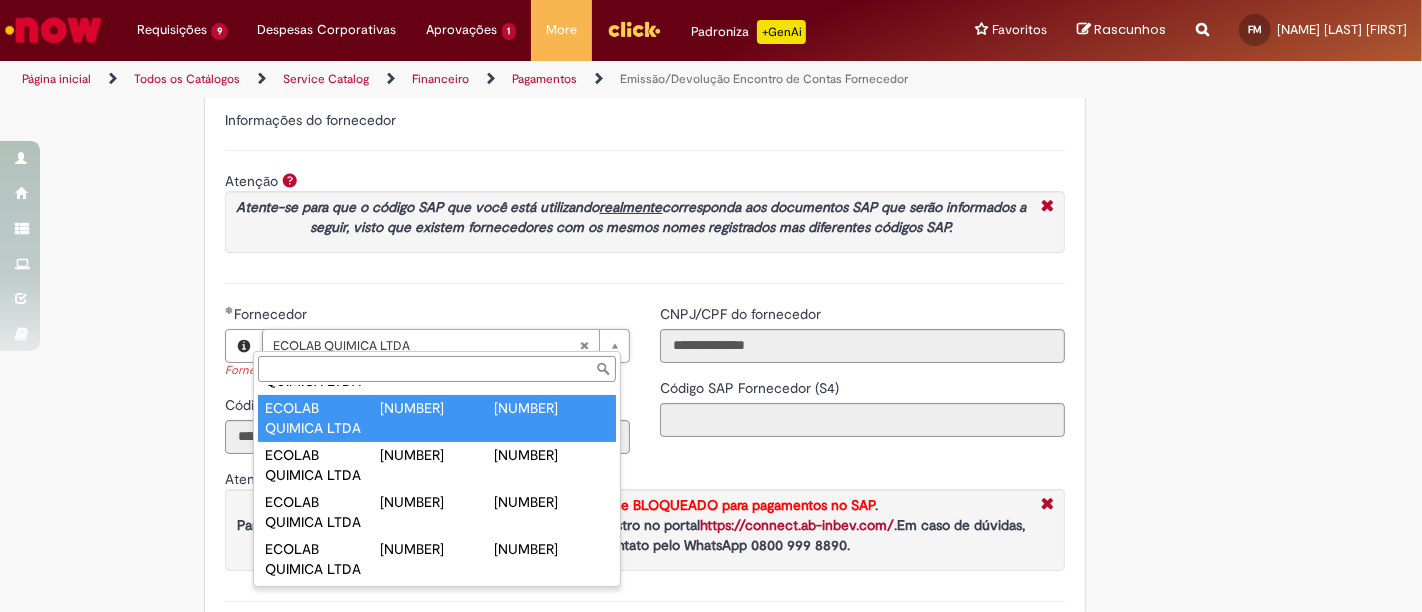 scroll, scrollTop: 0, scrollLeft: 154, axis: horizontal 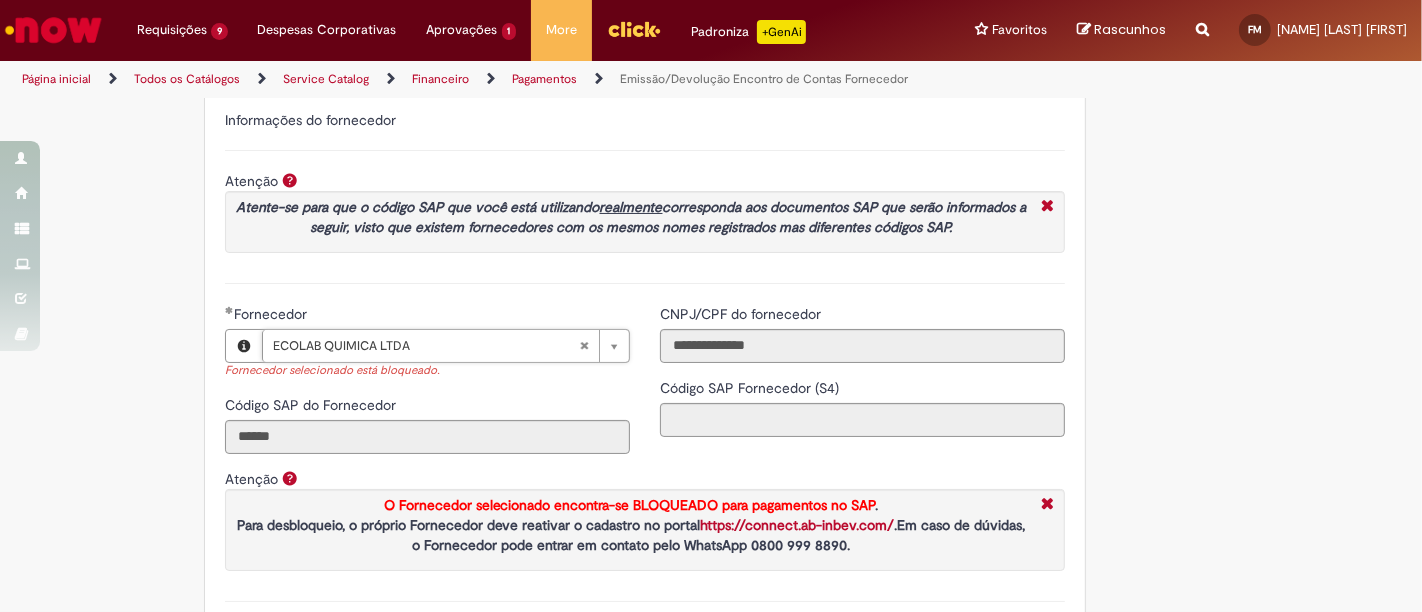 type 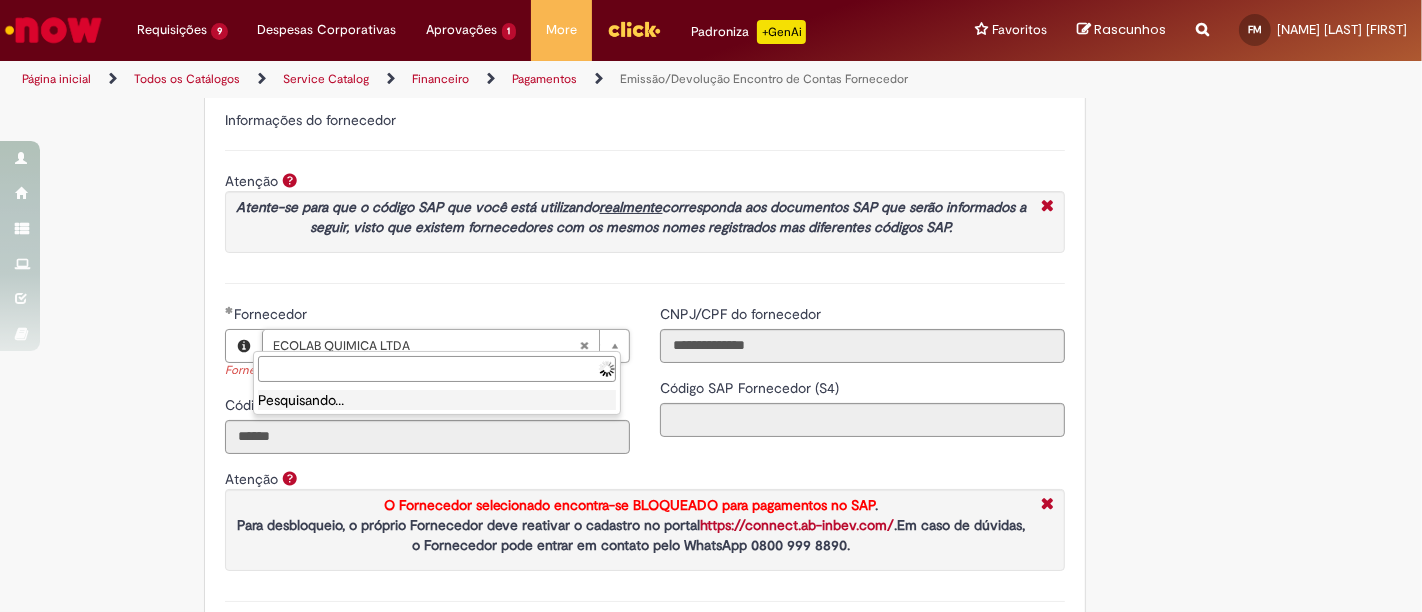 paste on "**********" 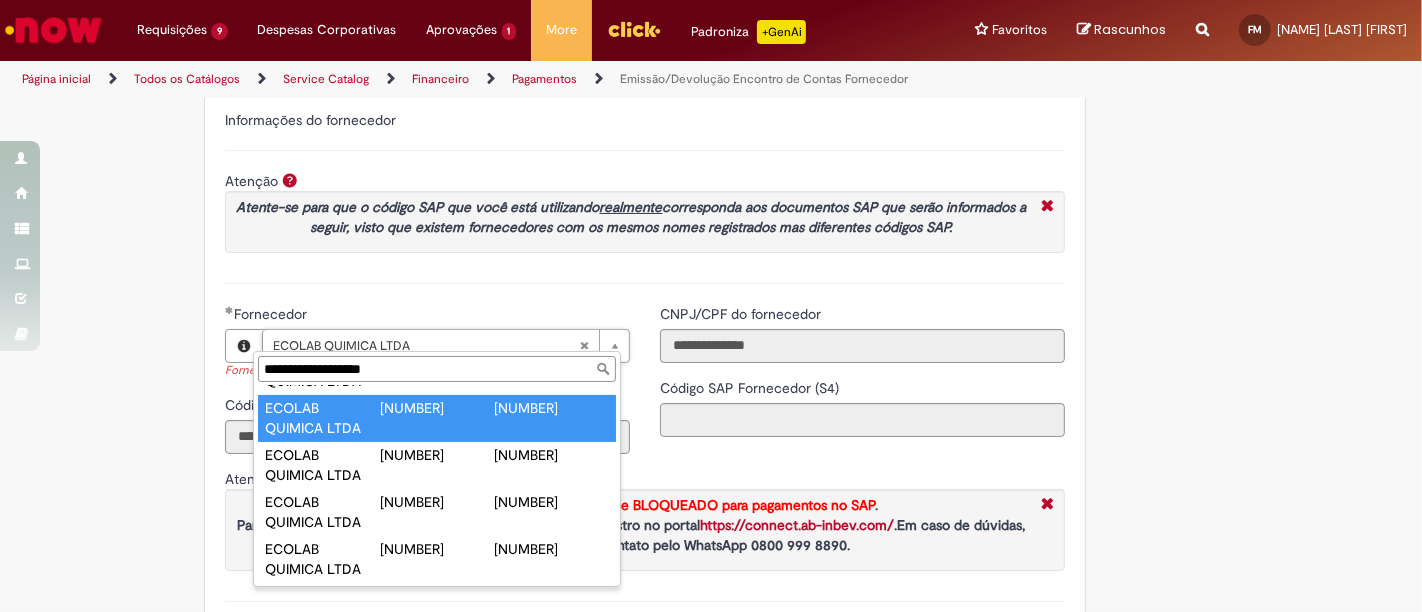 scroll, scrollTop: 354, scrollLeft: 0, axis: vertical 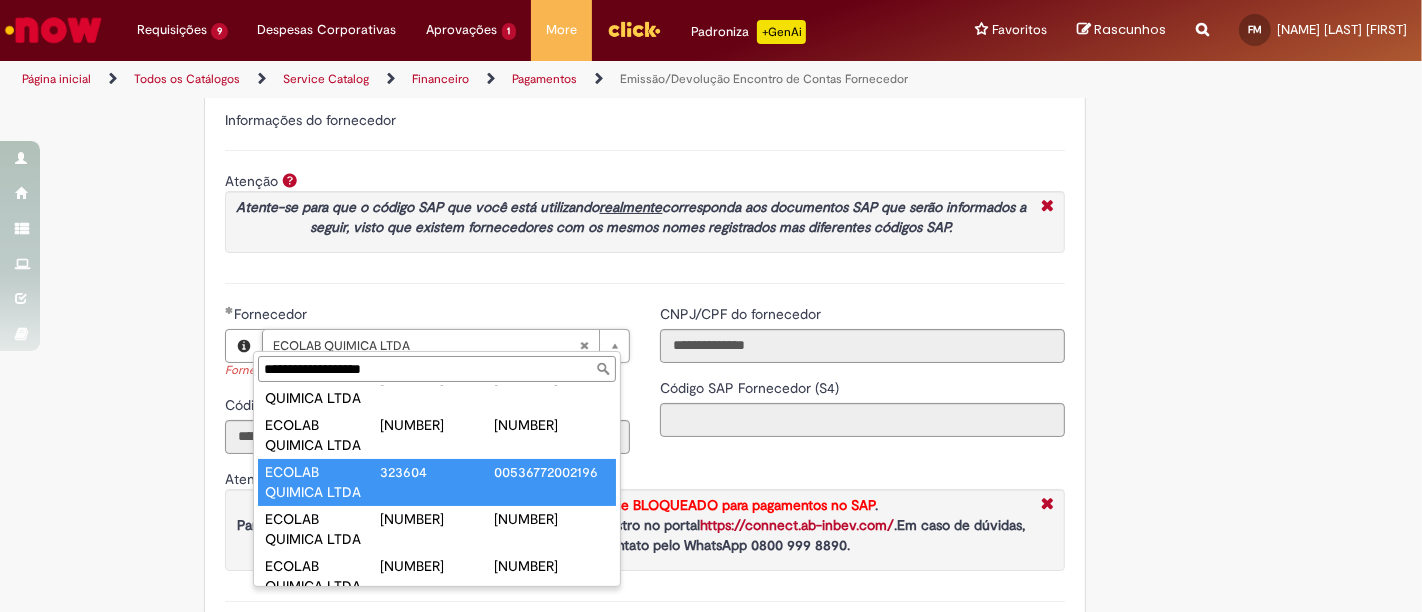 type on "**********" 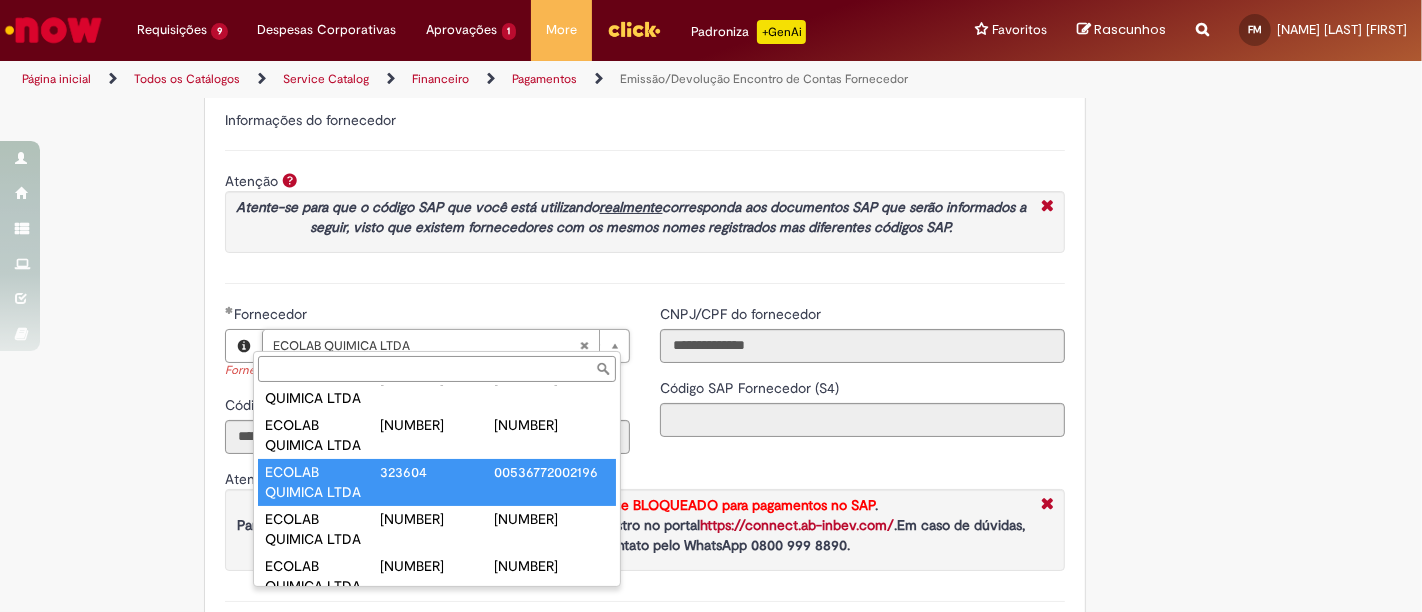 scroll, scrollTop: 0, scrollLeft: 154, axis: horizontal 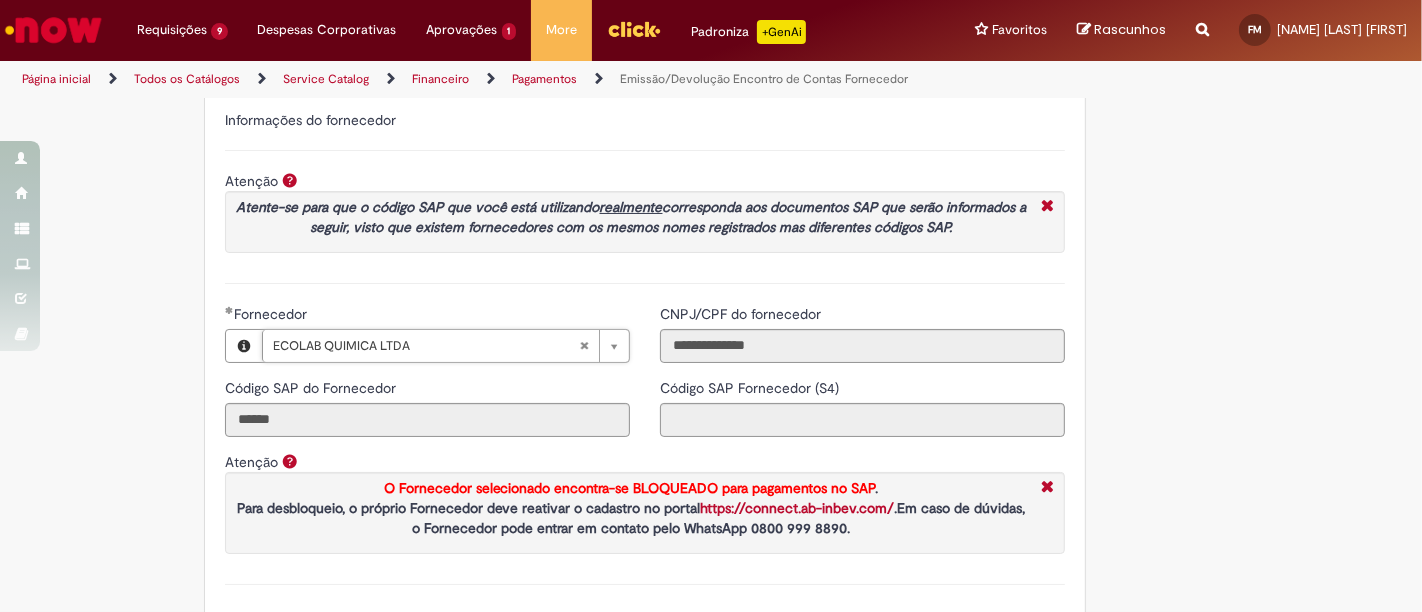 type on "******" 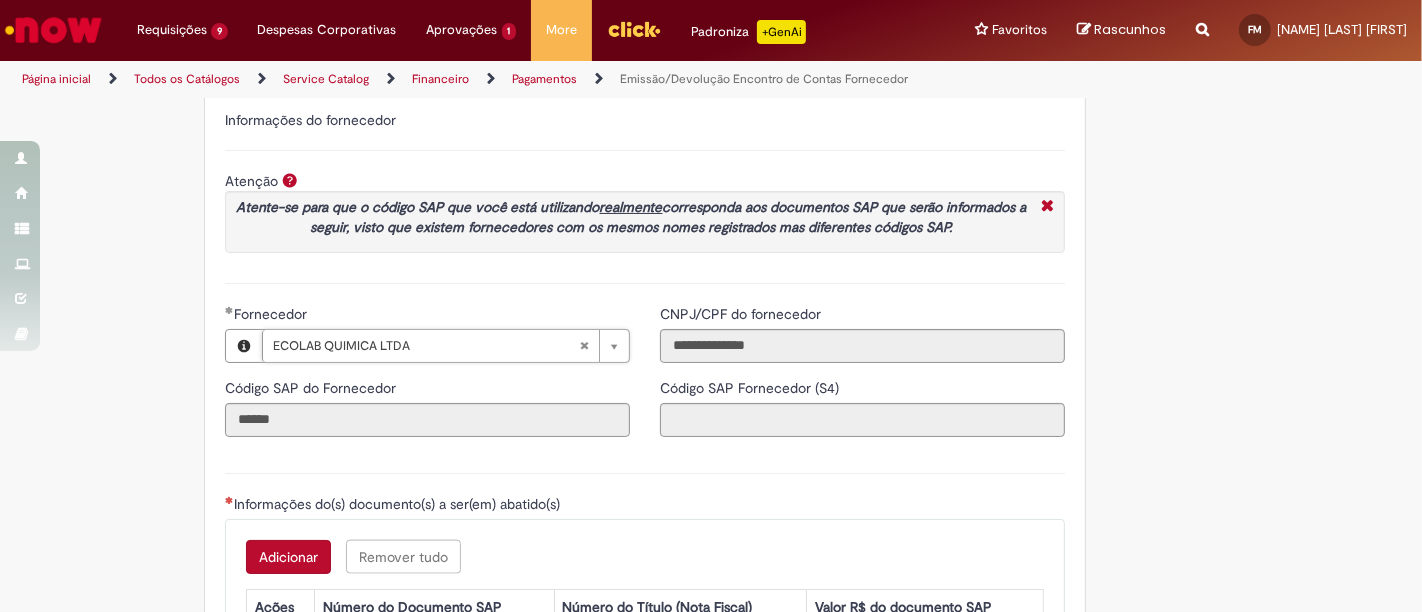 type on "**********" 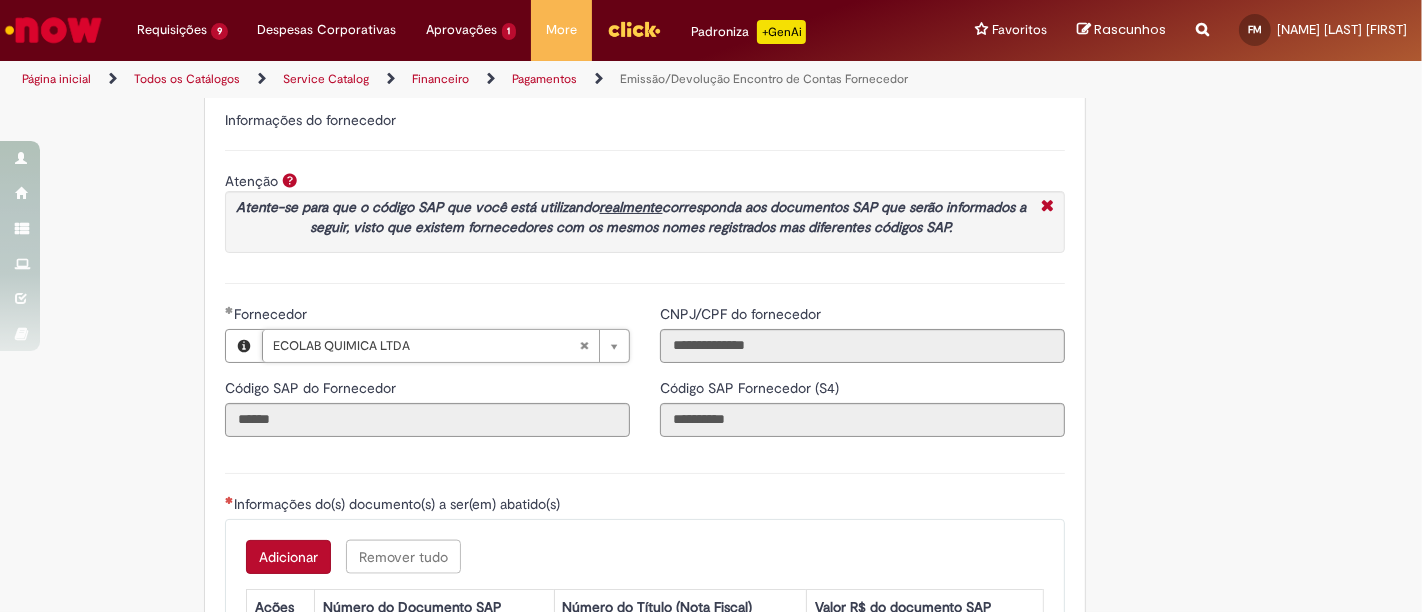 scroll, scrollTop: 0, scrollLeft: 0, axis: both 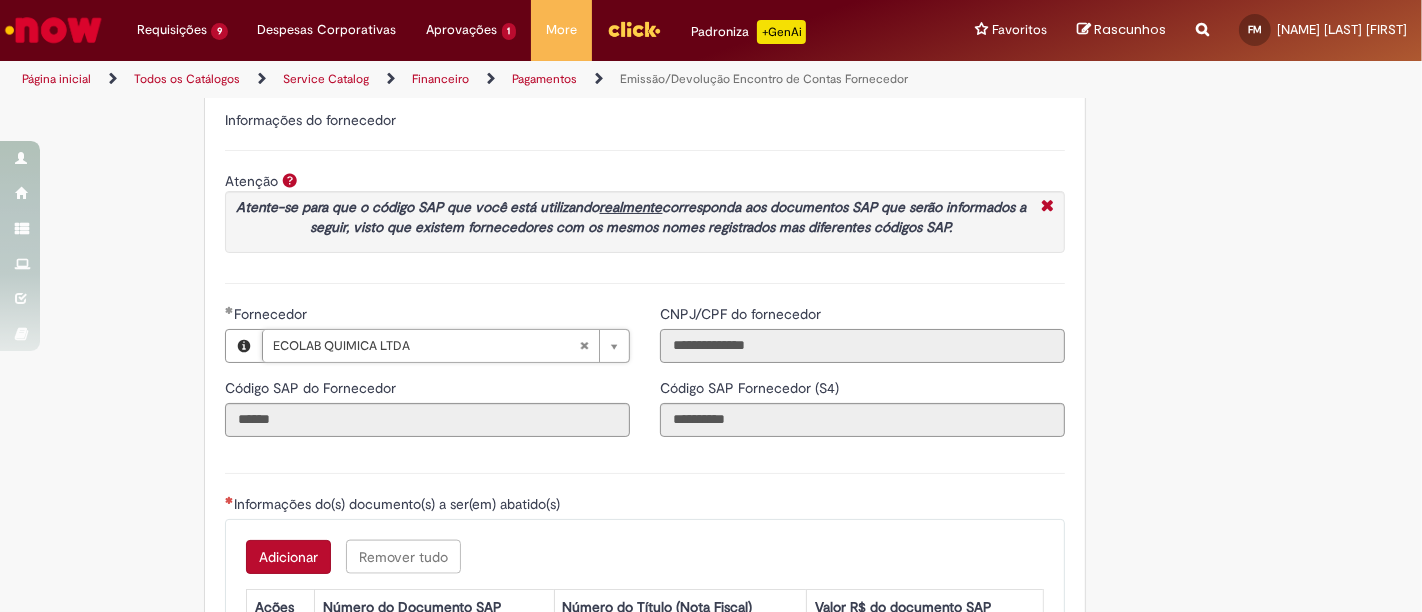 click on "**********" at bounding box center (862, 346) 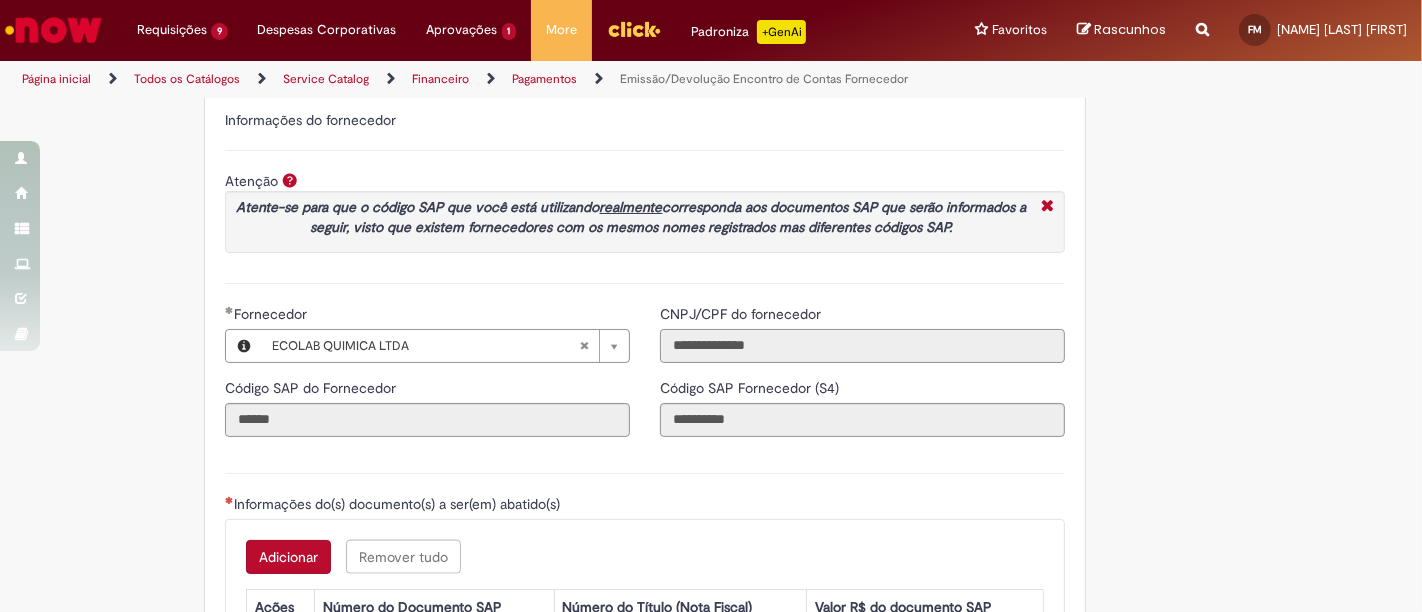 click on "**********" at bounding box center (862, 346) 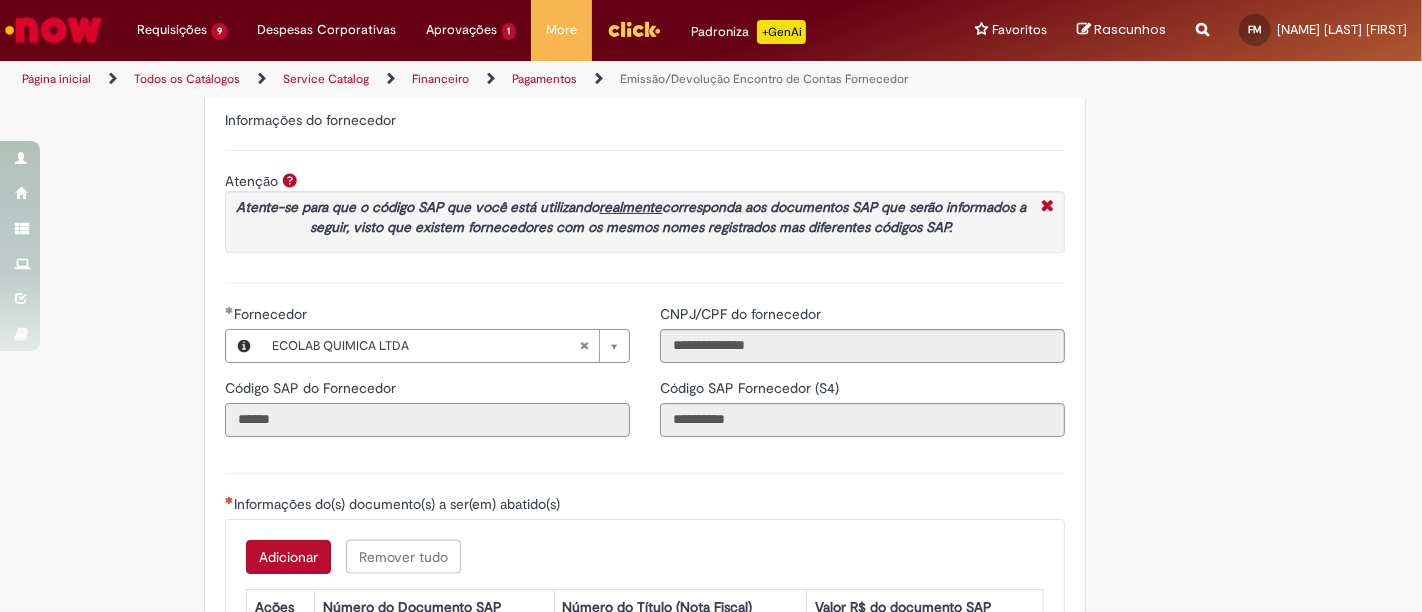 click on "******" at bounding box center (427, 420) 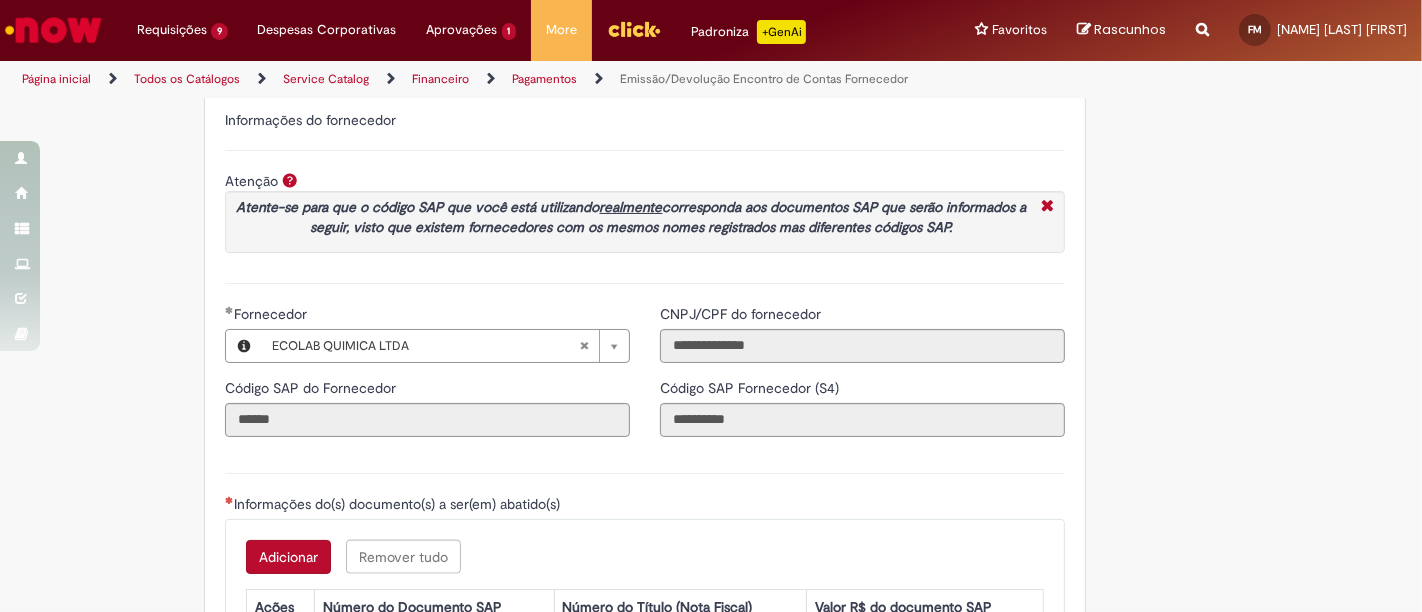 type 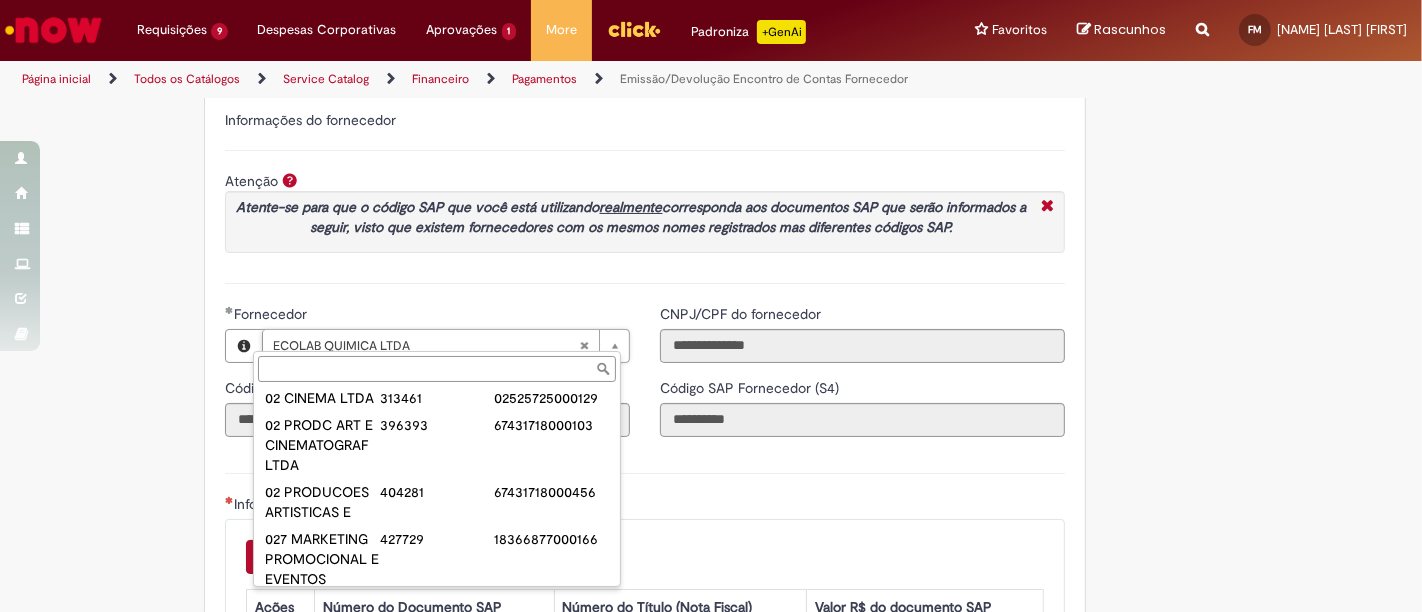 paste on "**********" 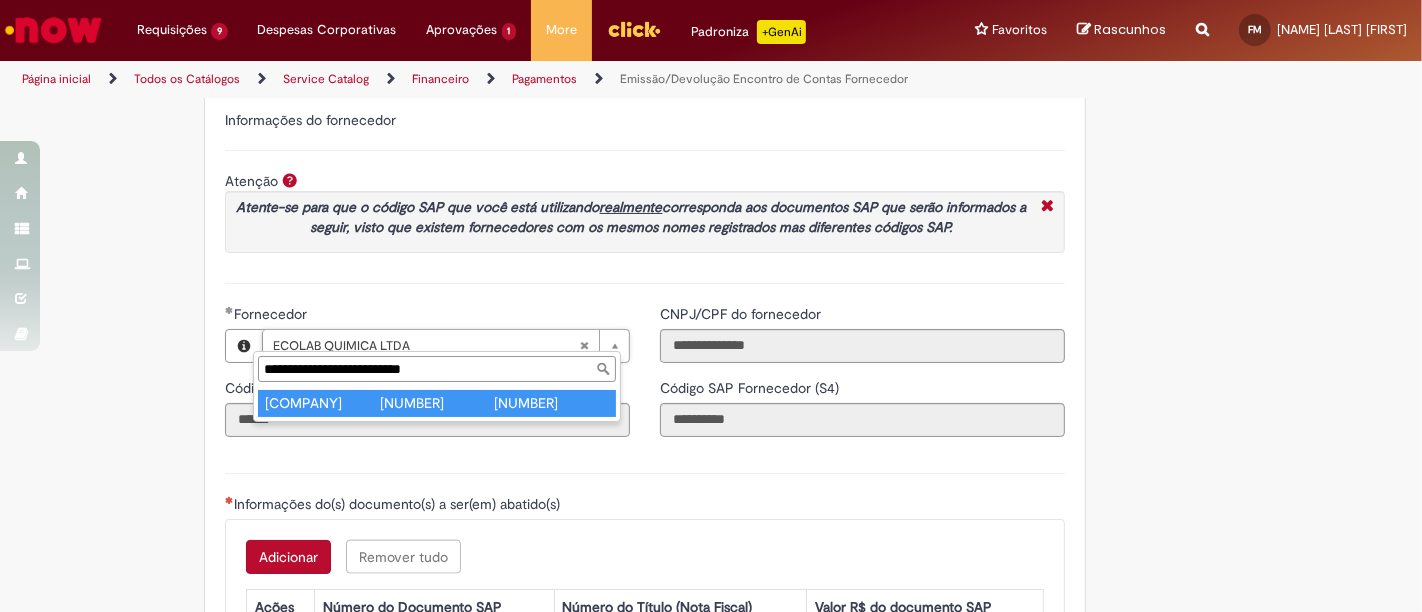type on "**********" 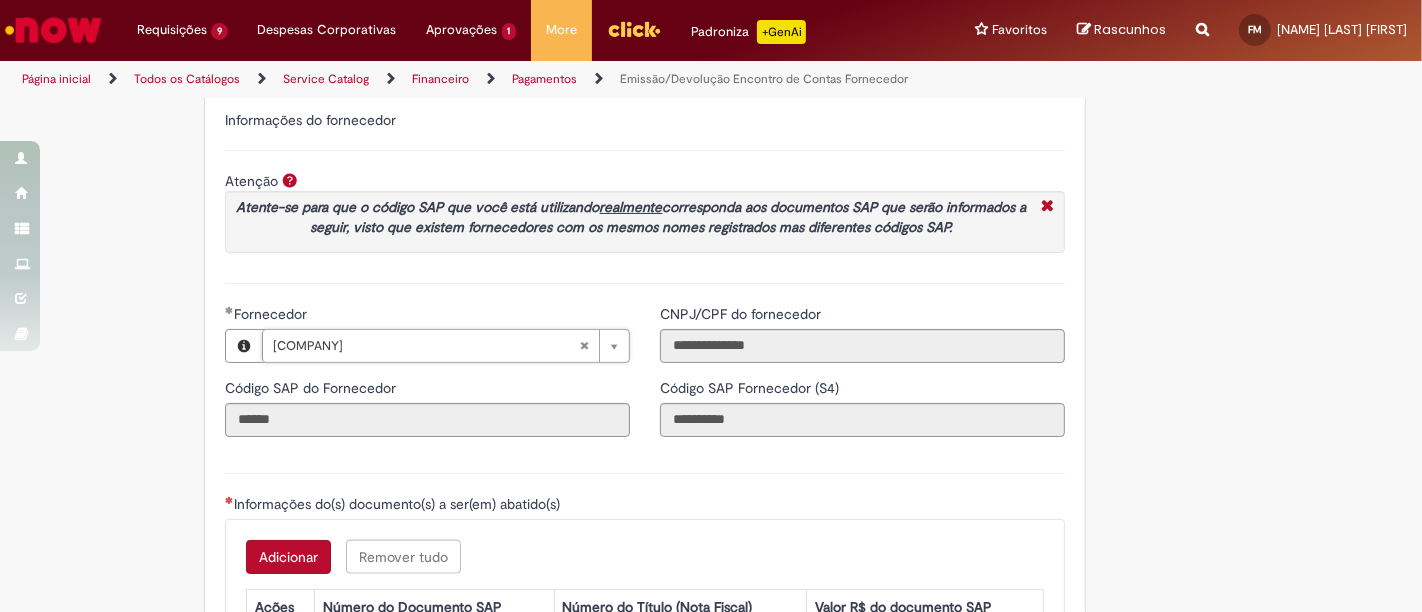 scroll, scrollTop: 0, scrollLeft: 154, axis: horizontal 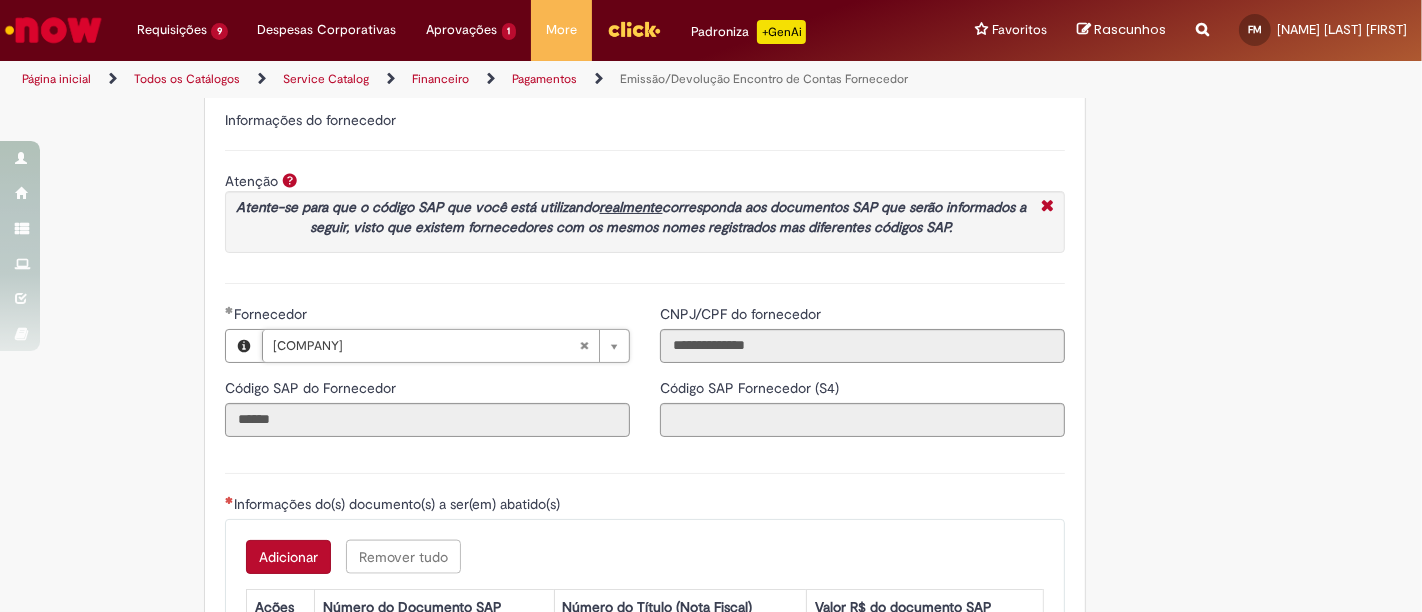 type on "**********" 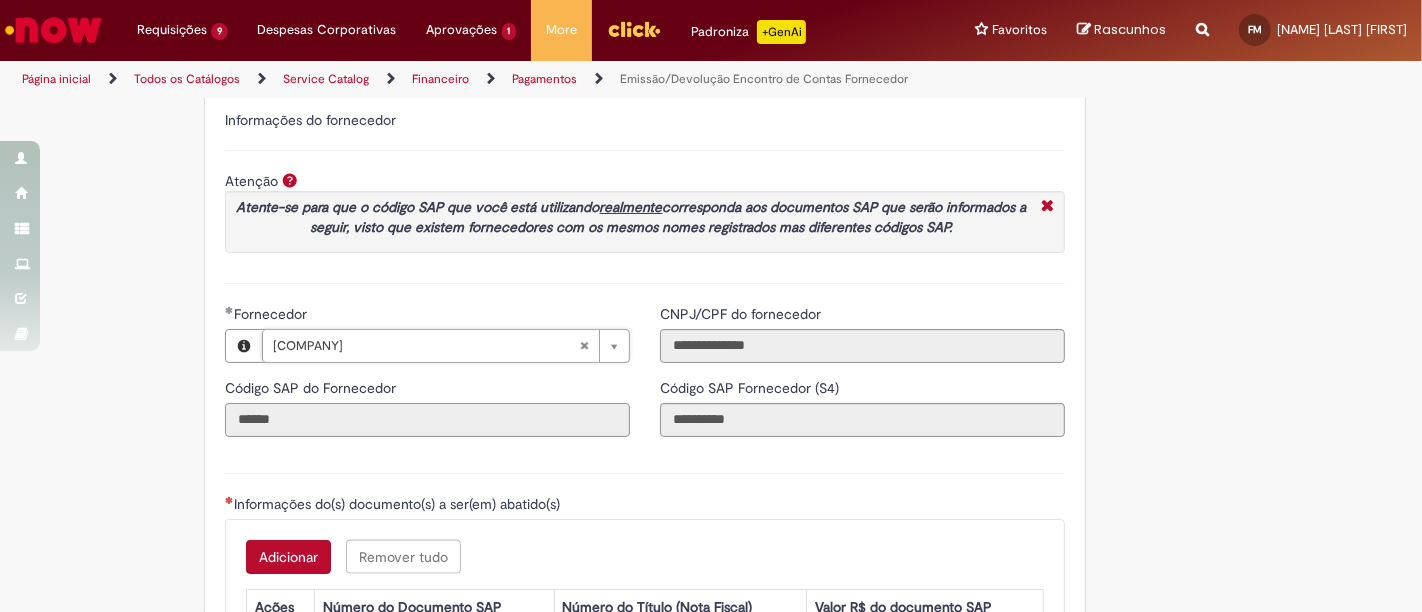 click on "******" at bounding box center (427, 420) 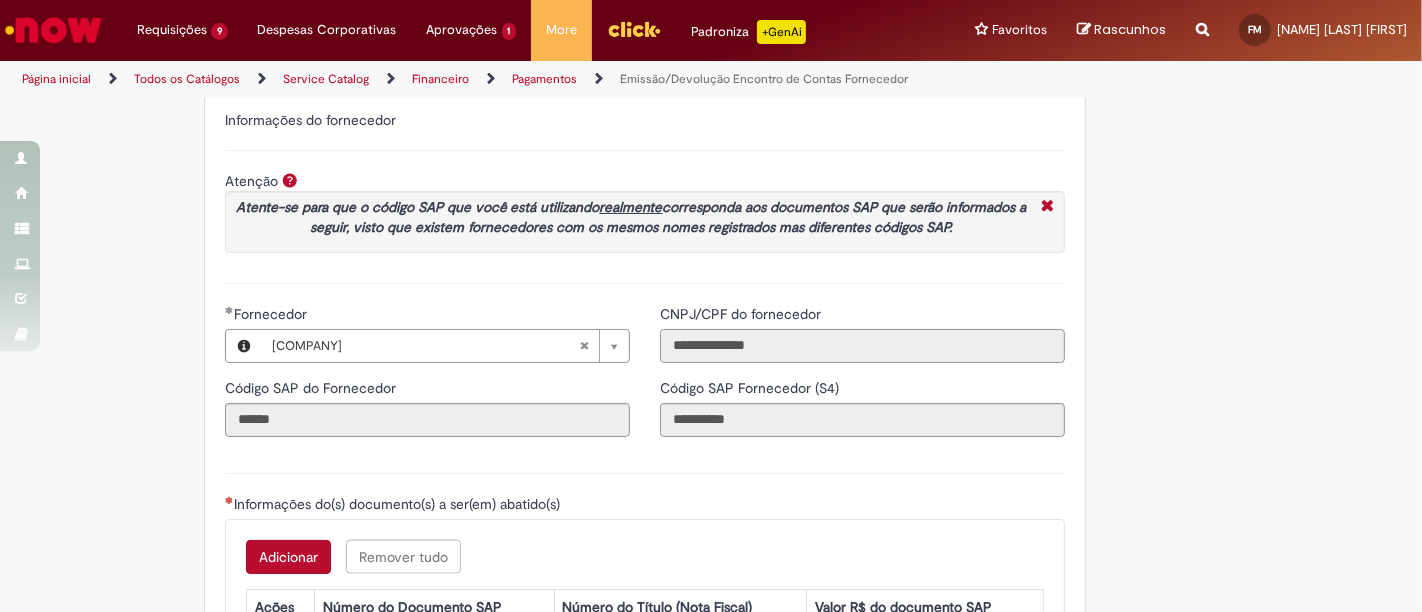 click on "**********" at bounding box center [862, 346] 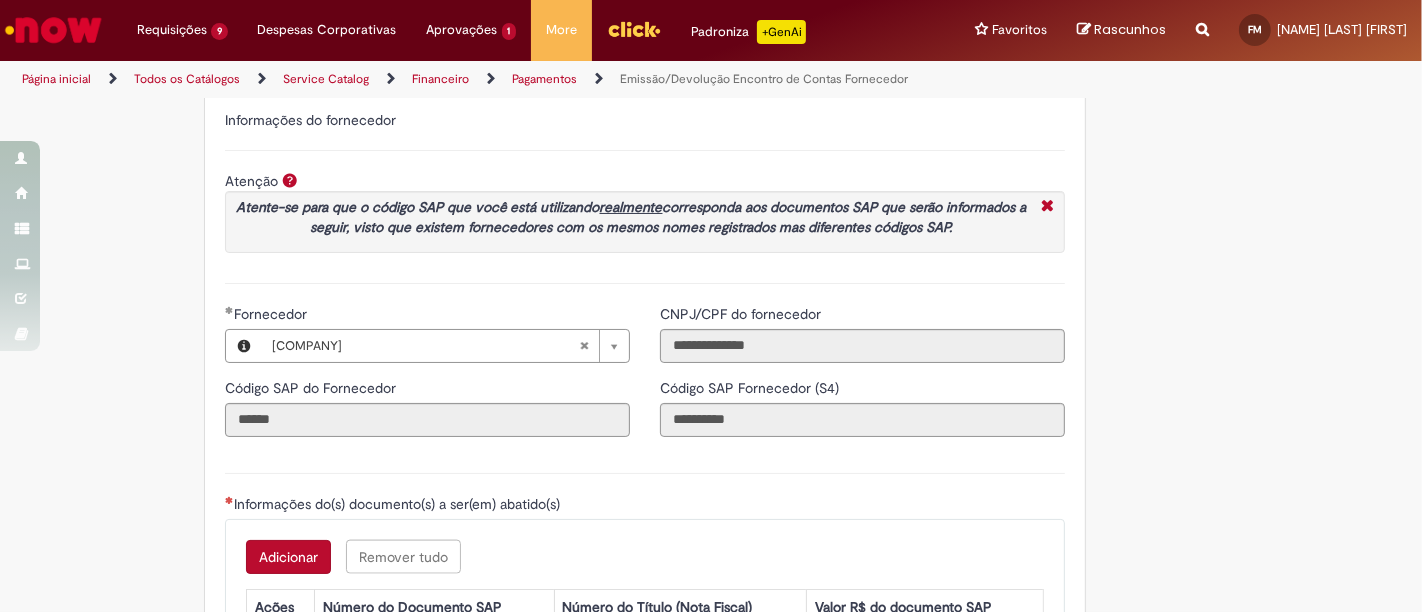 type 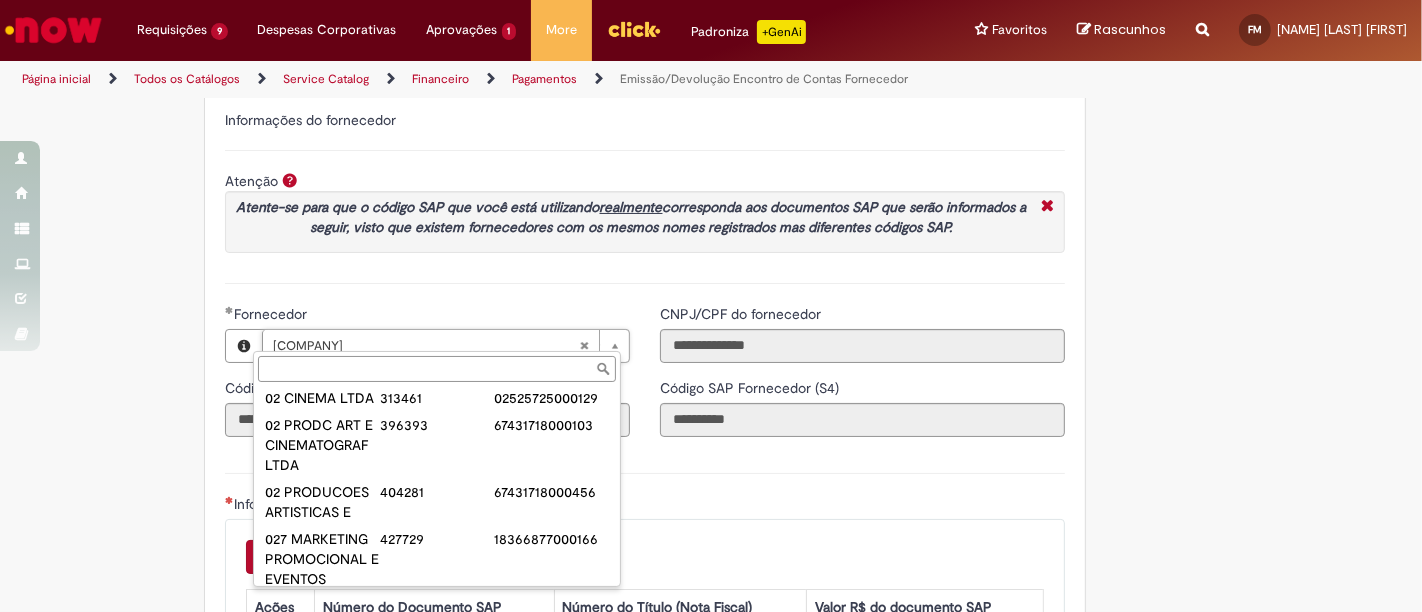 paste on "**********" 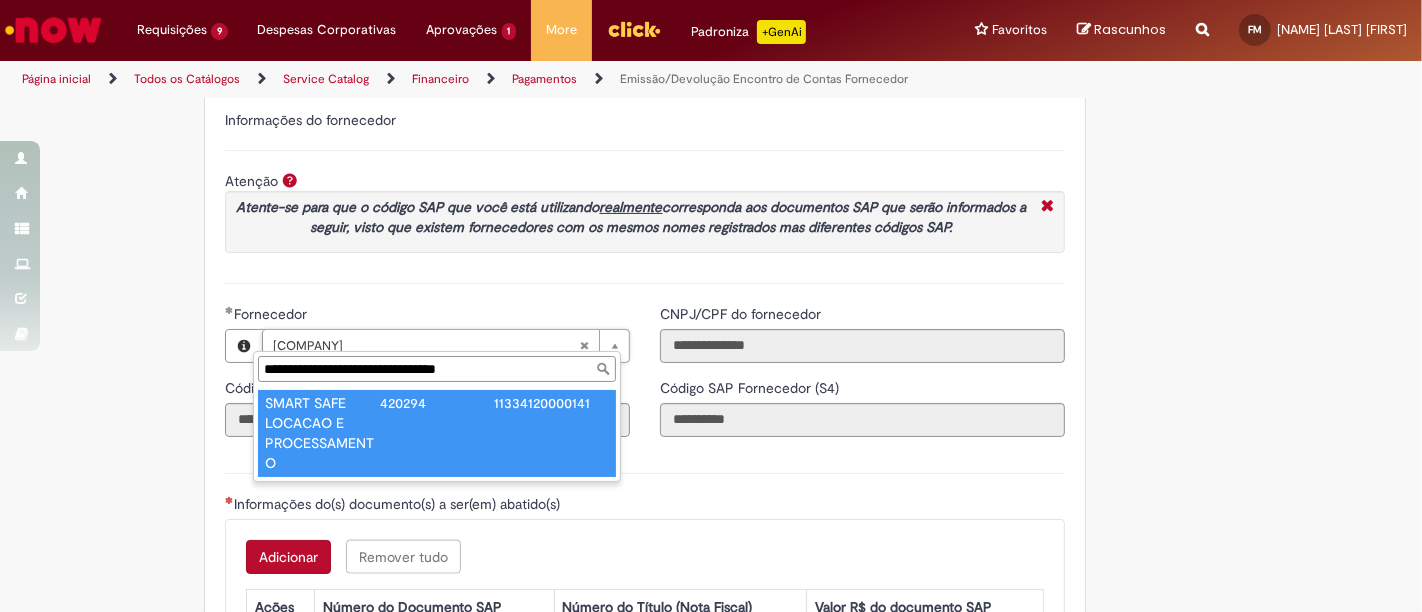 type on "**********" 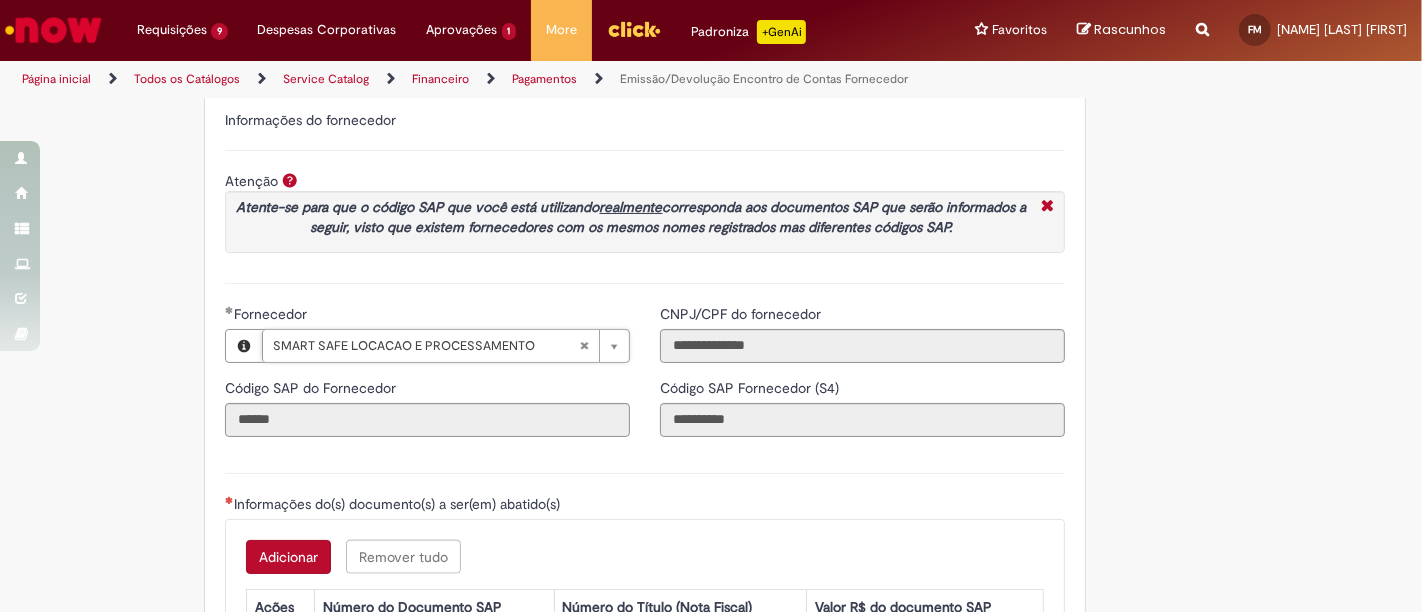 scroll, scrollTop: 0, scrollLeft: 211, axis: horizontal 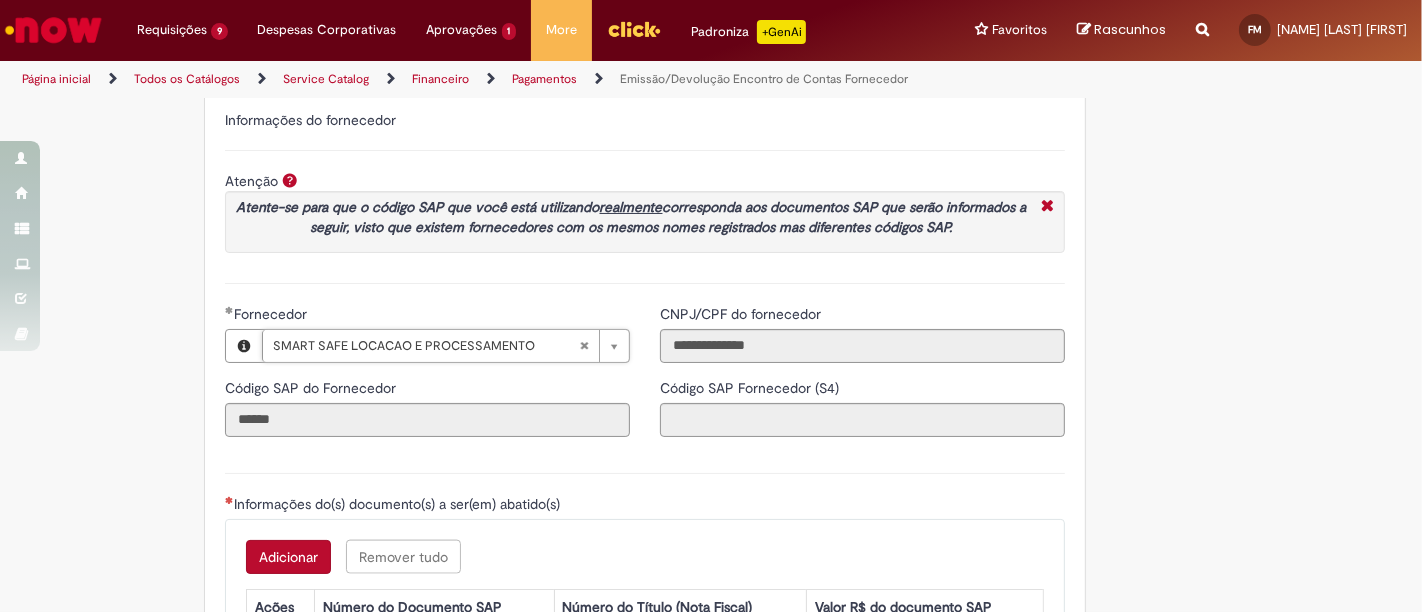 type on "**********" 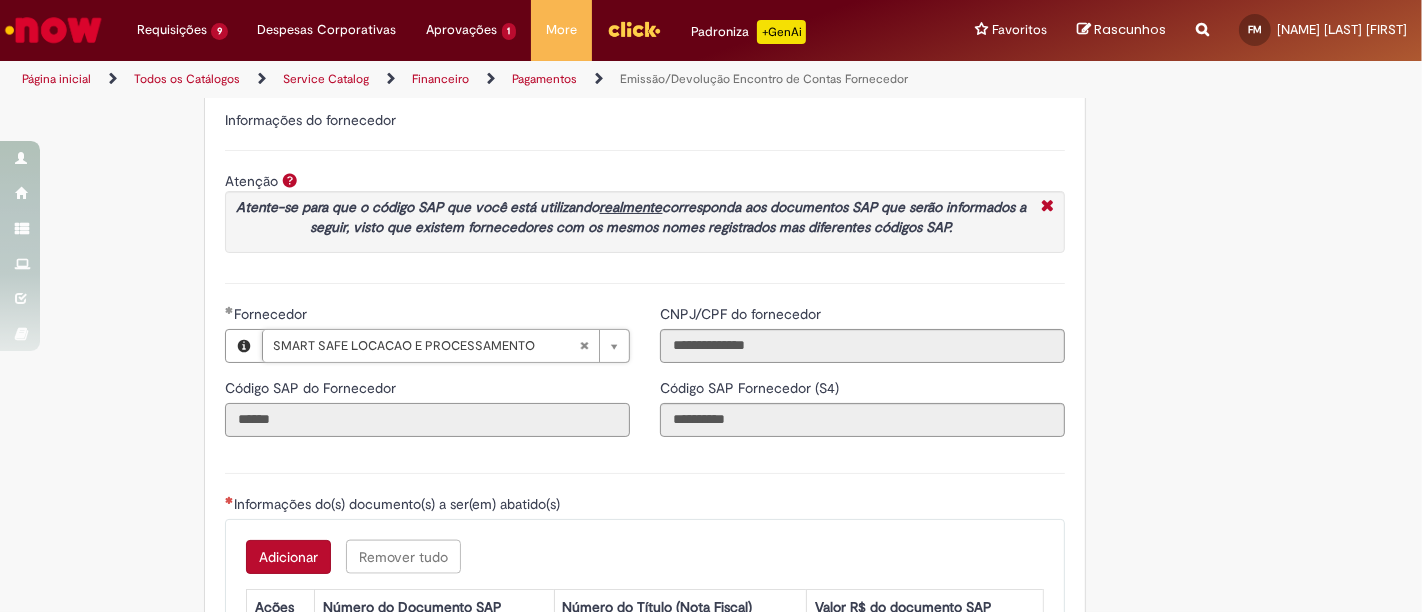 click on "******" at bounding box center [427, 420] 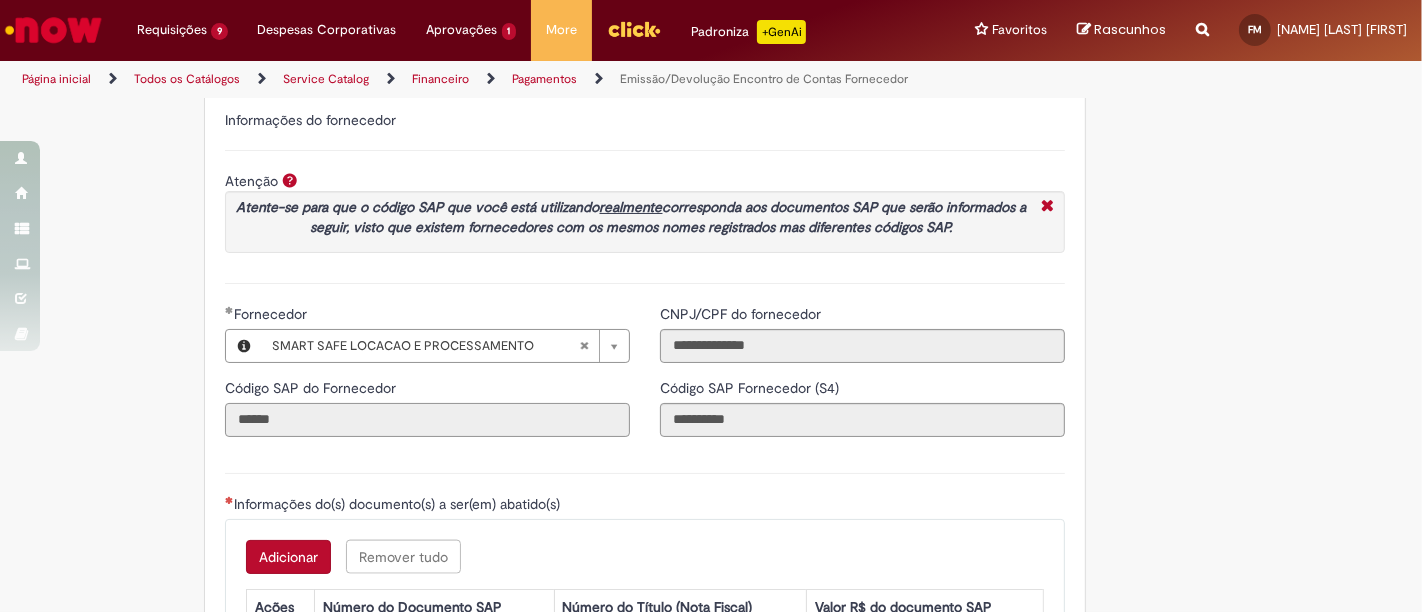 click on "******" at bounding box center [427, 420] 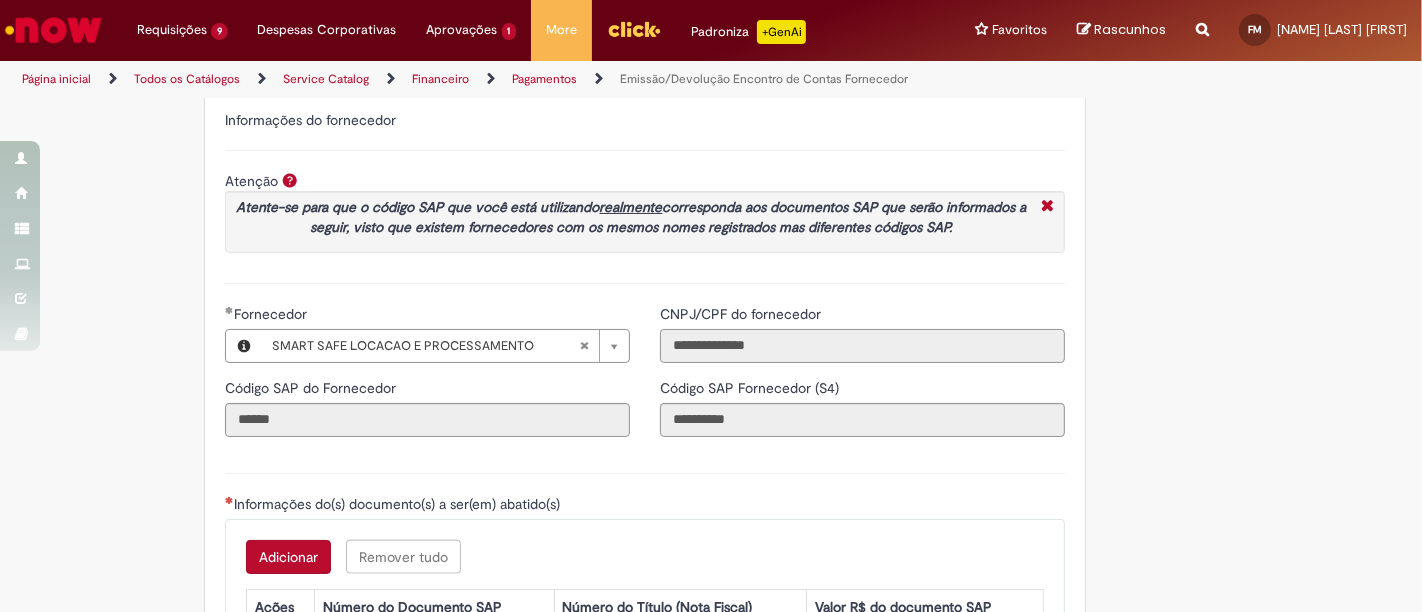 click on "**********" at bounding box center (862, 346) 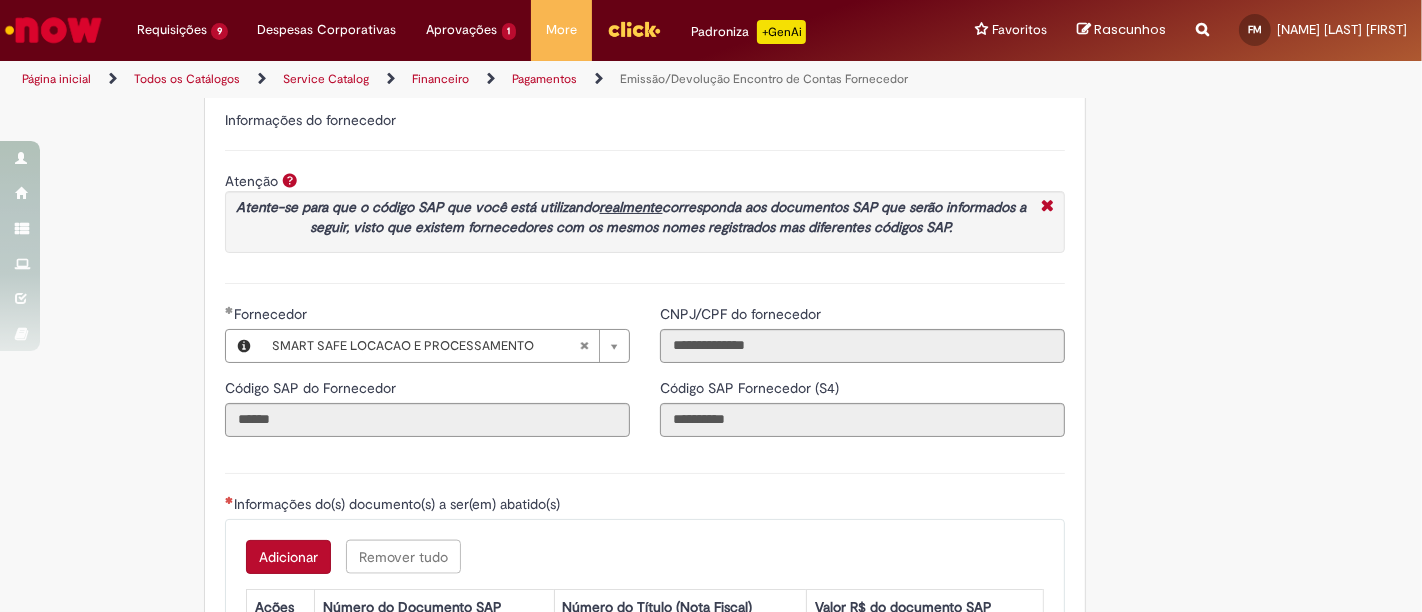 type 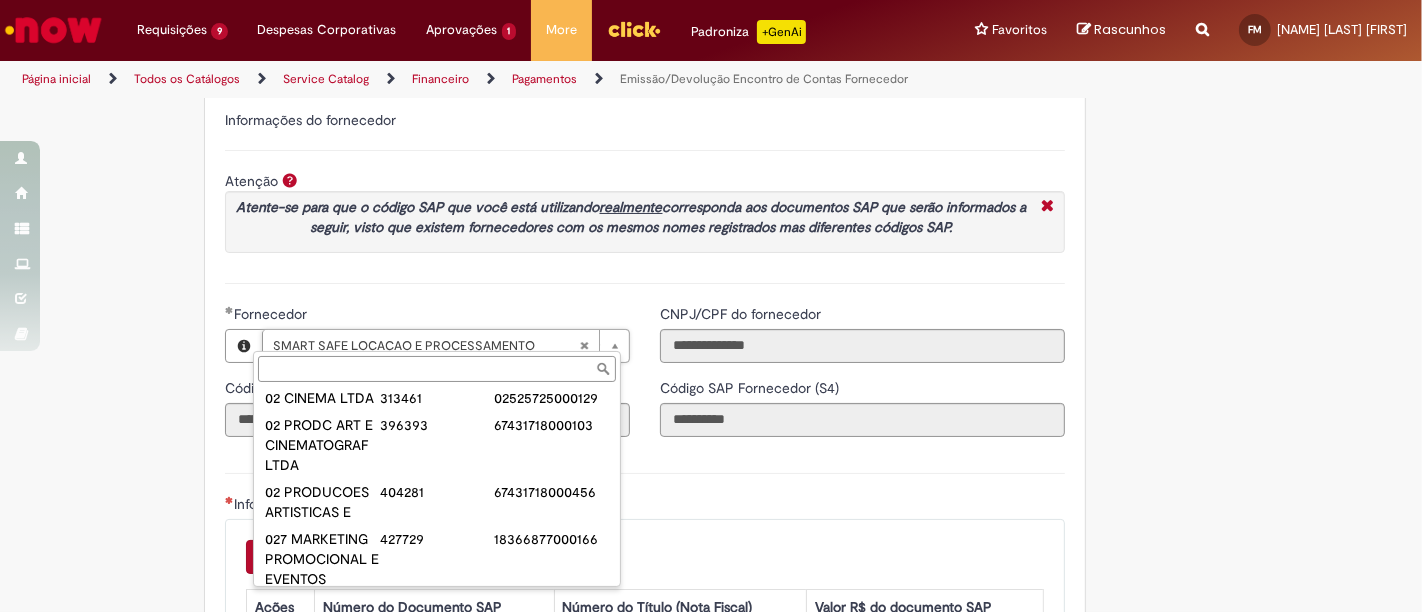 paste on "**********" 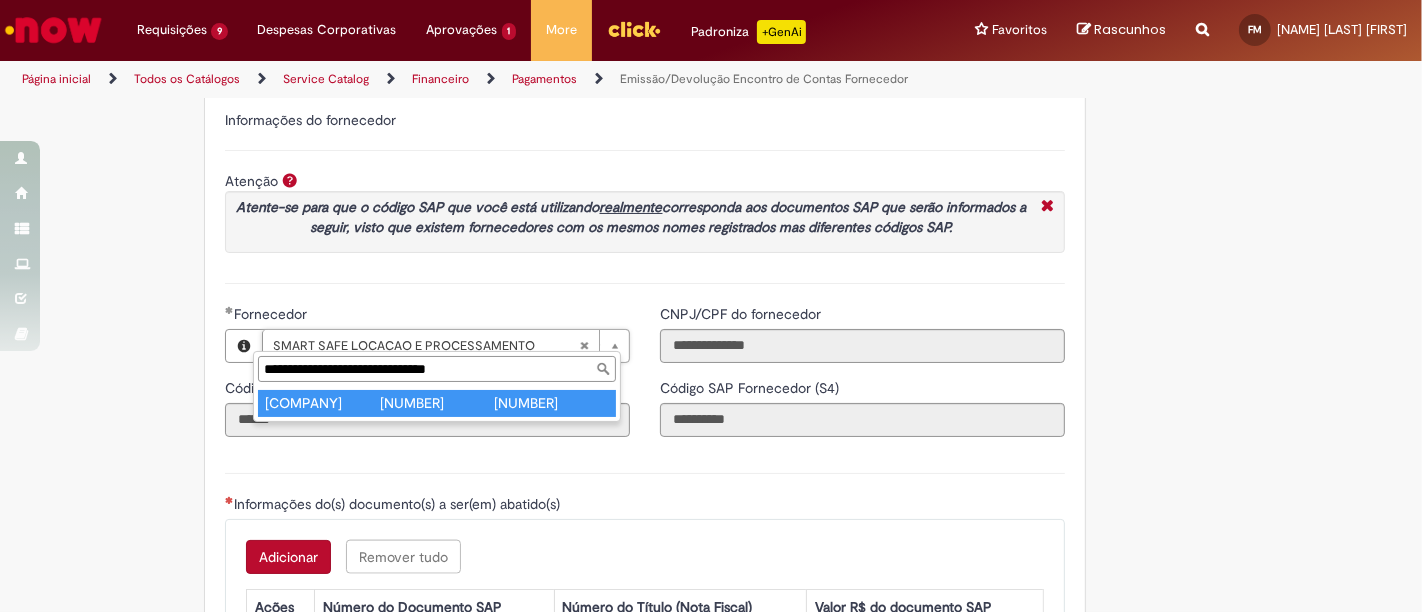 type on "**********" 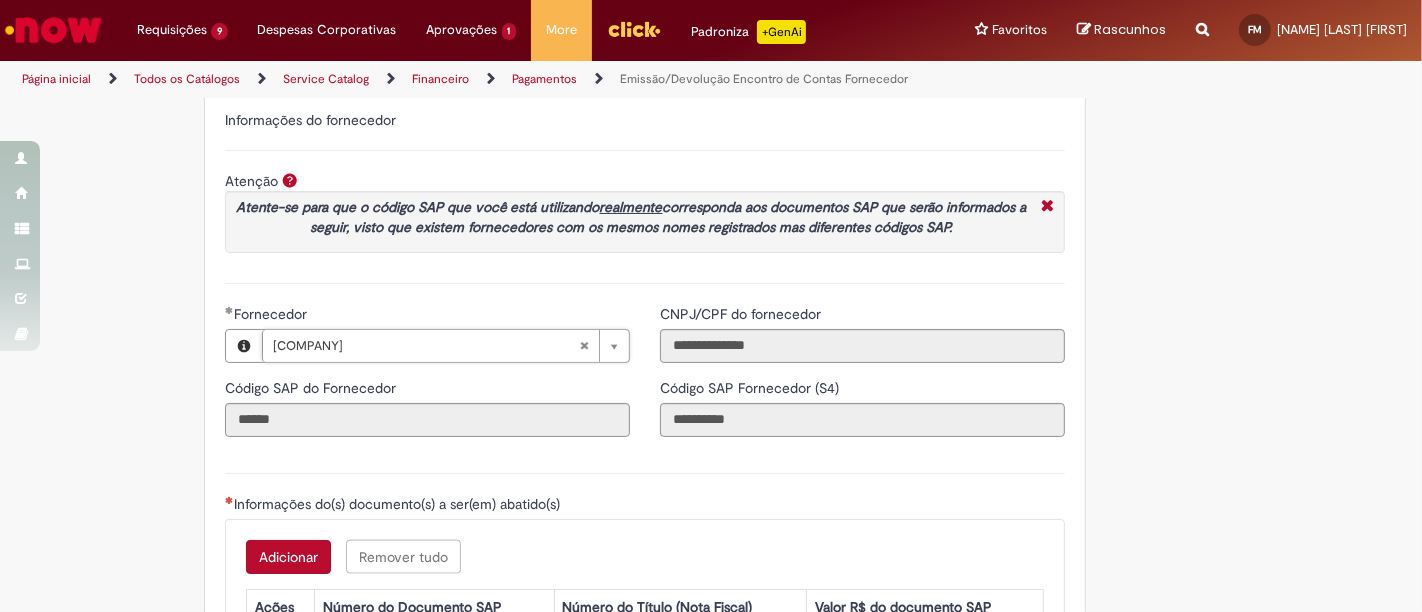 scroll, scrollTop: 0, scrollLeft: 247, axis: horizontal 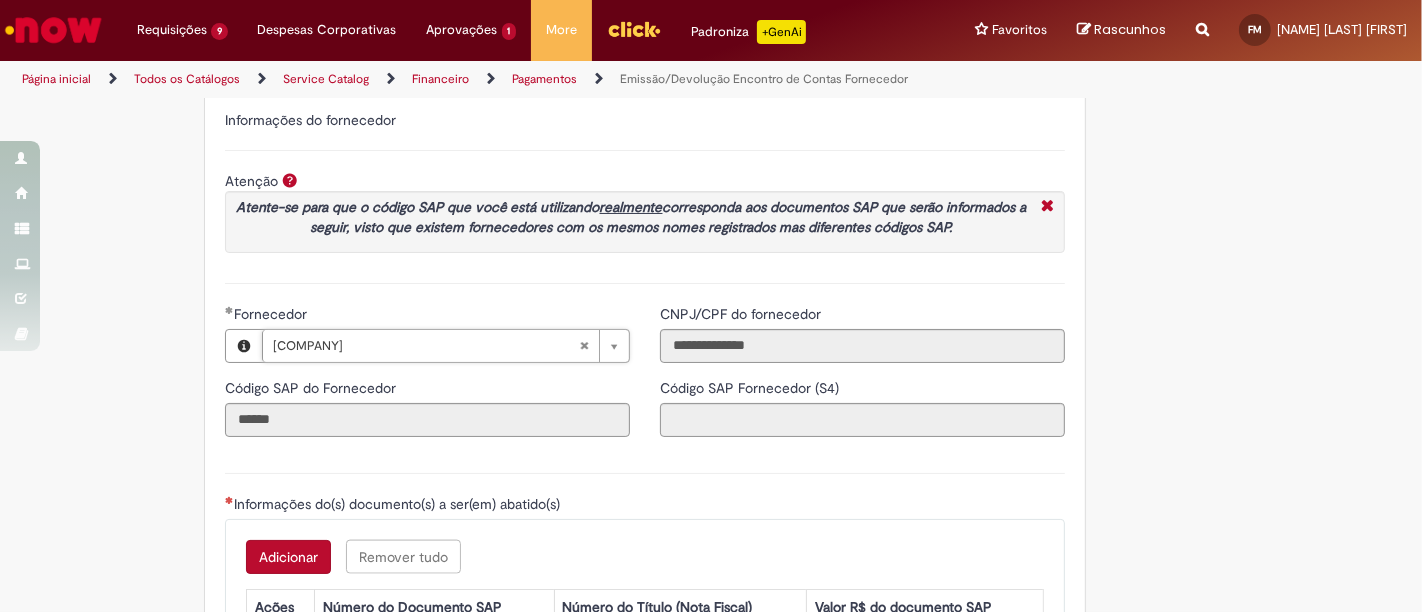 type on "**********" 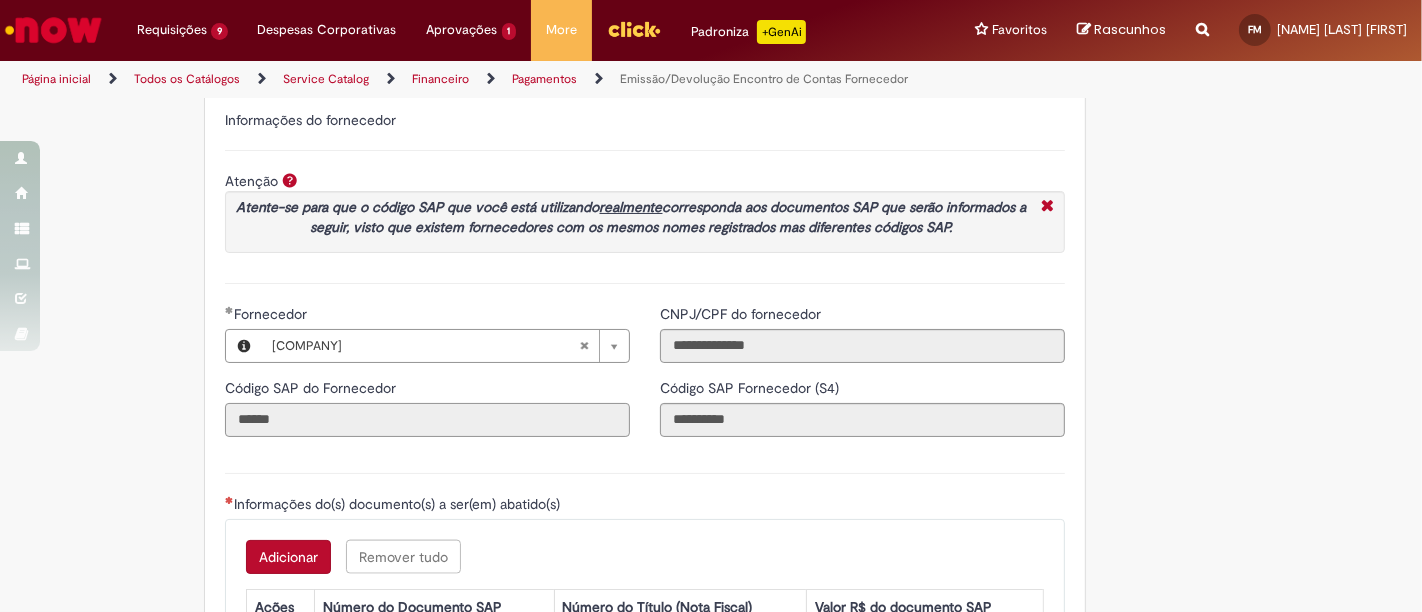 click on "******" at bounding box center (427, 420) 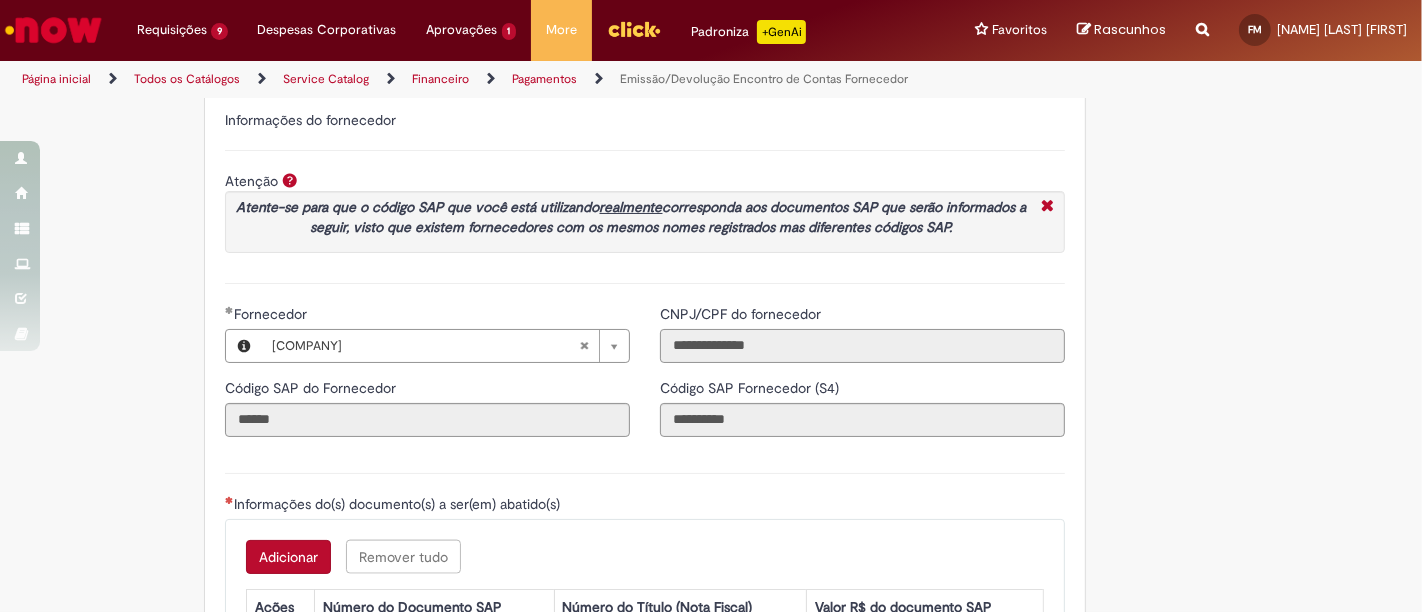 click on "**********" at bounding box center (862, 346) 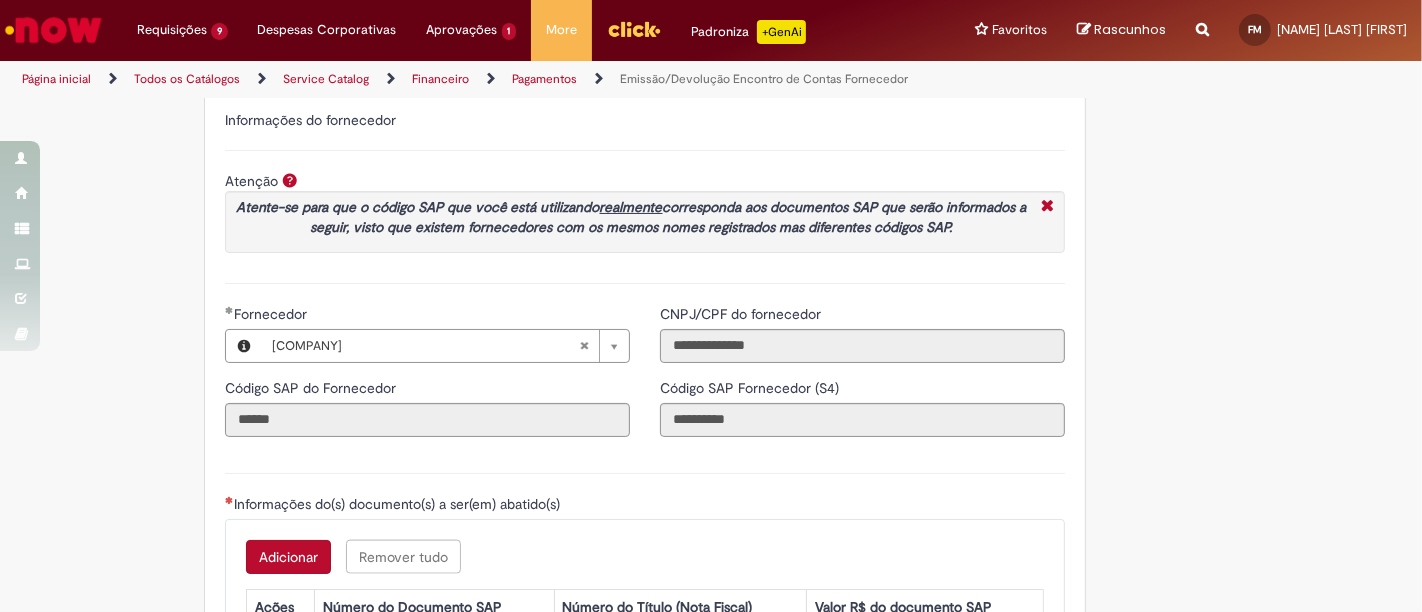 type 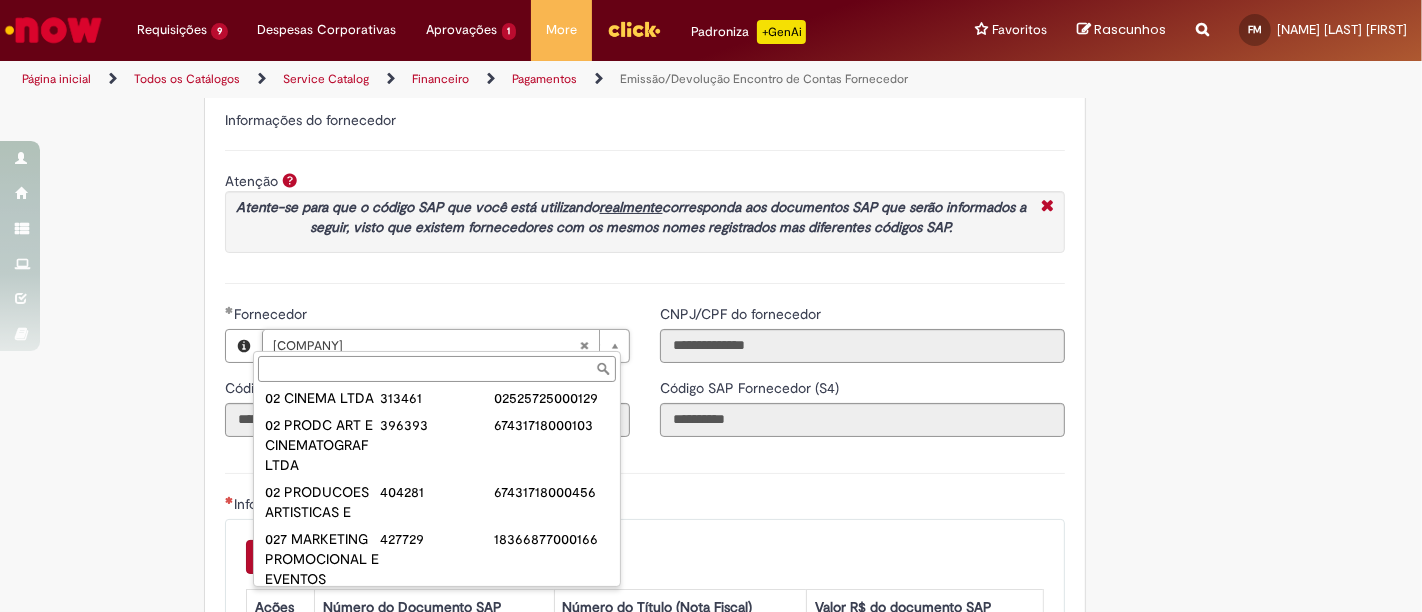 paste on "**********" 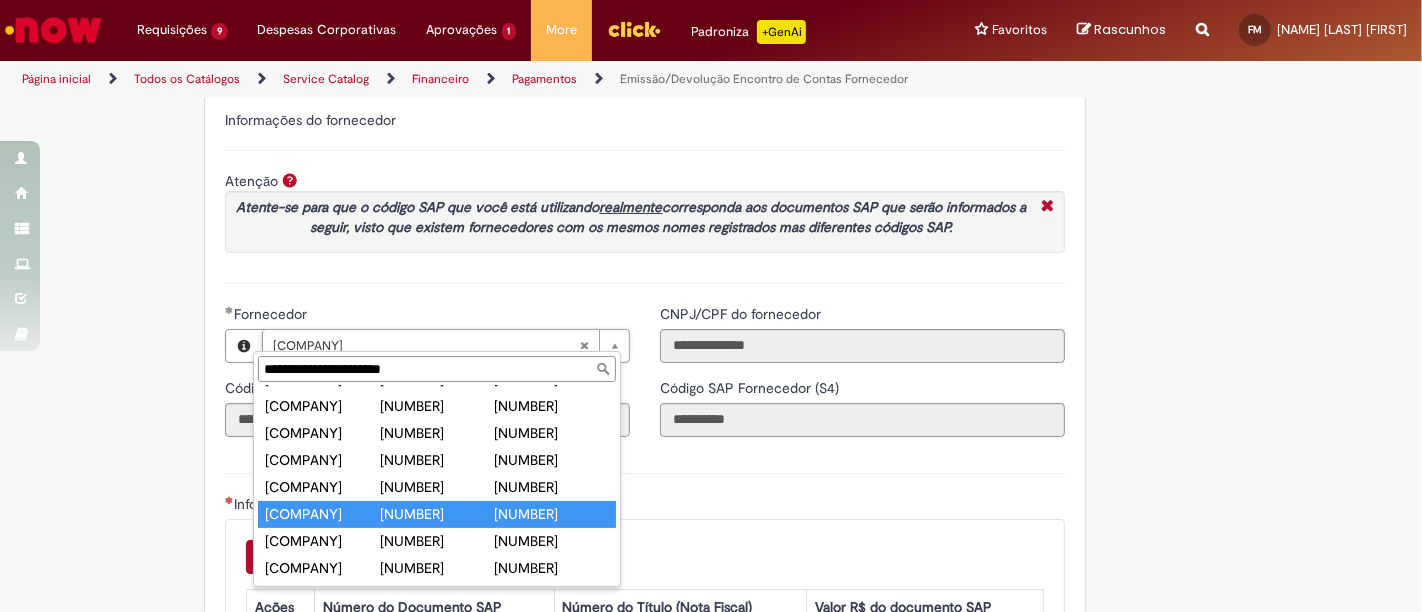 scroll, scrollTop: 1123, scrollLeft: 0, axis: vertical 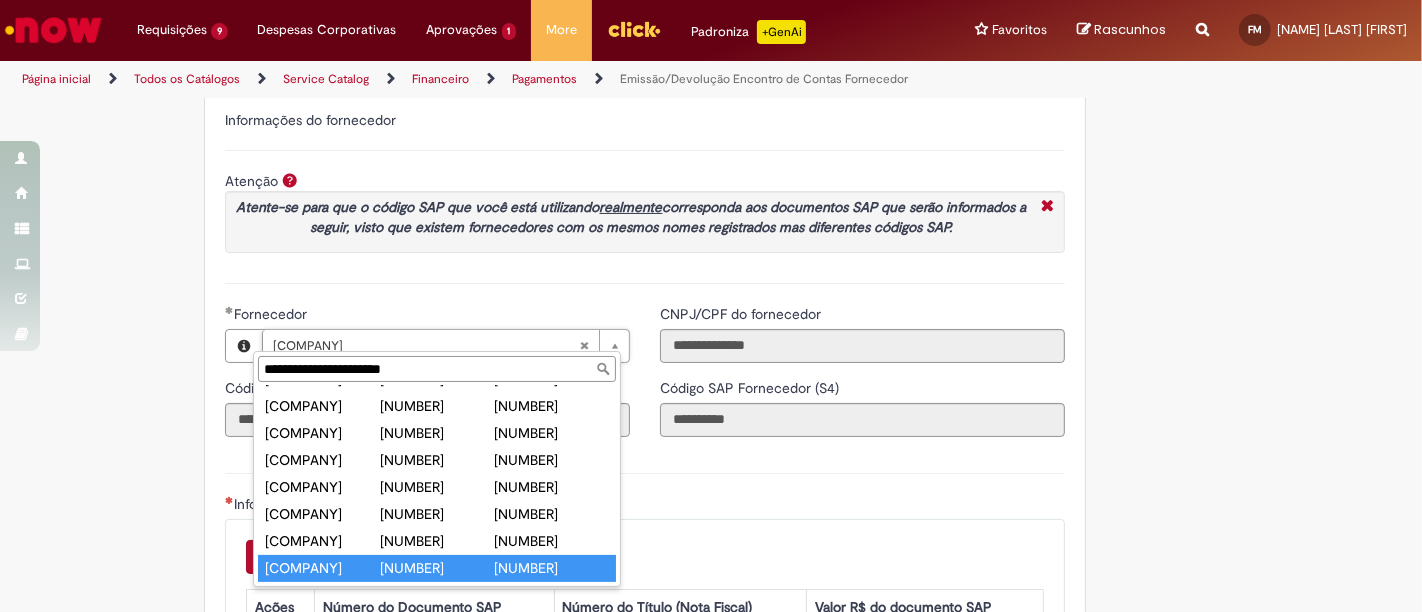 type on "**********" 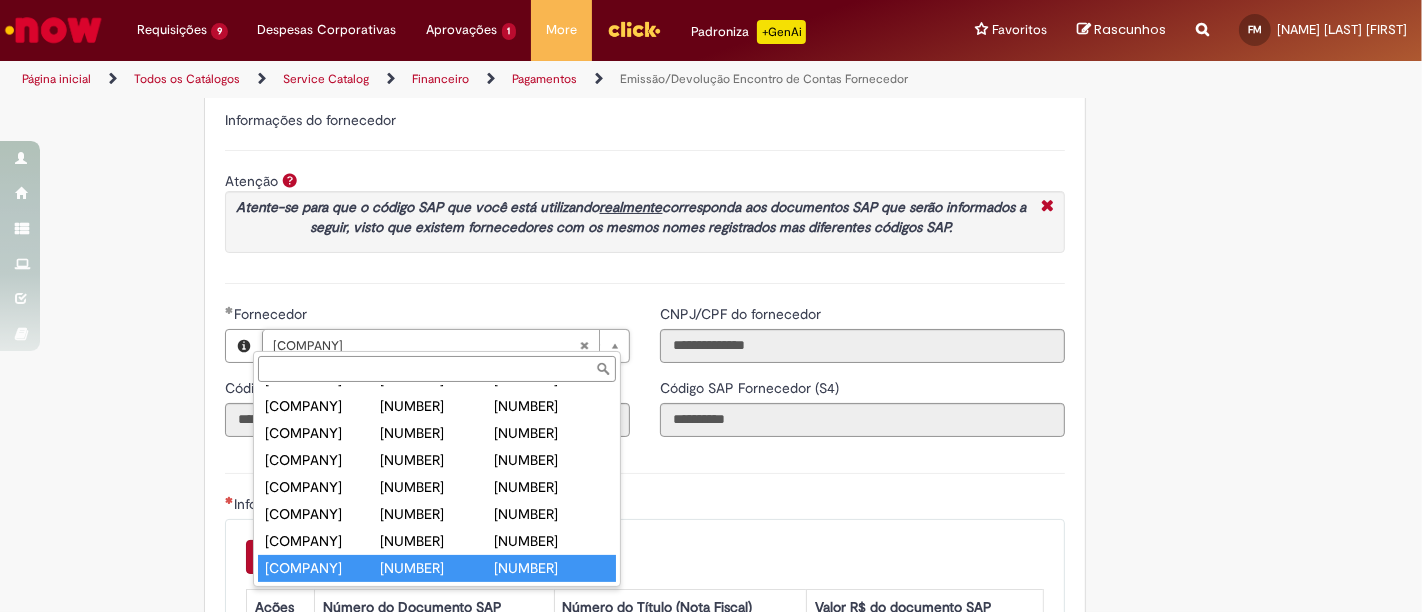 scroll, scrollTop: 0, scrollLeft: 185, axis: horizontal 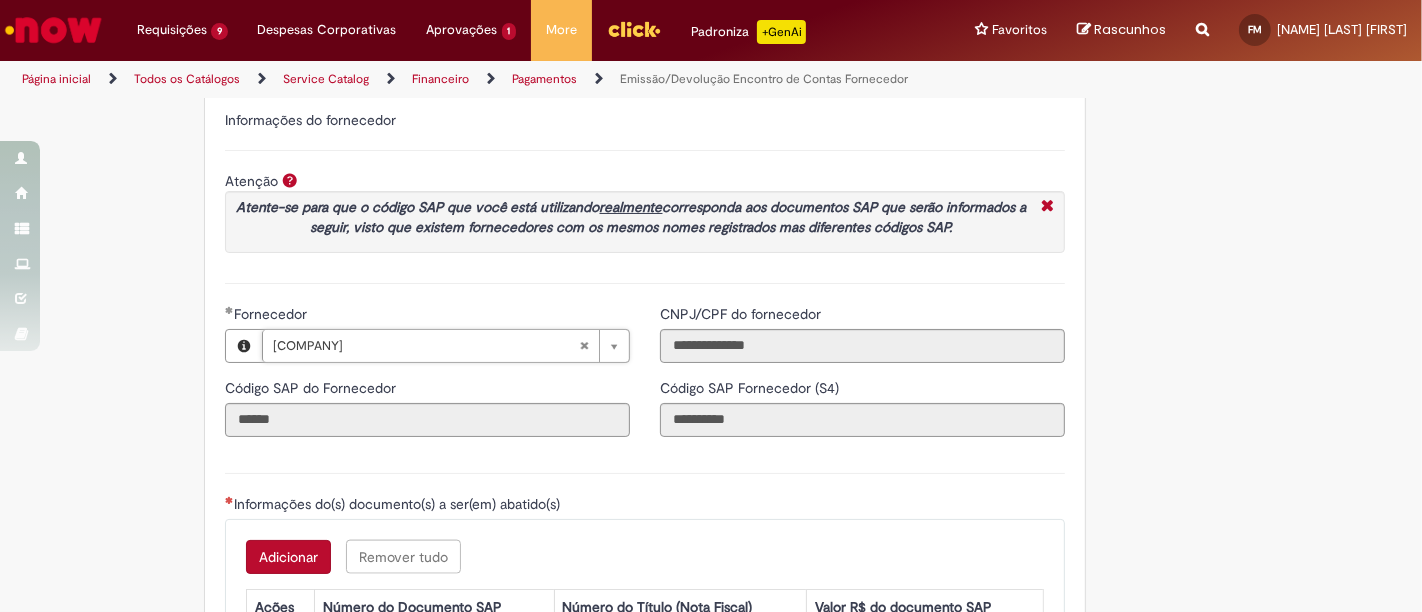 type on "******" 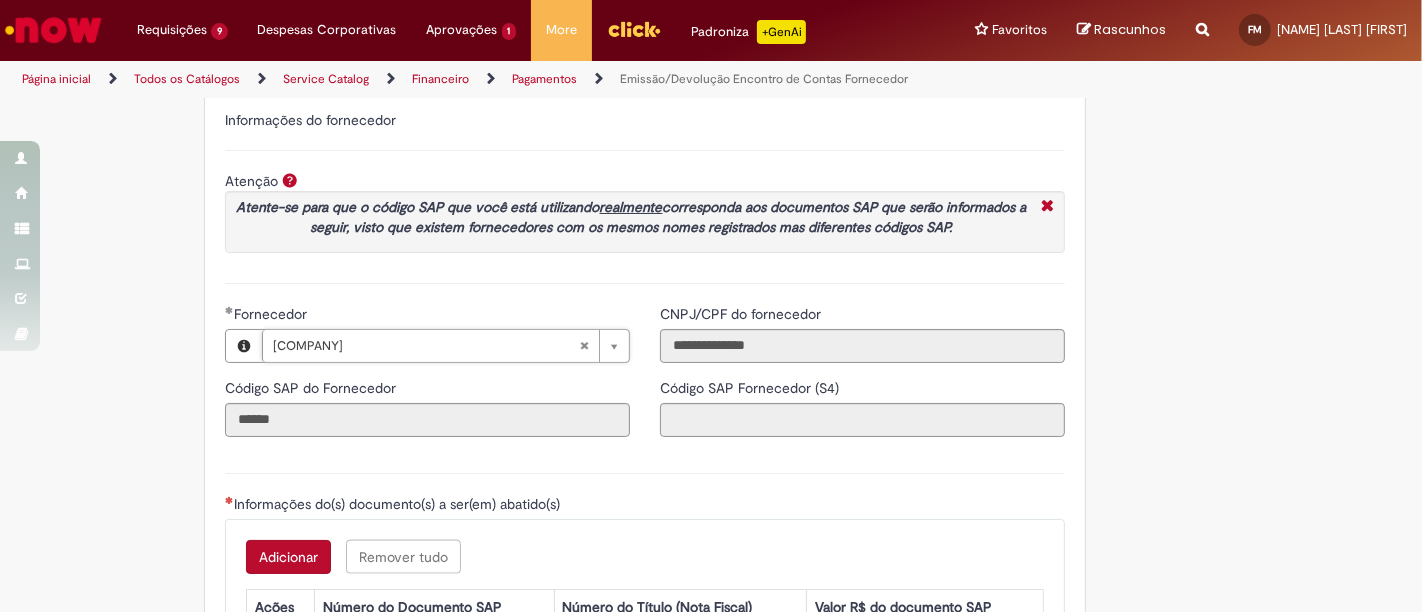 type on "**********" 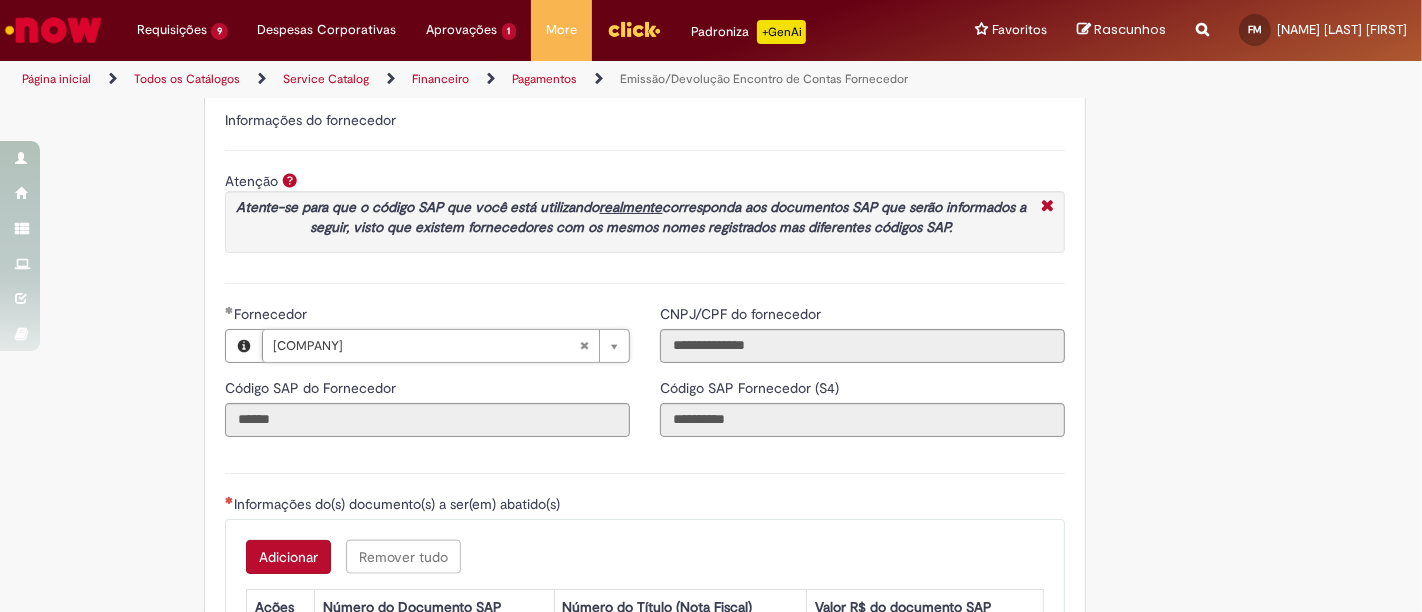 scroll, scrollTop: 0, scrollLeft: 0, axis: both 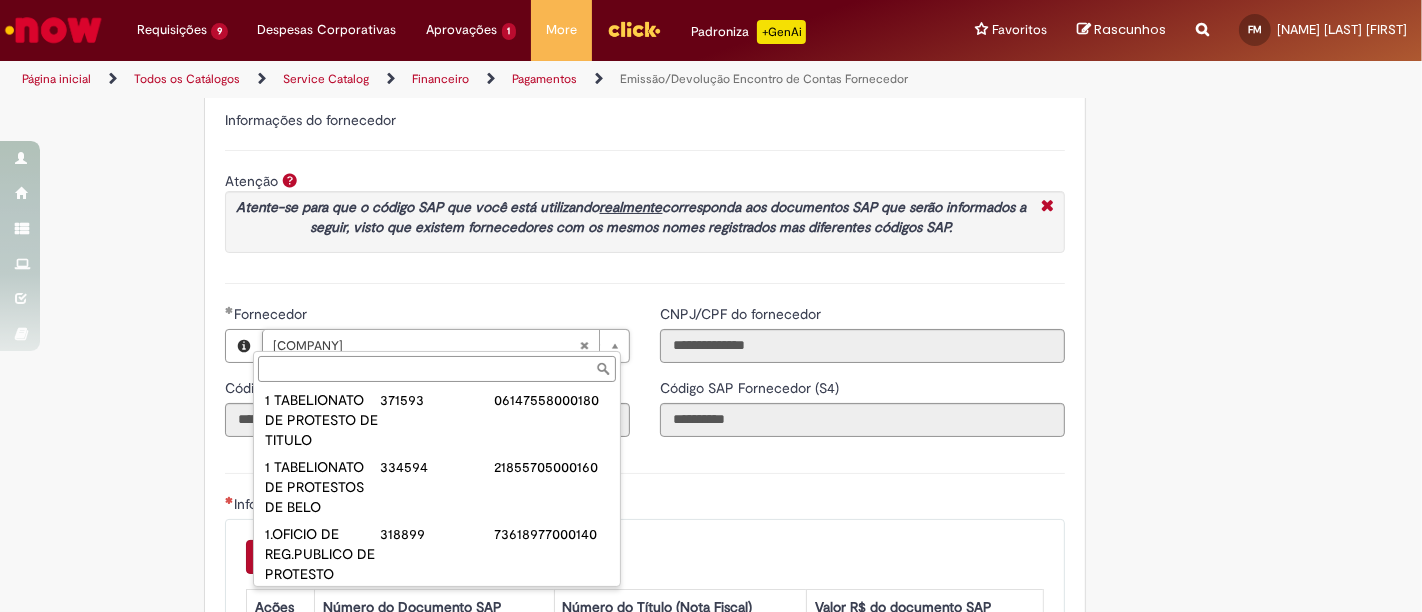 paste on "**********" 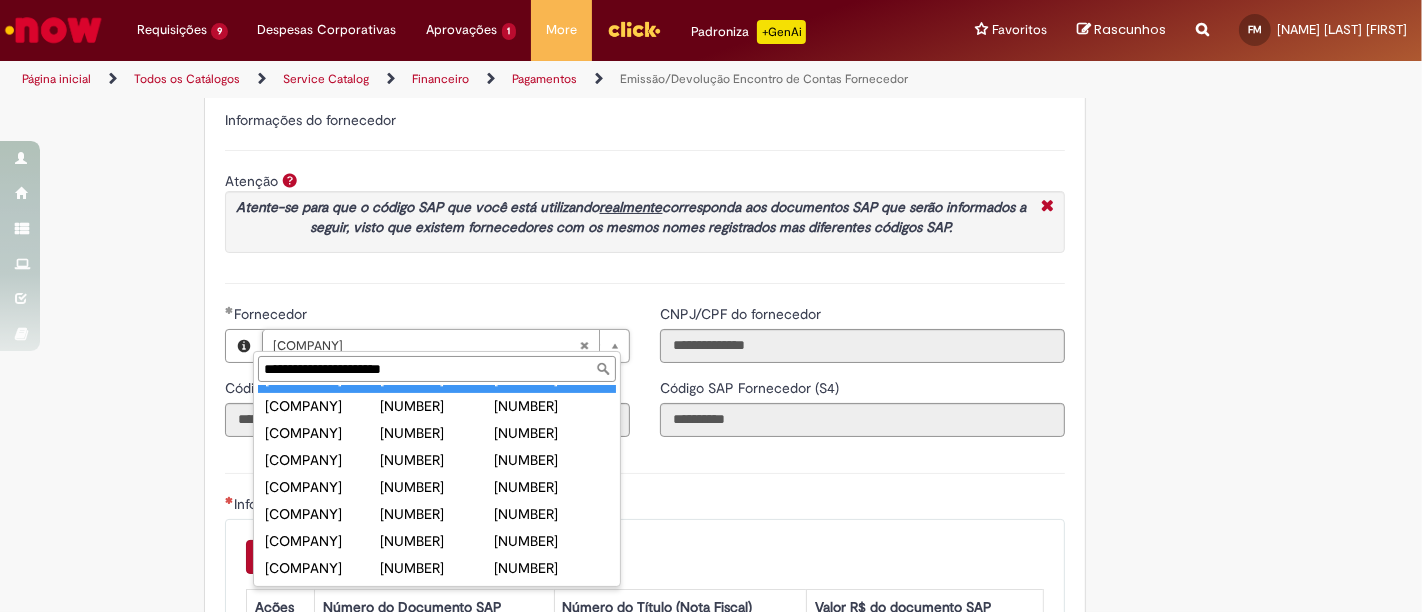 scroll, scrollTop: 1123, scrollLeft: 0, axis: vertical 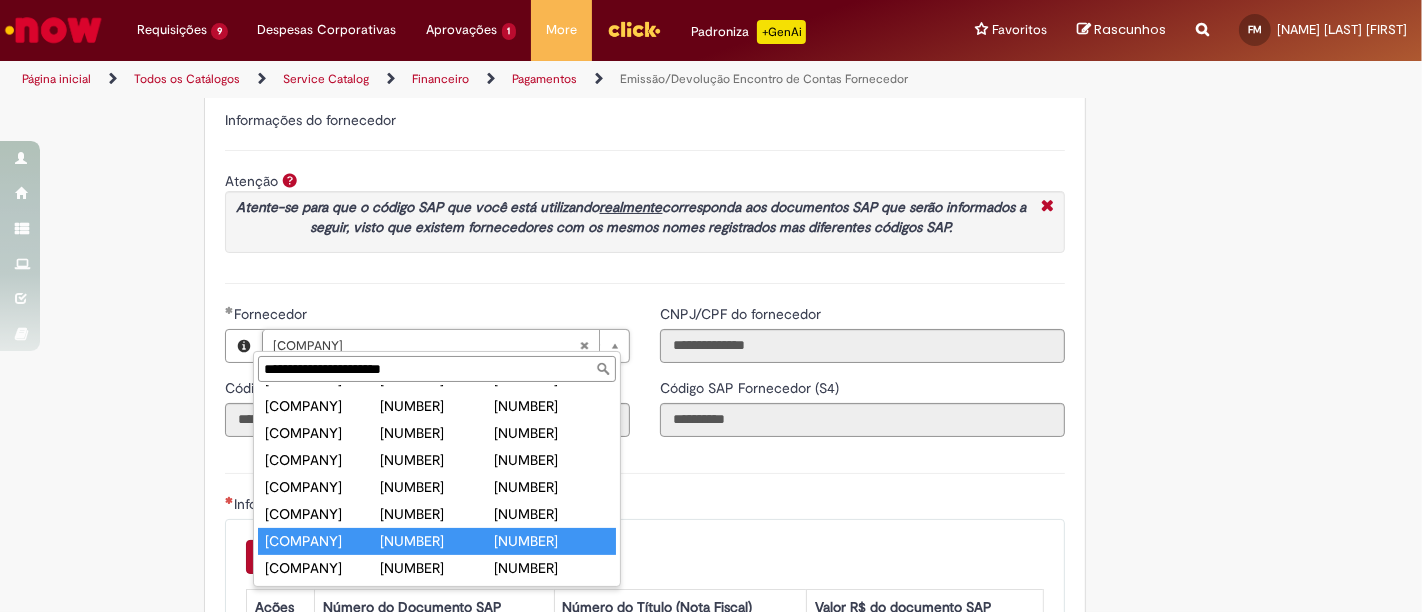 type on "**********" 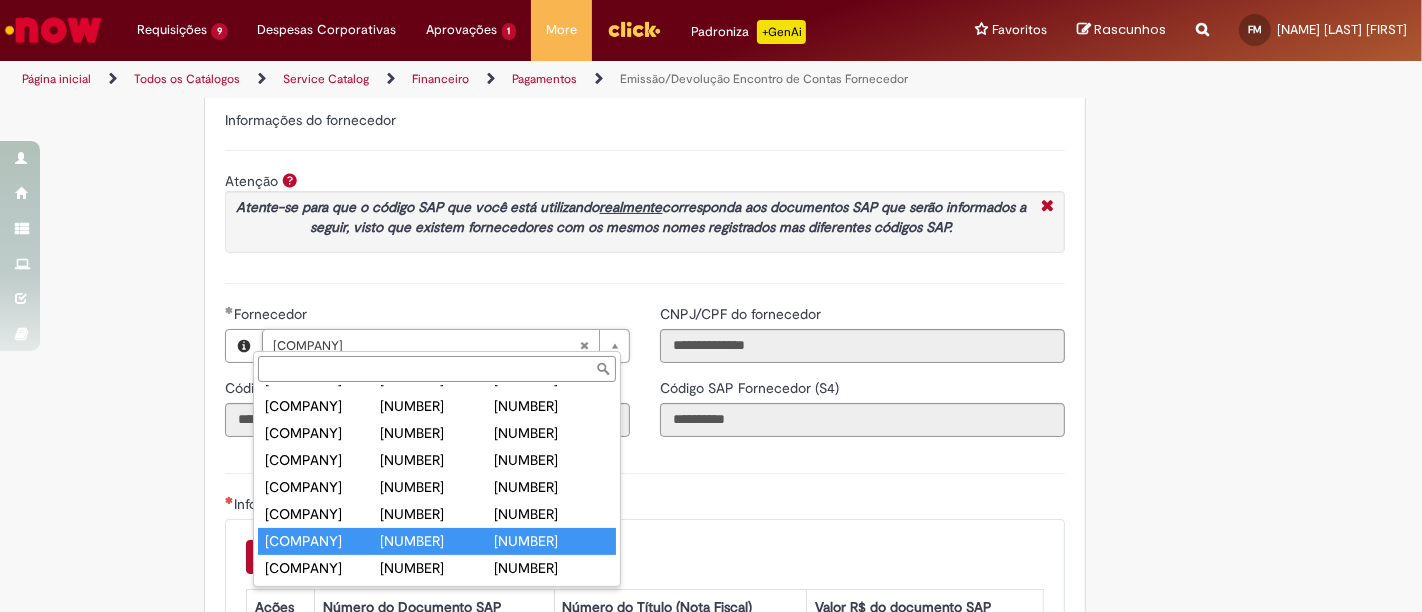 scroll, scrollTop: 0, scrollLeft: 184, axis: horizontal 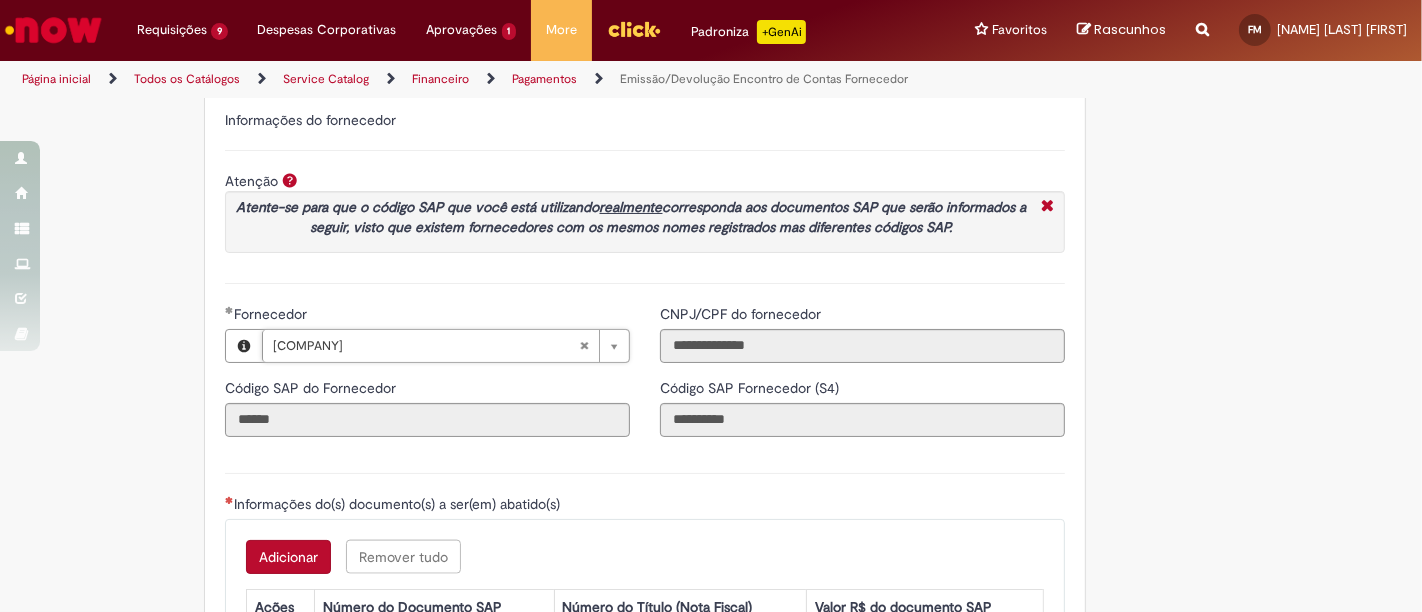 type on "******" 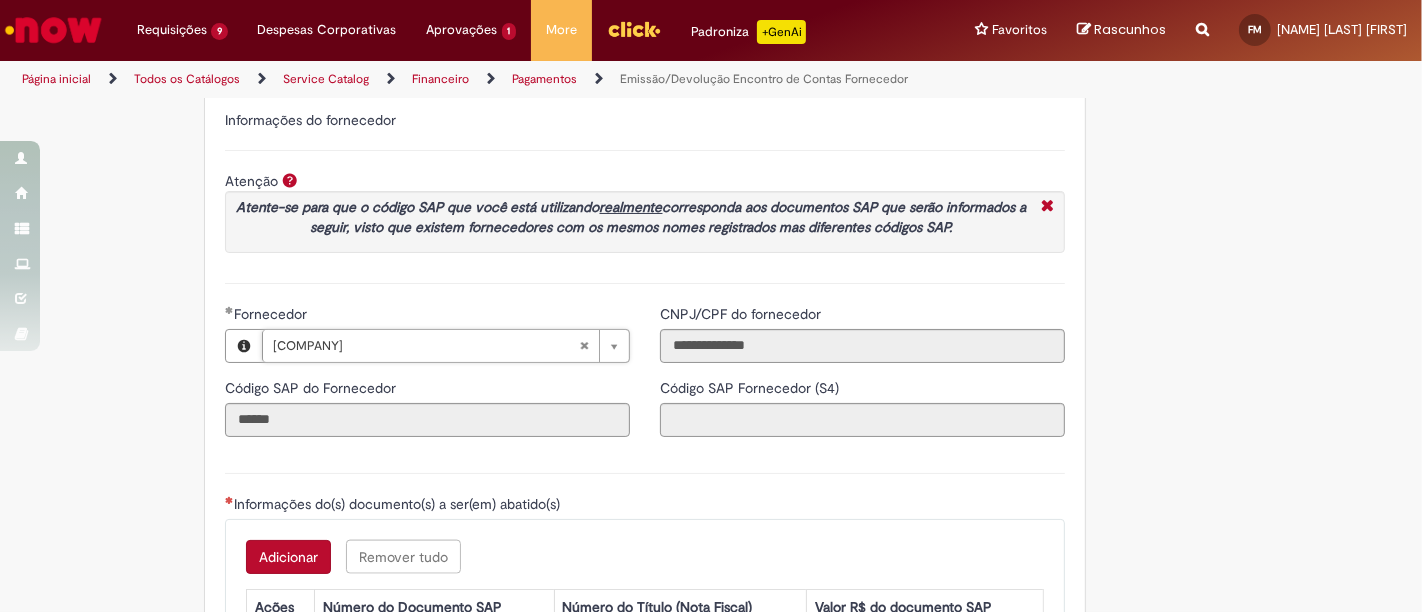 type on "**********" 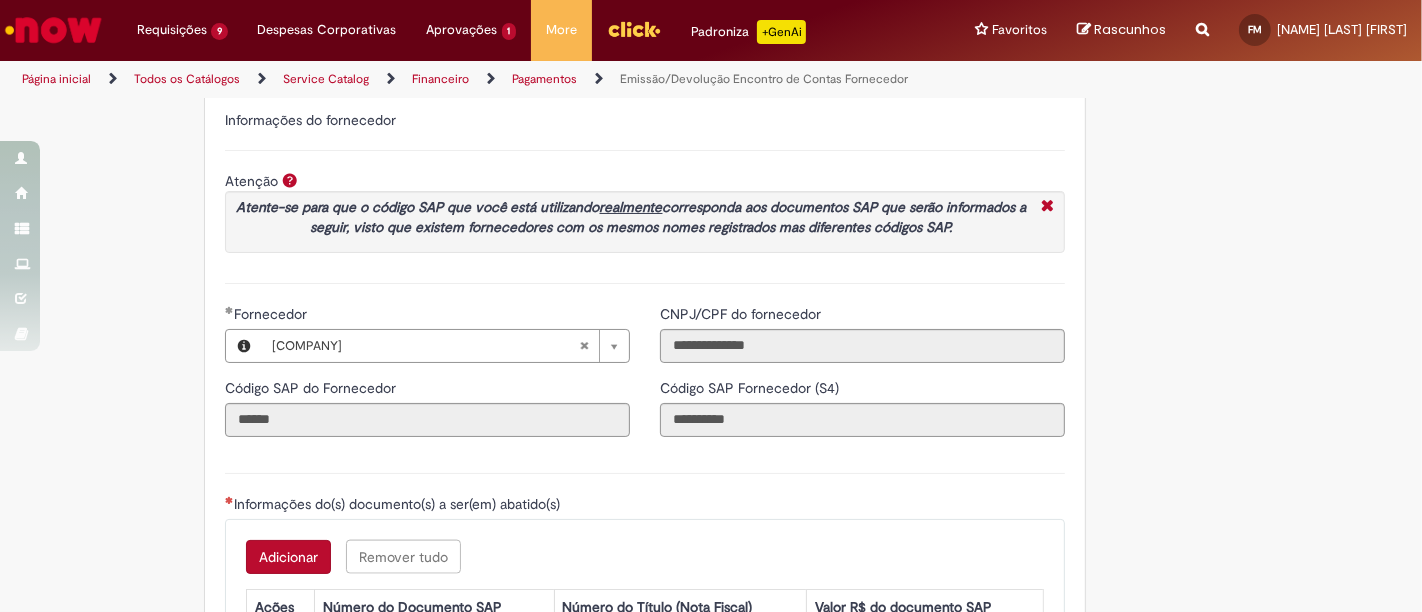scroll, scrollTop: 0, scrollLeft: 0, axis: both 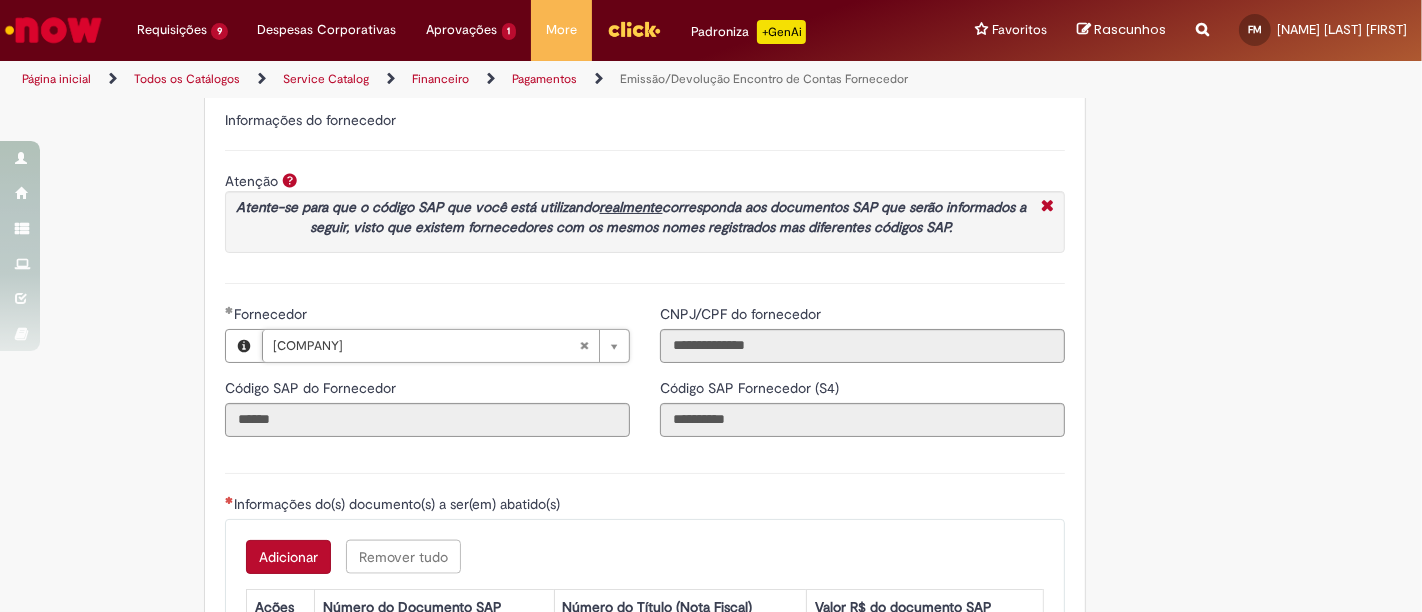 type 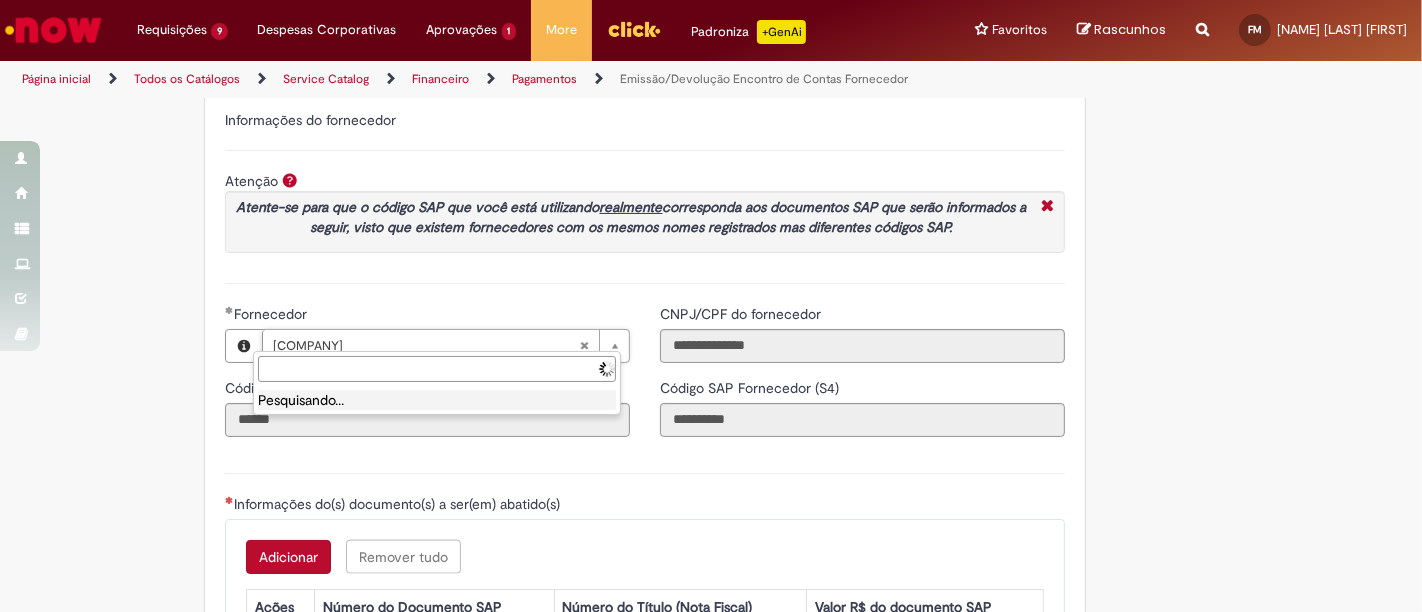 paste on "**********" 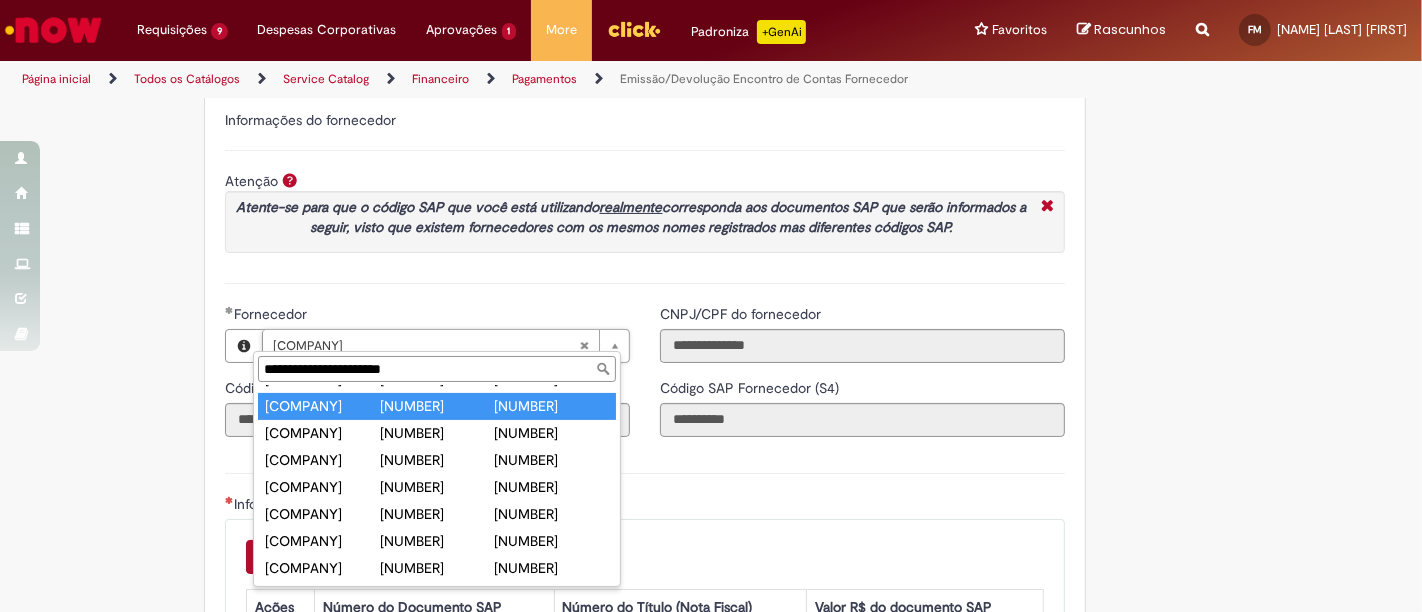 scroll, scrollTop: 1123, scrollLeft: 0, axis: vertical 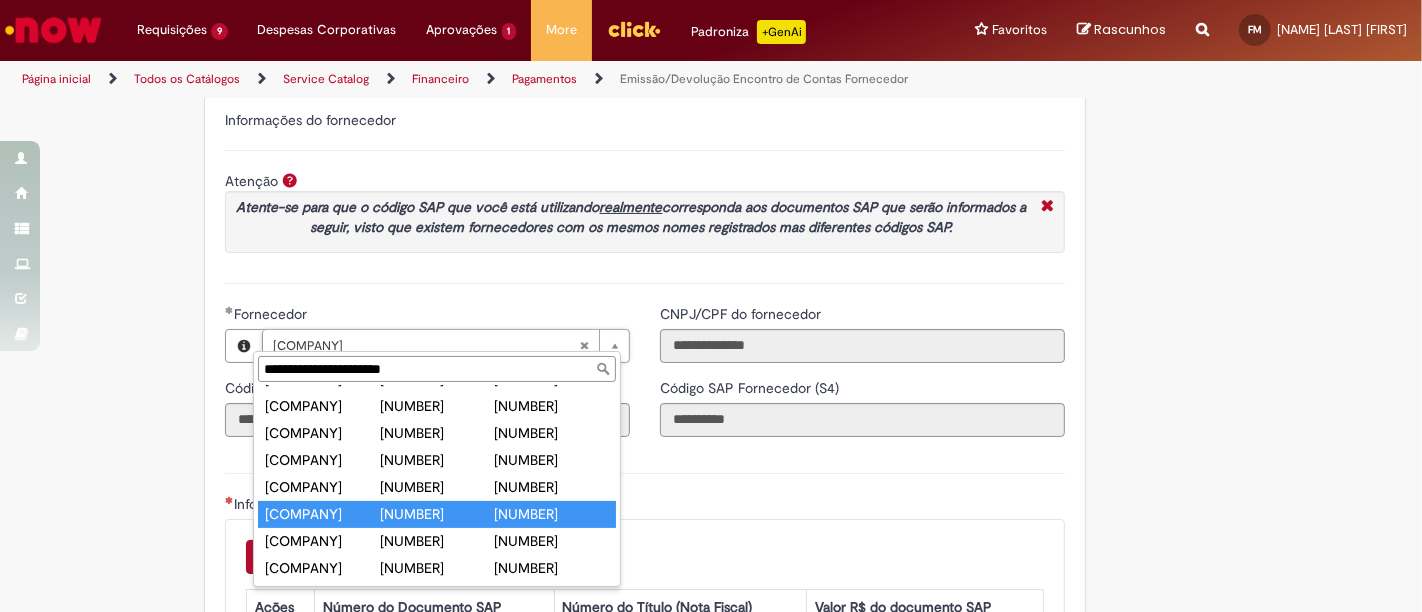 type on "**********" 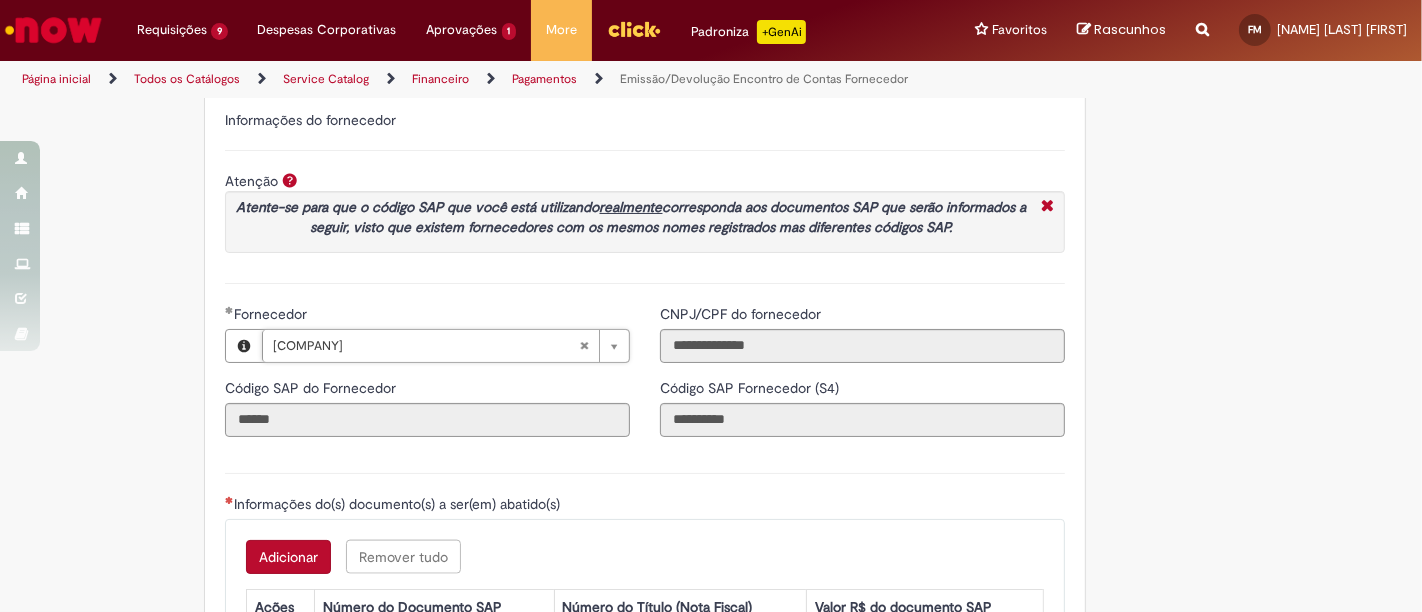 scroll, scrollTop: 0, scrollLeft: 184, axis: horizontal 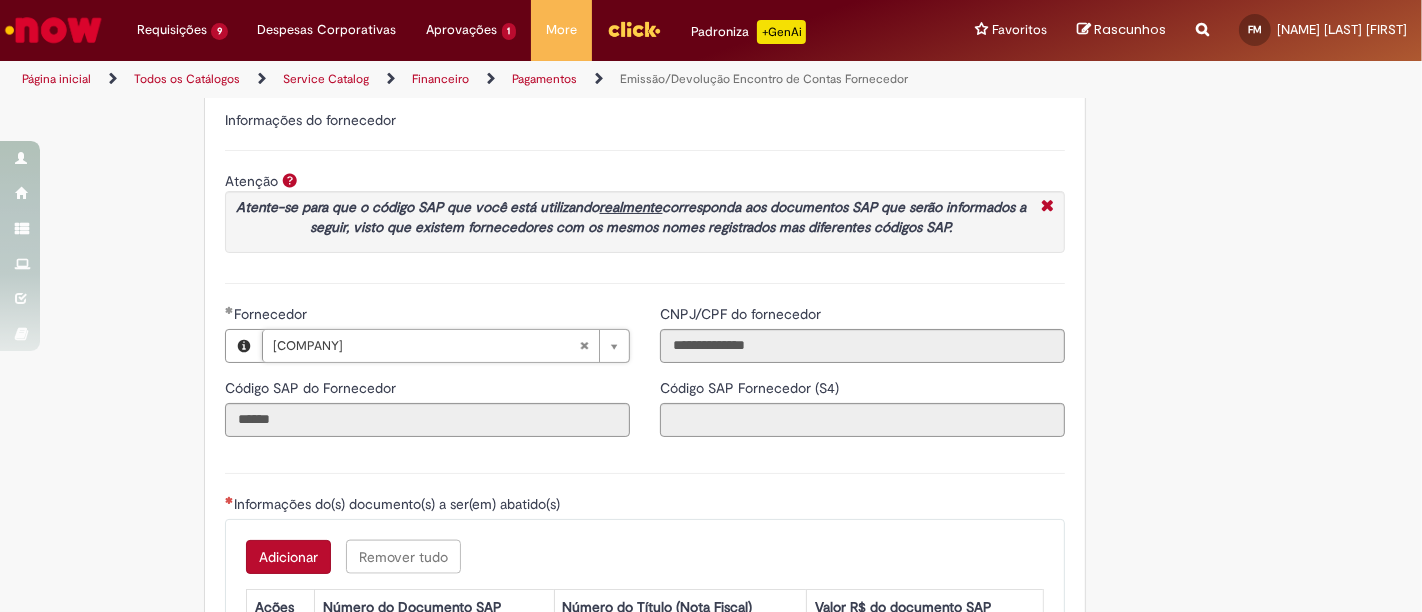 type on "**********" 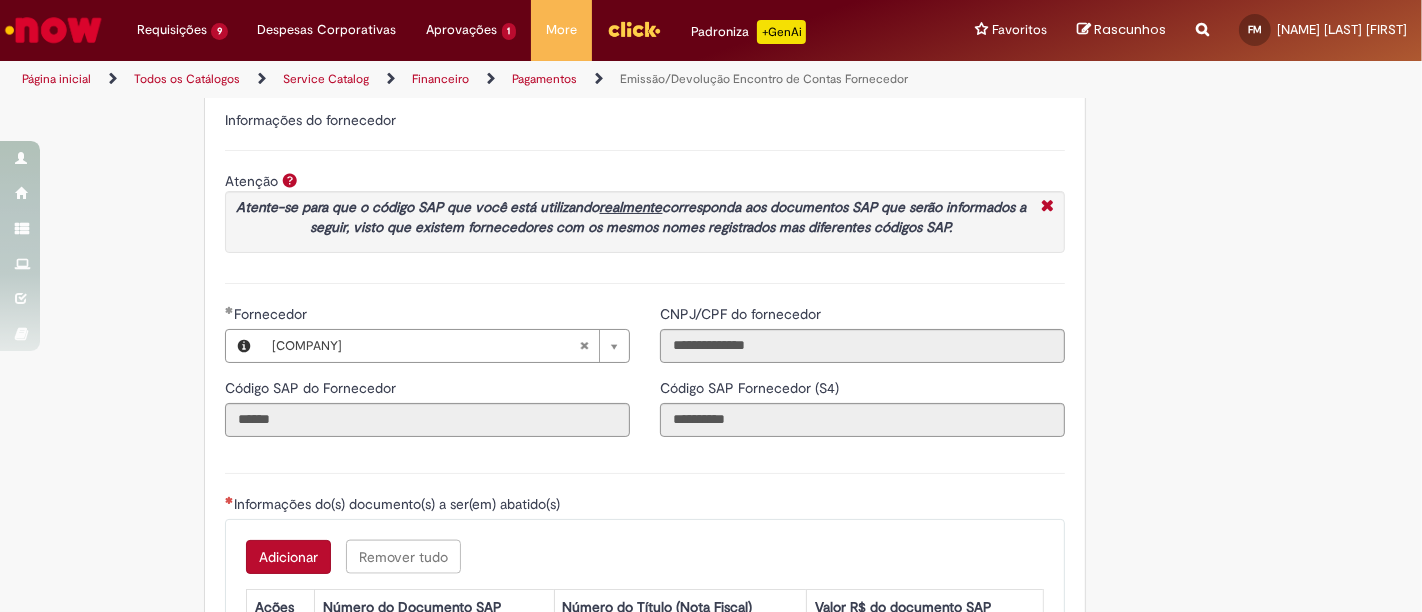 scroll, scrollTop: 0, scrollLeft: 0, axis: both 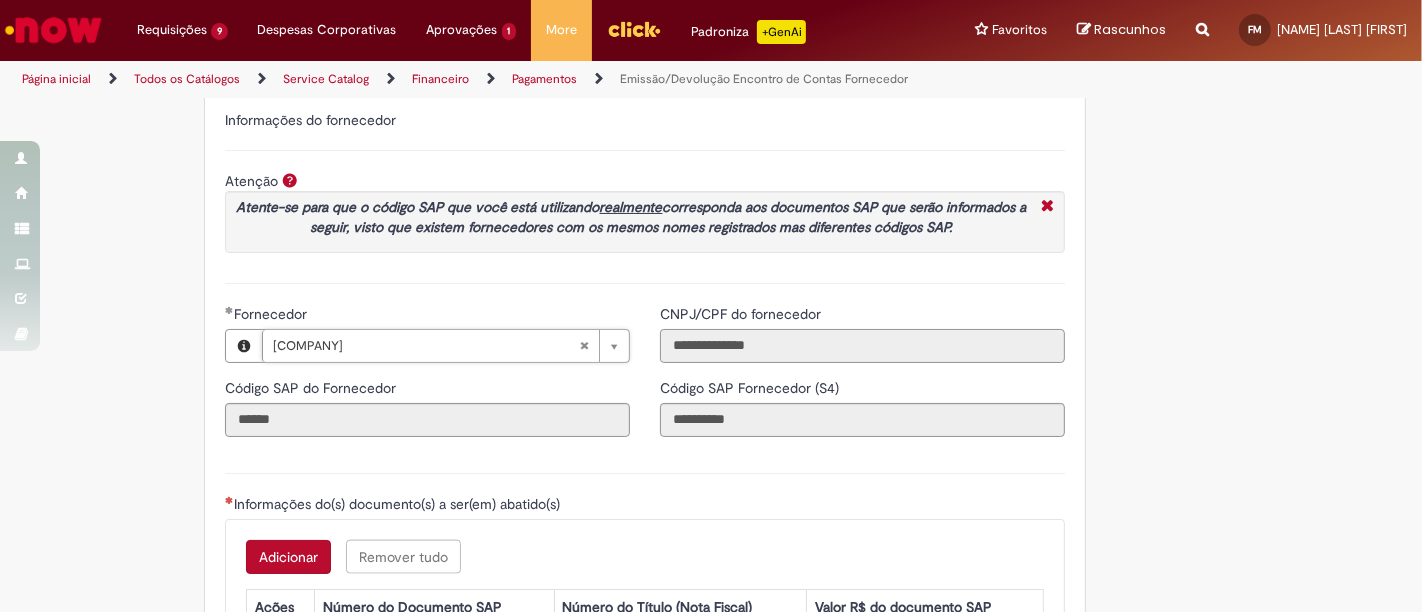 click on "**********" at bounding box center (862, 346) 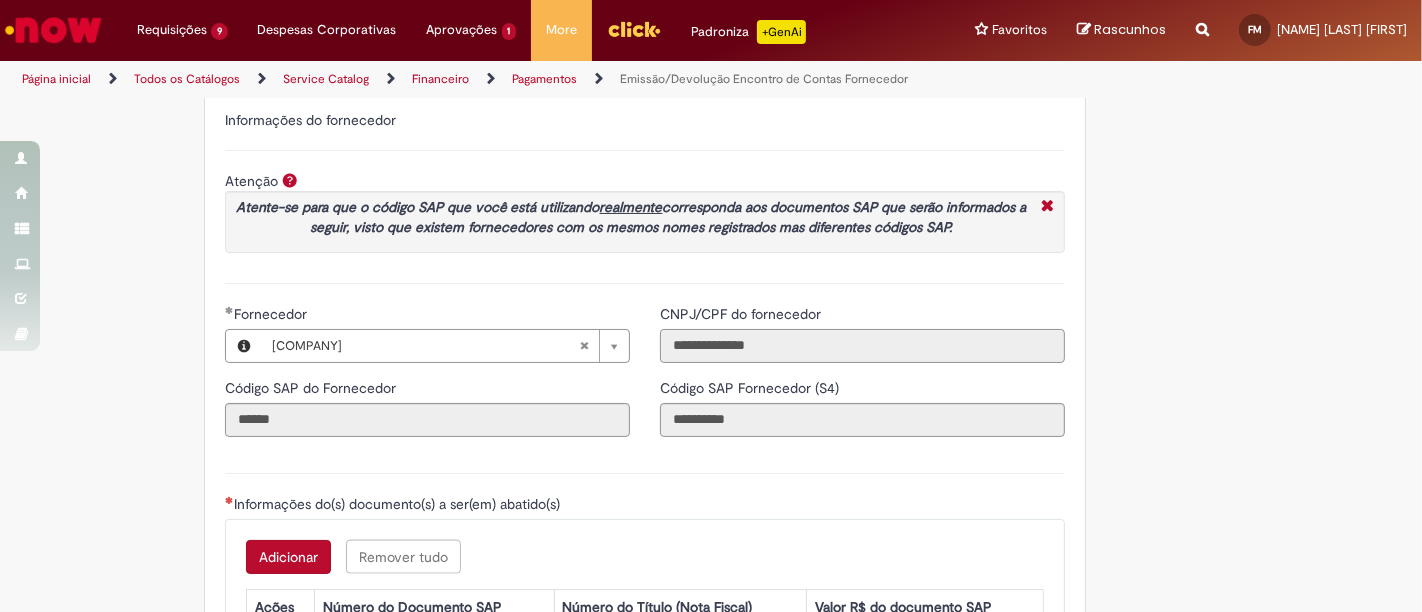 click on "**********" at bounding box center [862, 346] 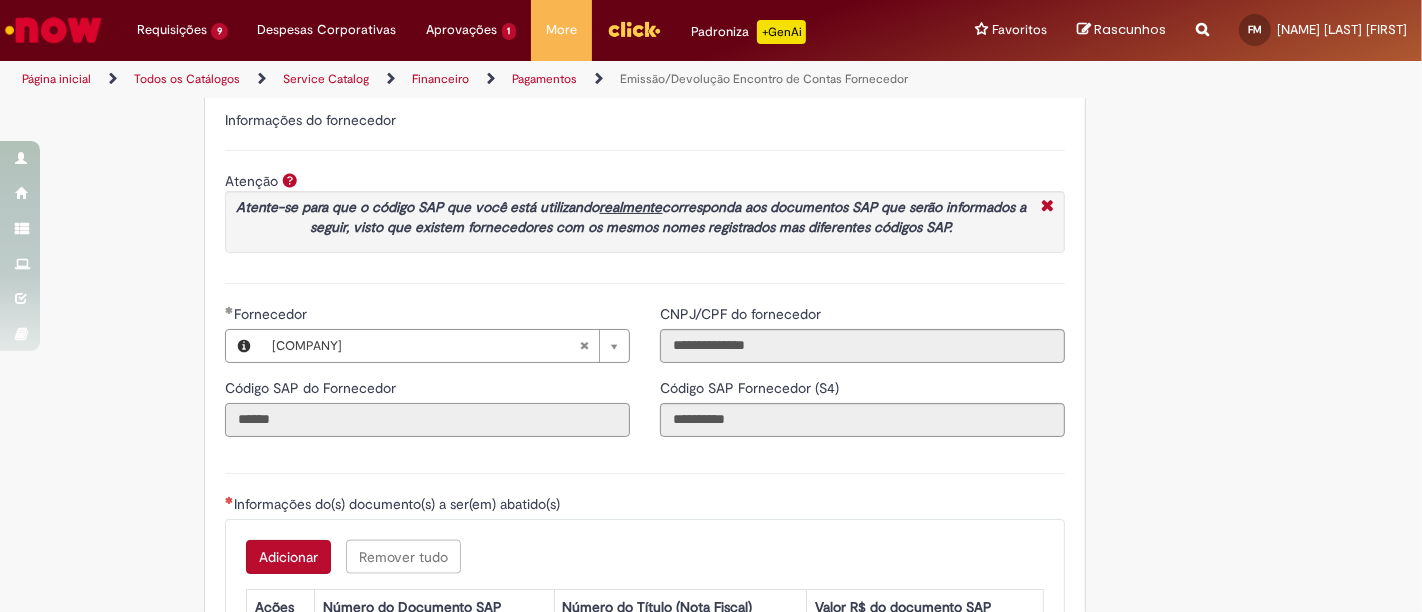 click on "******" at bounding box center [427, 420] 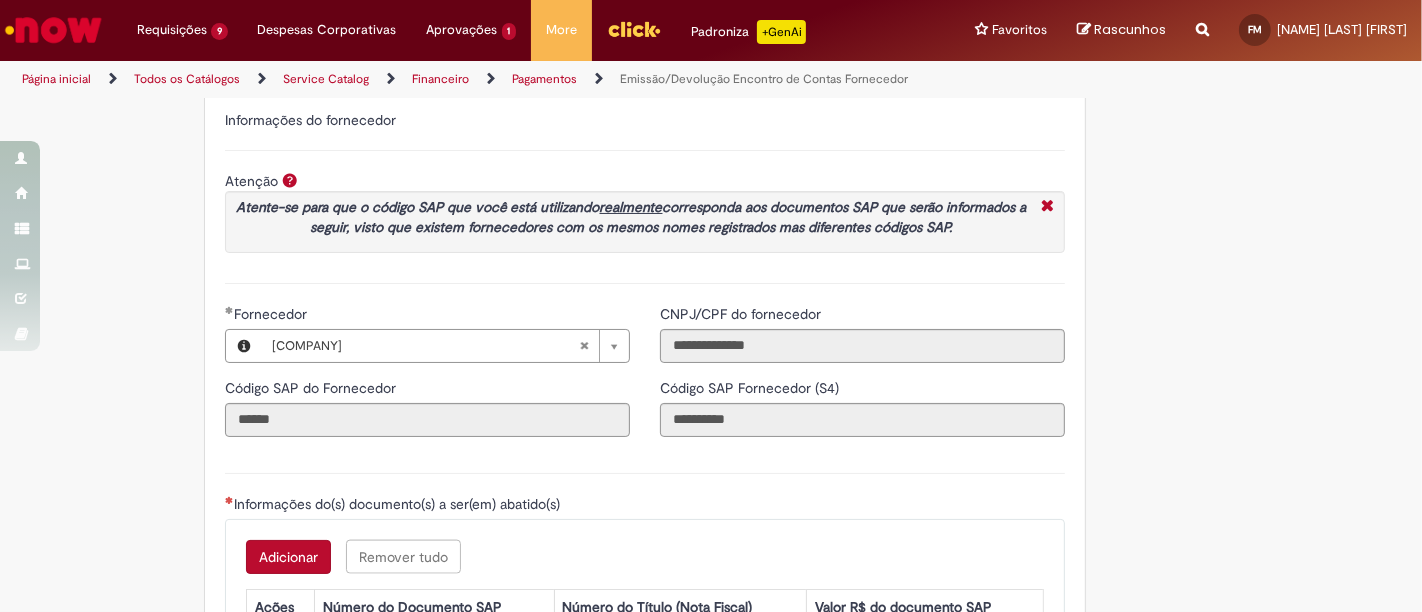 type 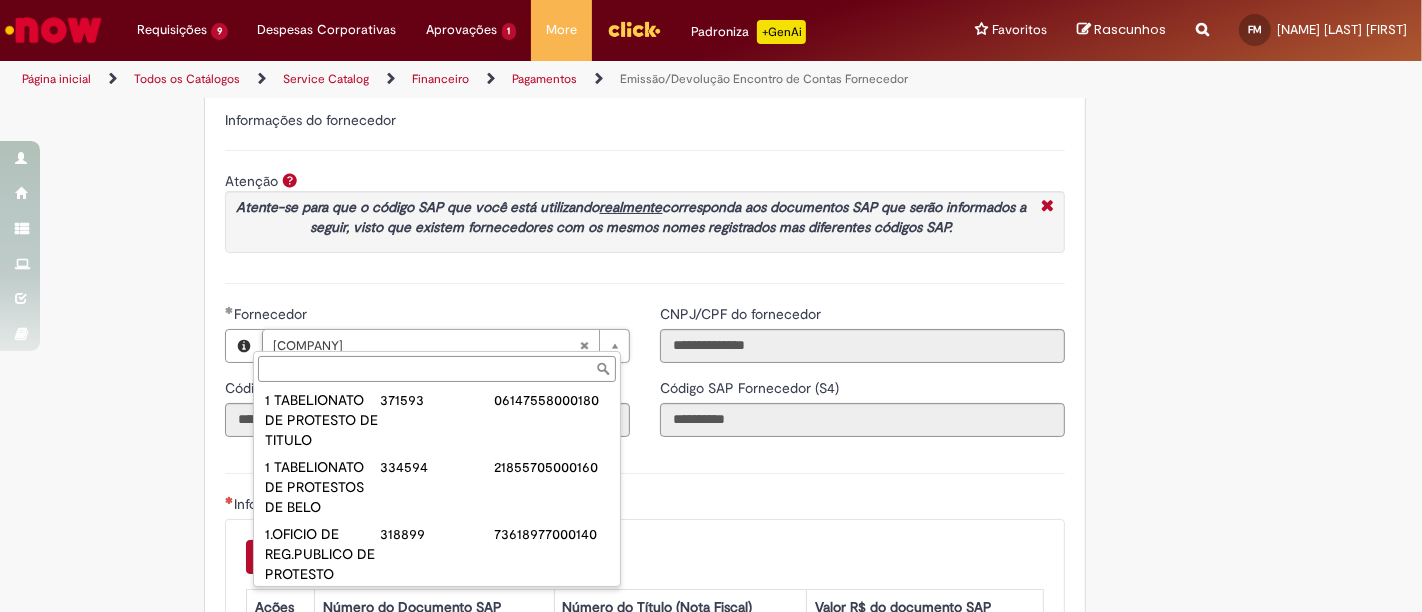 paste on "**********" 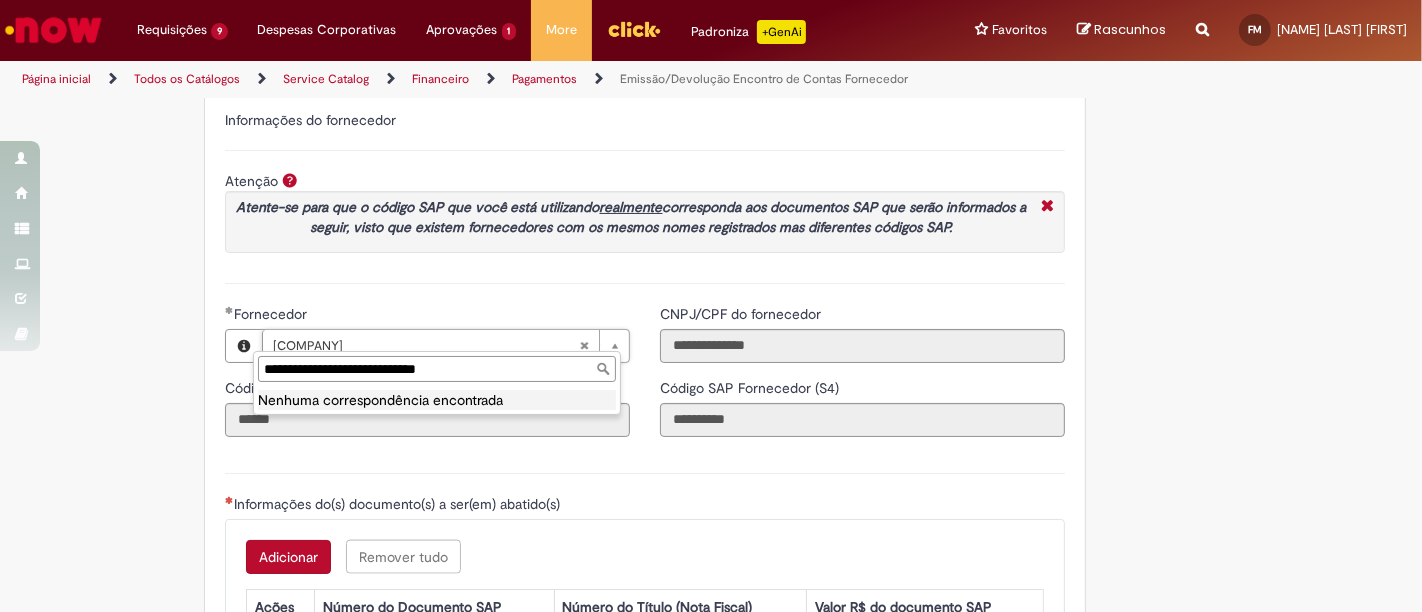 click on "**********" at bounding box center [437, 369] 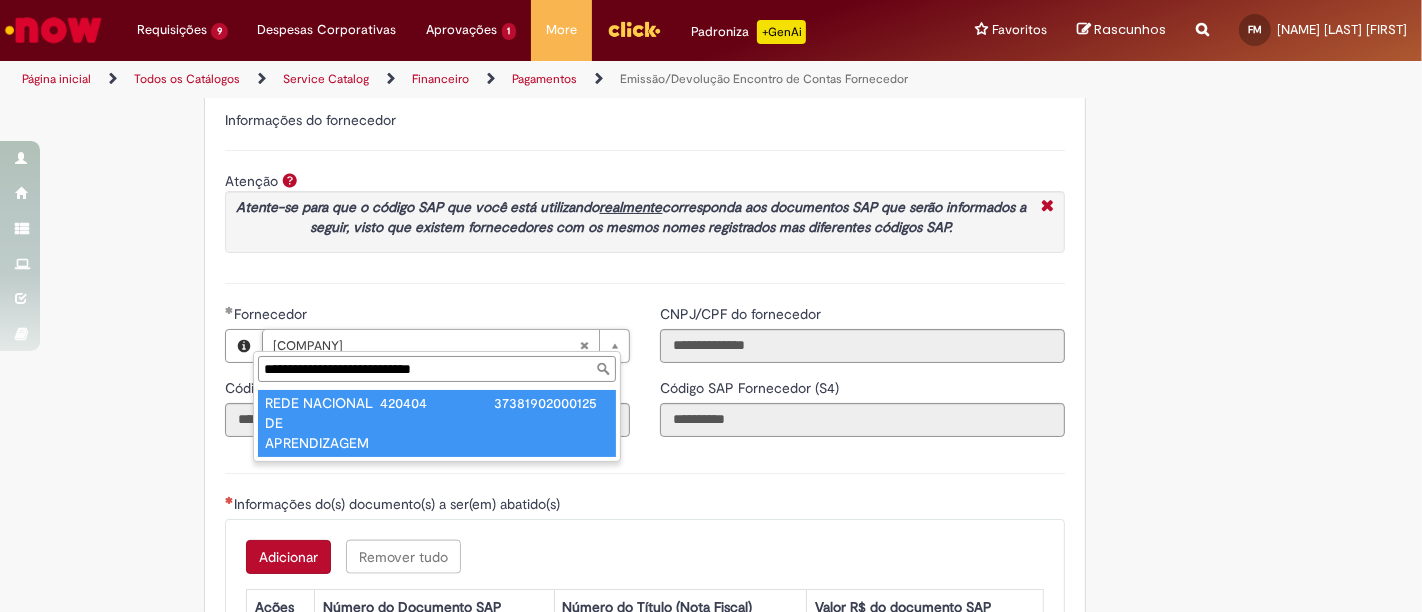 type on "**********" 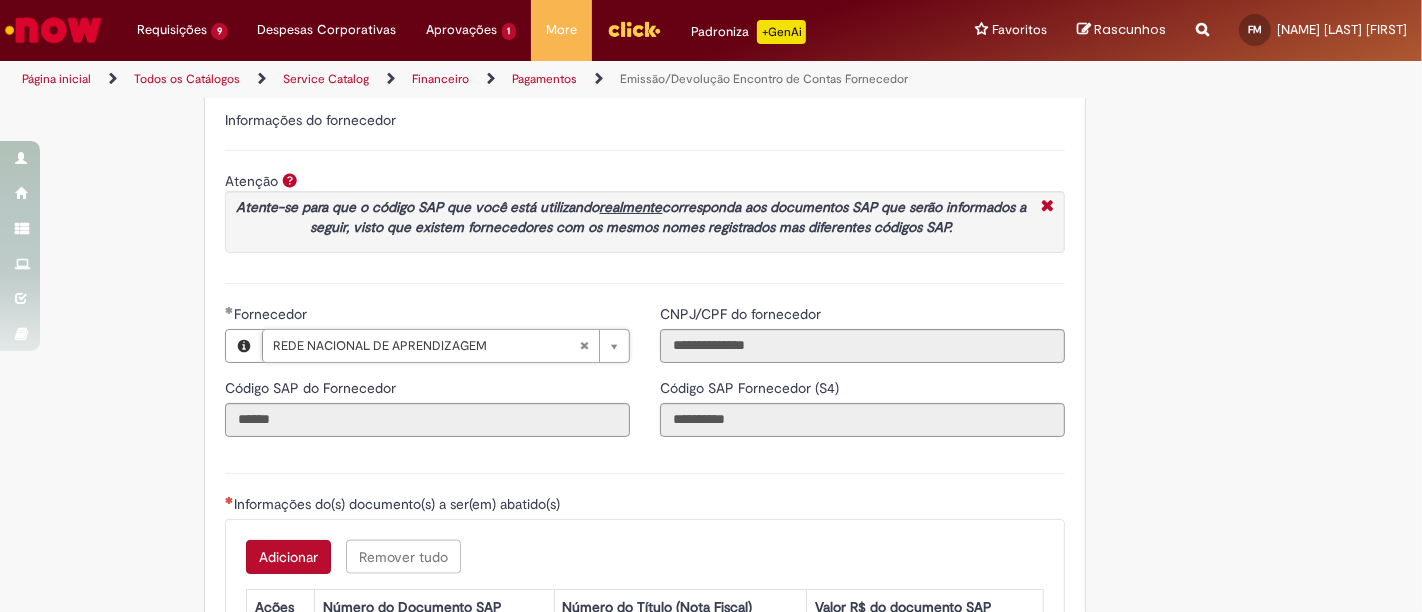 scroll, scrollTop: 0, scrollLeft: 184, axis: horizontal 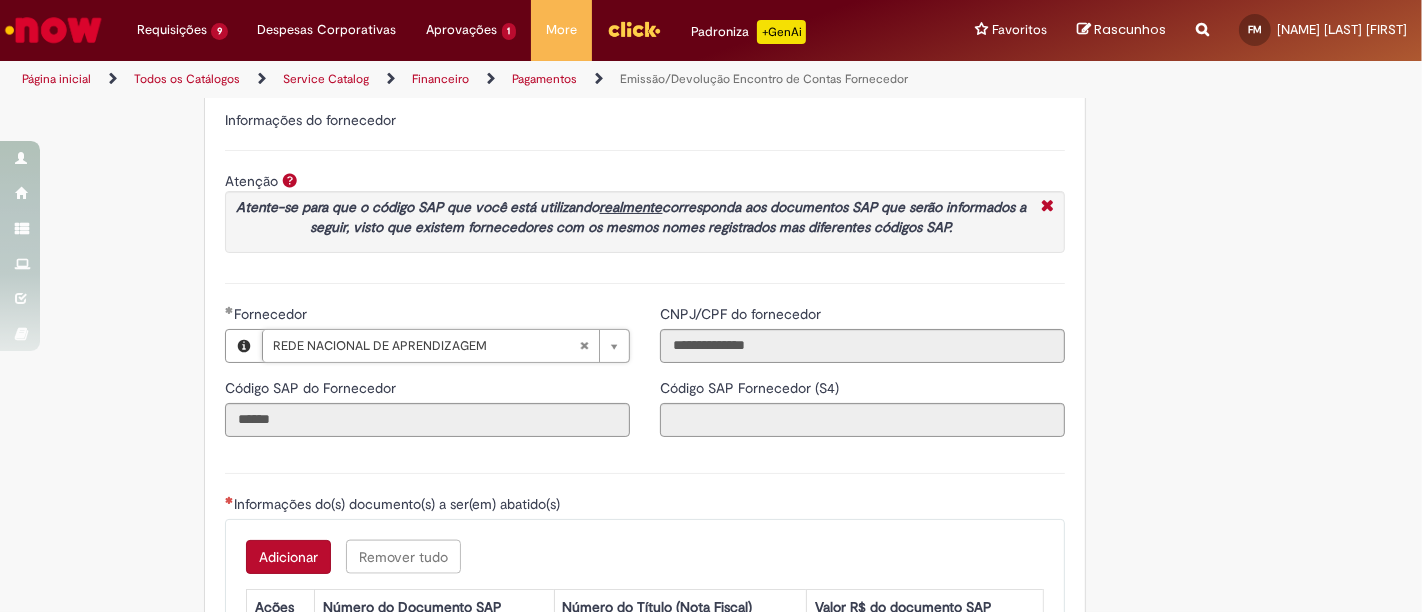 type on "**********" 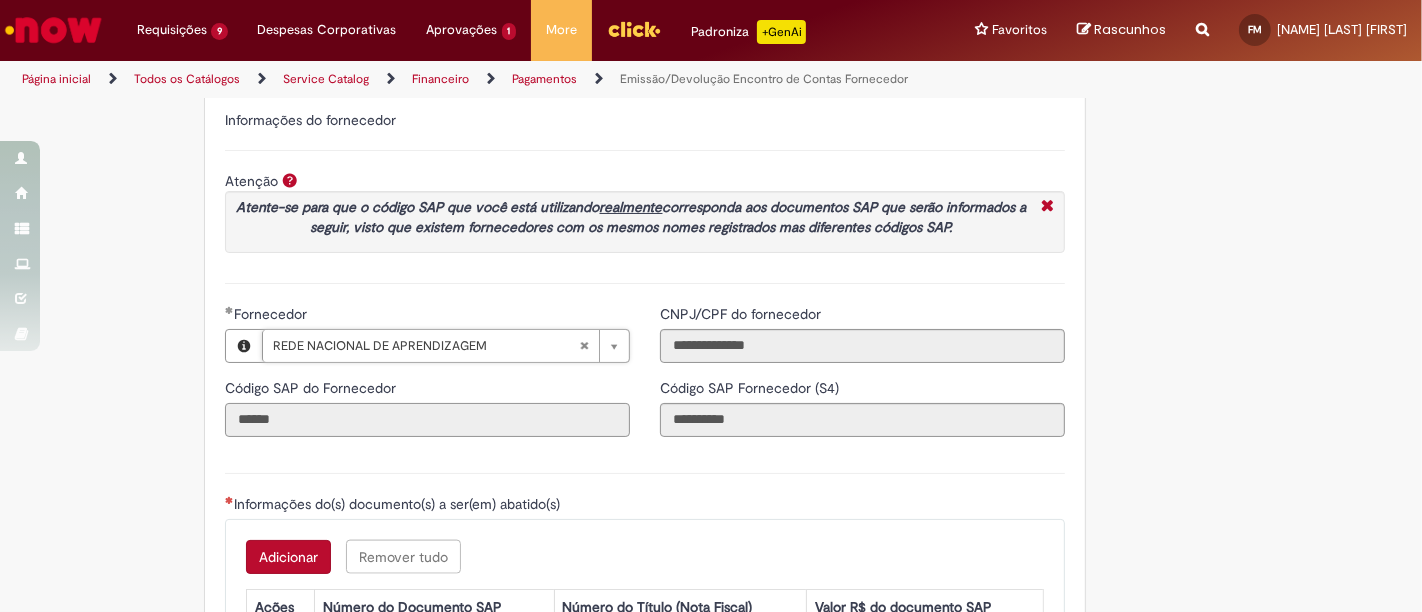 click on "******" at bounding box center (427, 420) 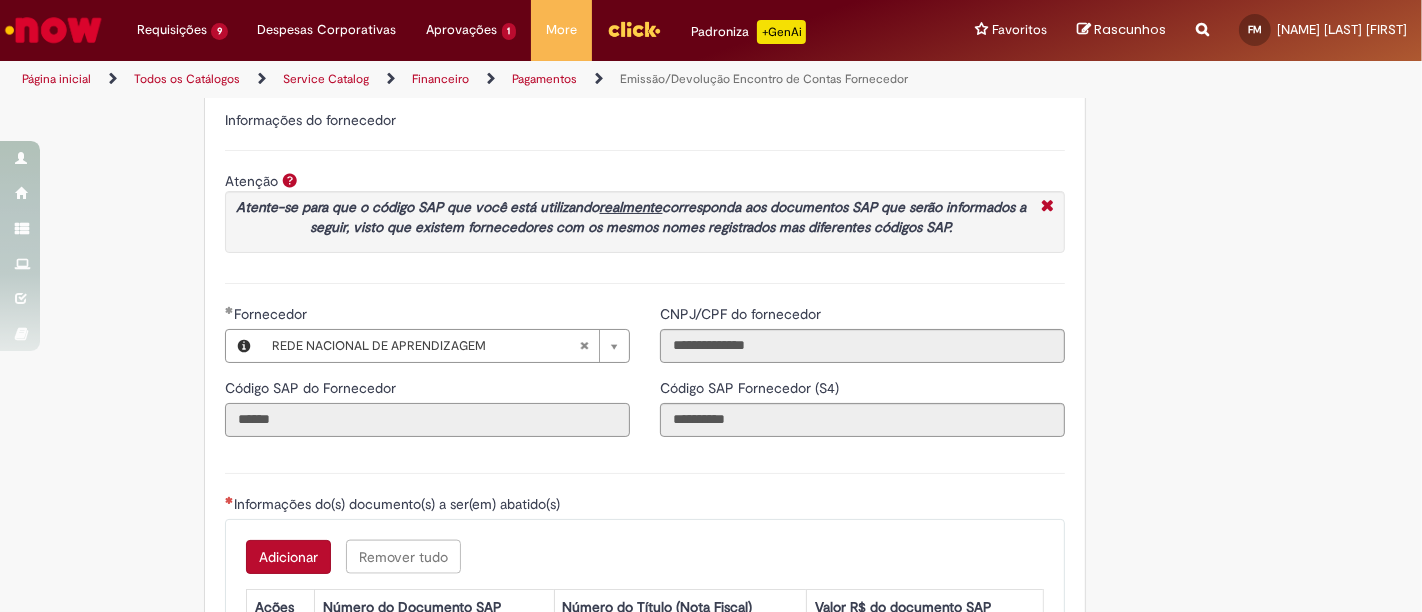 scroll, scrollTop: 0, scrollLeft: 0, axis: both 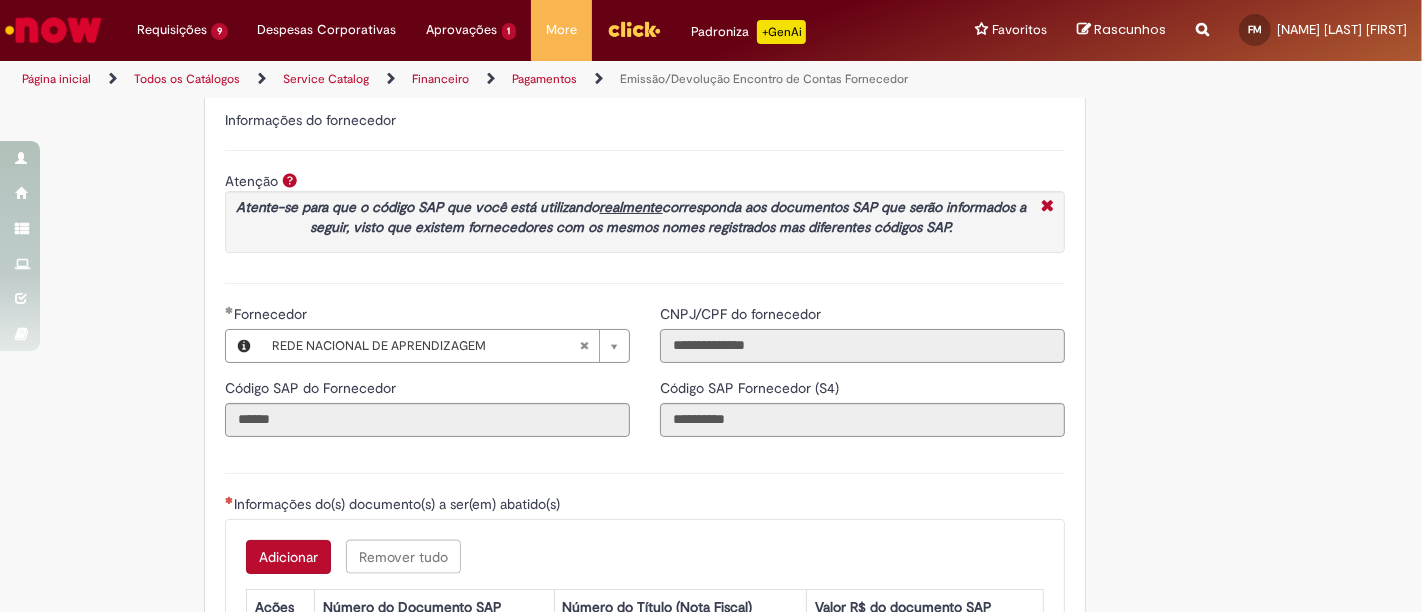 click on "**********" at bounding box center (862, 346) 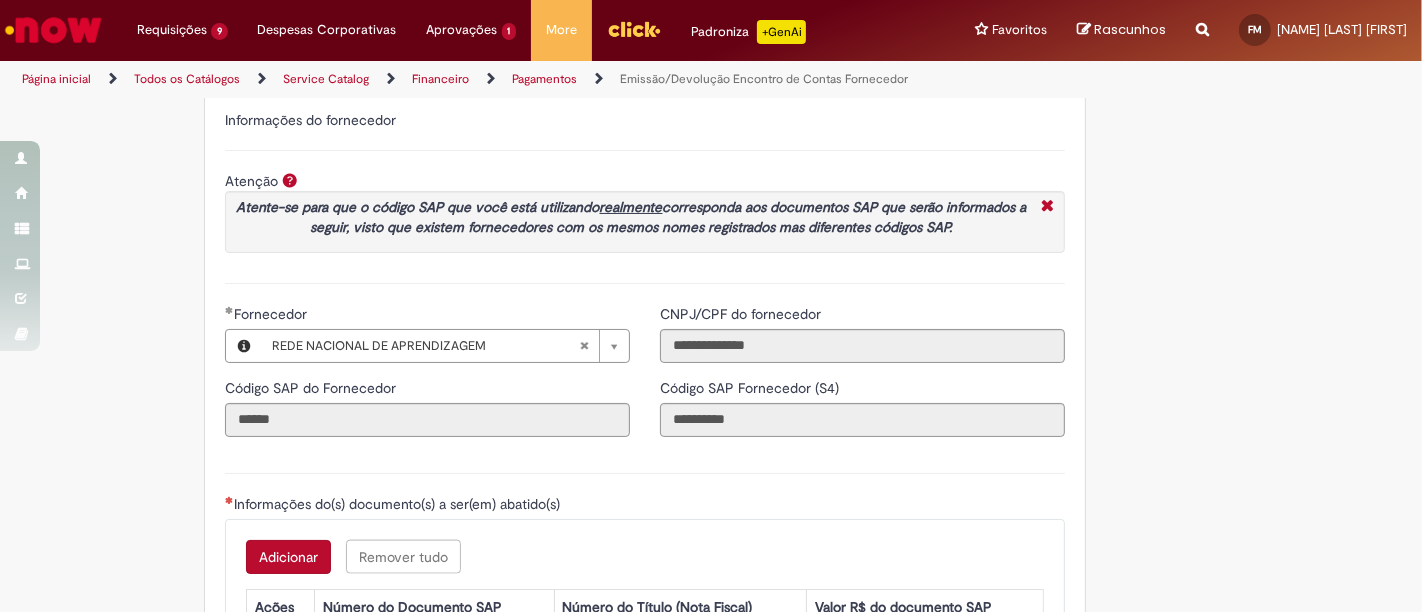 type 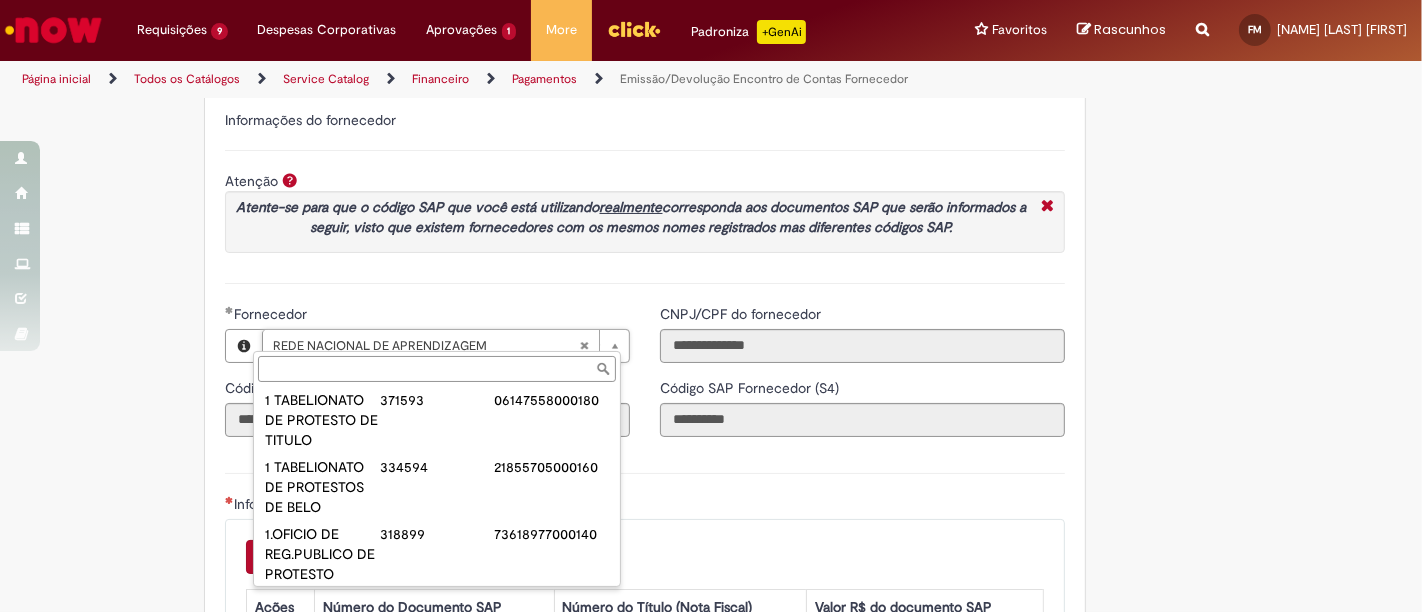 paste on "**********" 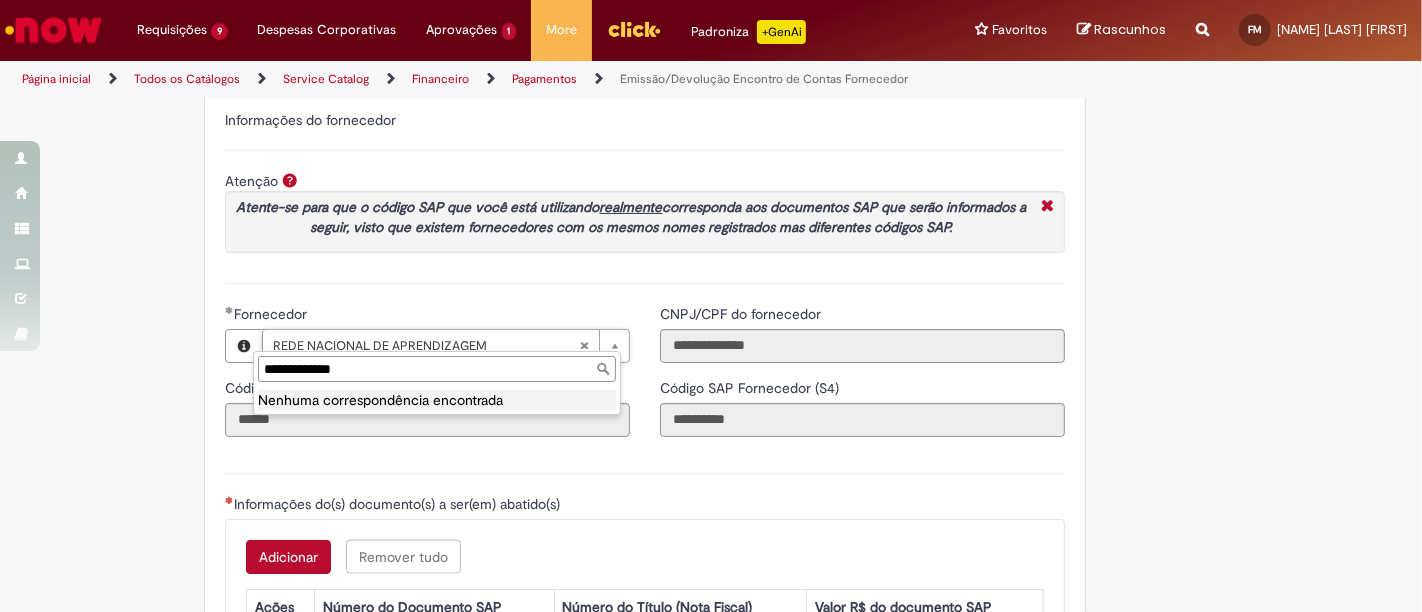 click on "**********" at bounding box center [437, 369] 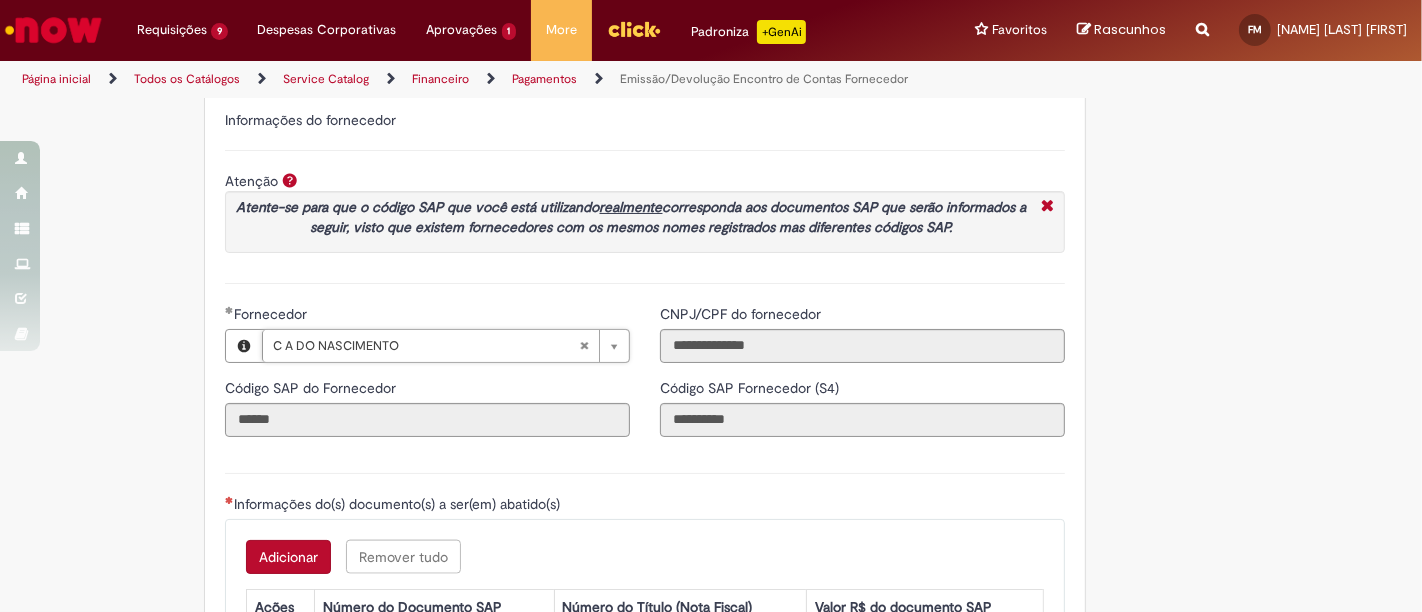 scroll, scrollTop: 0, scrollLeft: 140, axis: horizontal 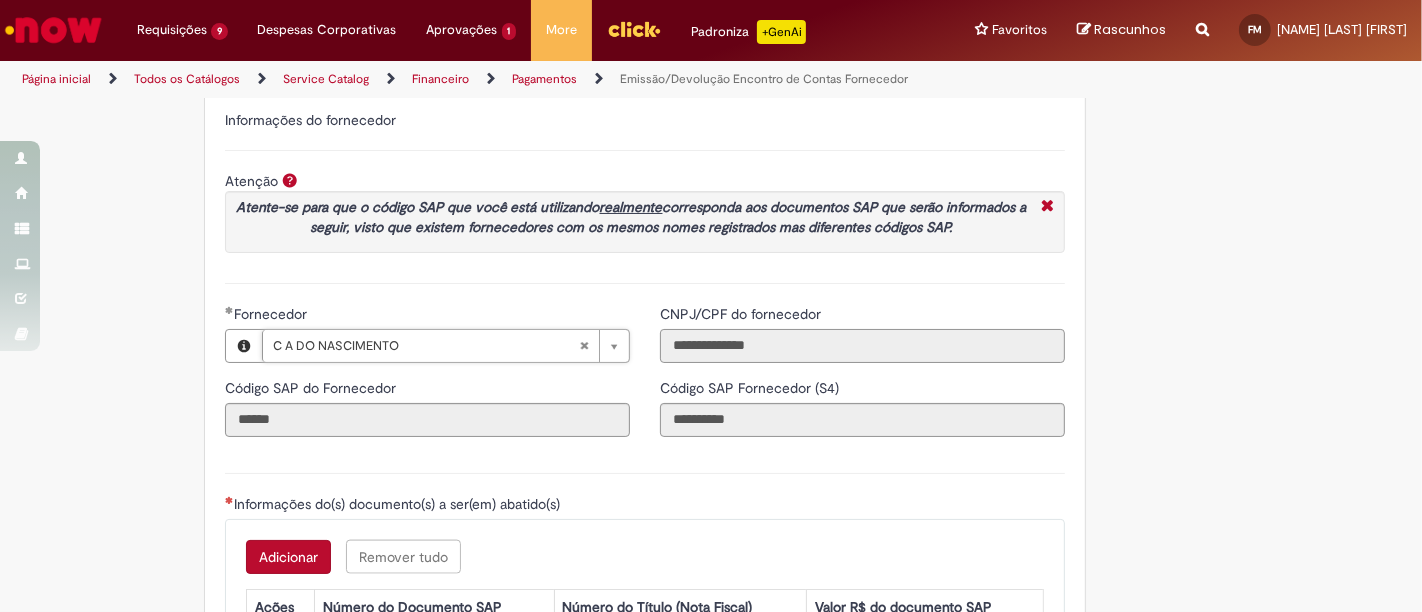 click on "**********" at bounding box center [862, 346] 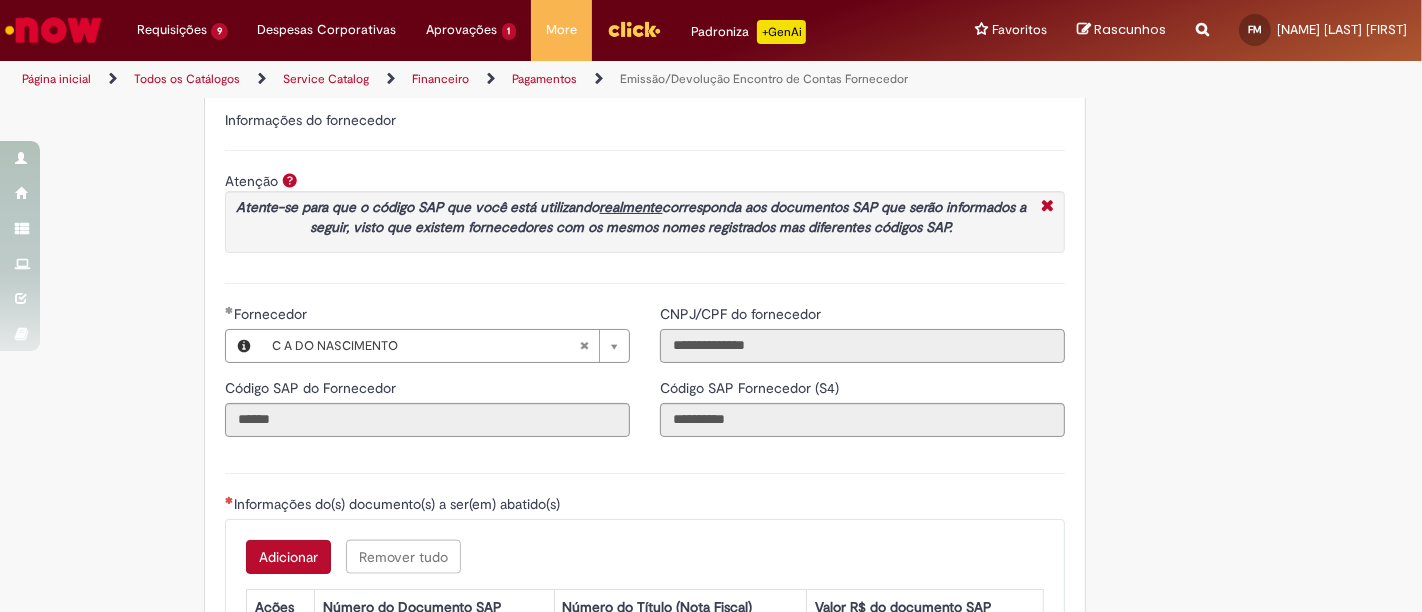 click on "**********" at bounding box center (862, 346) 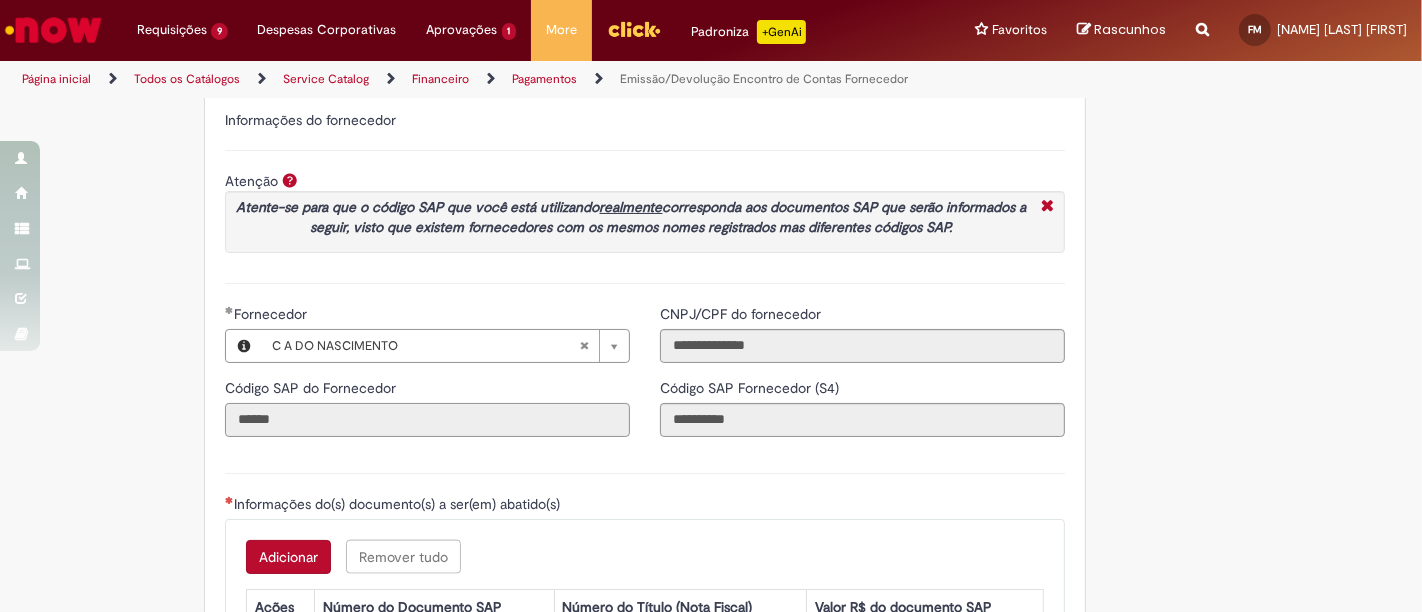 click on "******" at bounding box center (427, 420) 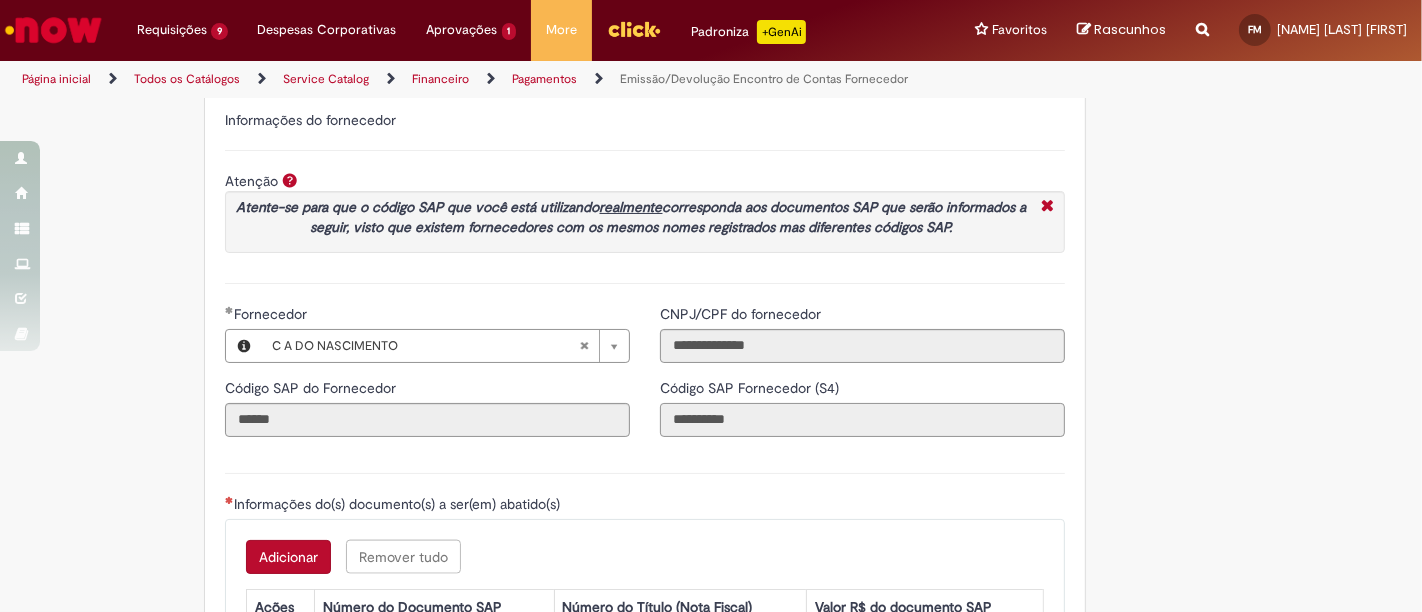 drag, startPoint x: 755, startPoint y: 410, endPoint x: 696, endPoint y: 415, distance: 59.211487 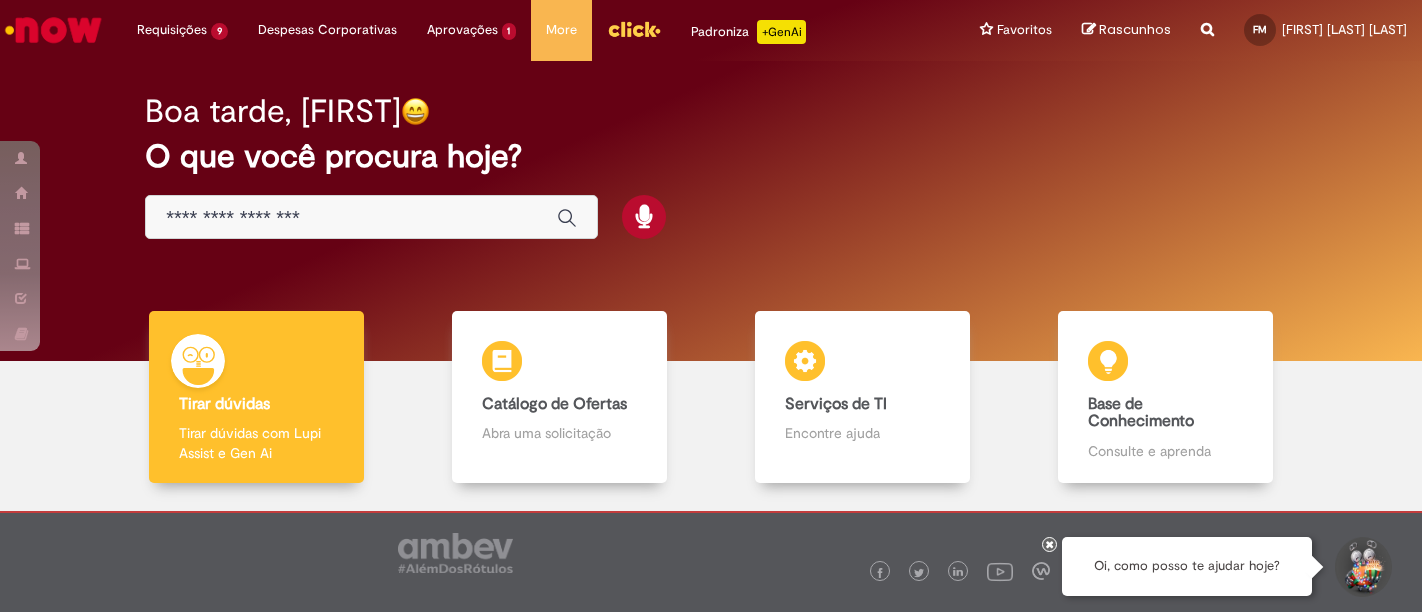 scroll, scrollTop: 0, scrollLeft: 0, axis: both 